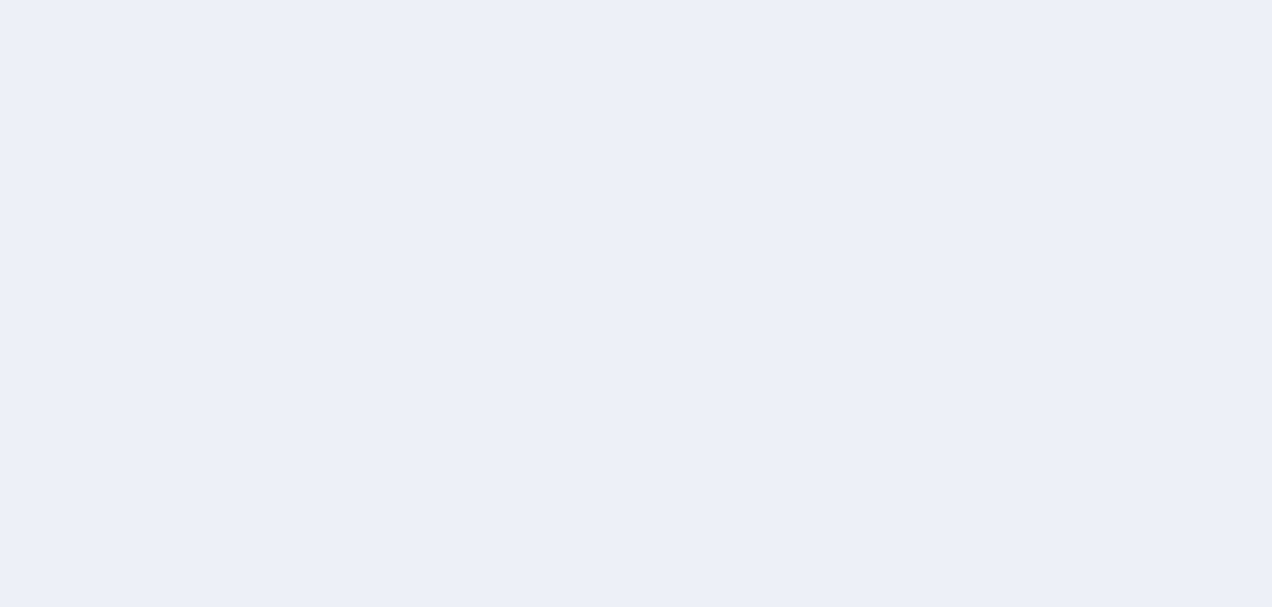 scroll, scrollTop: 0, scrollLeft: 0, axis: both 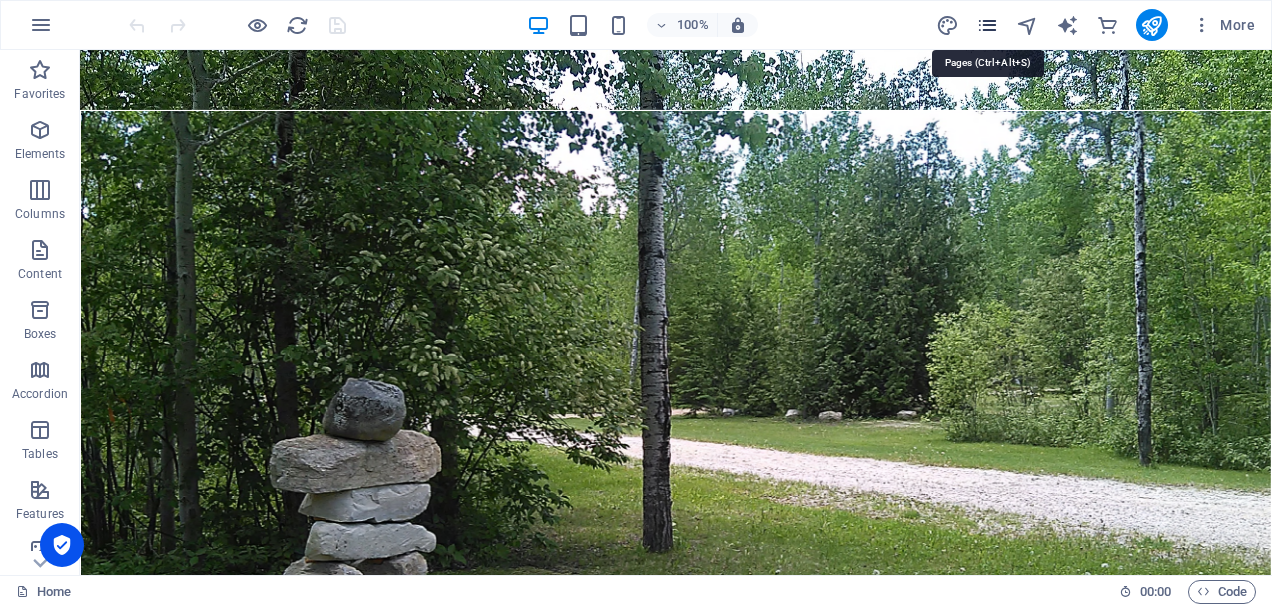 click at bounding box center (987, 25) 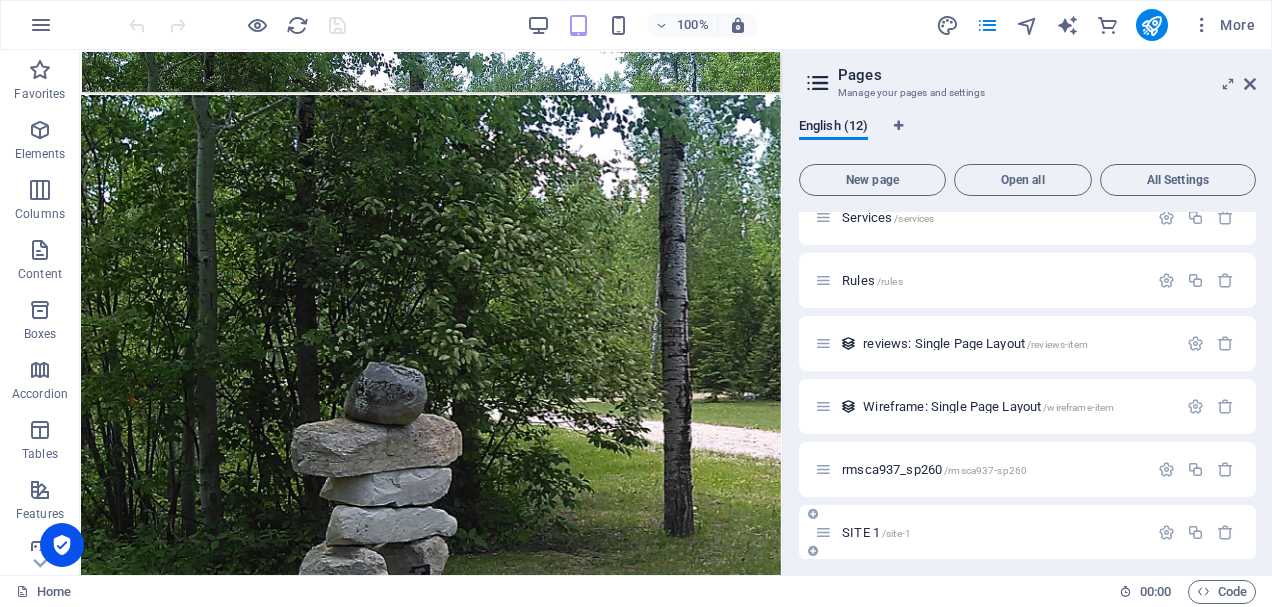 scroll, scrollTop: 408, scrollLeft: 0, axis: vertical 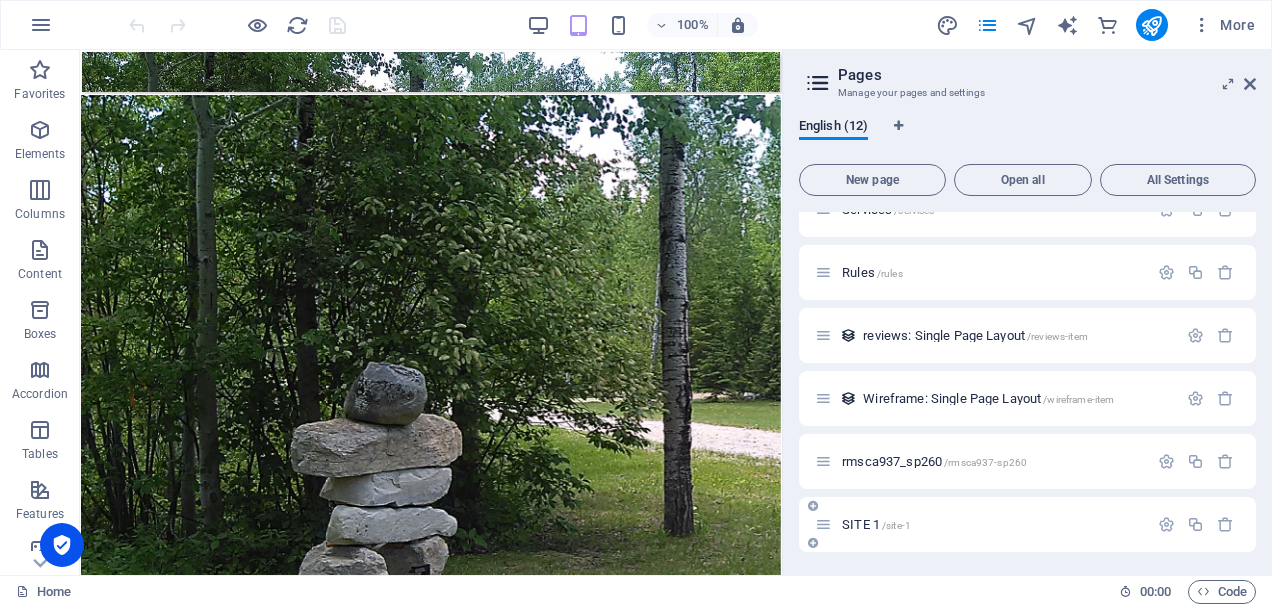 click on "/site-1" at bounding box center (896, 525) 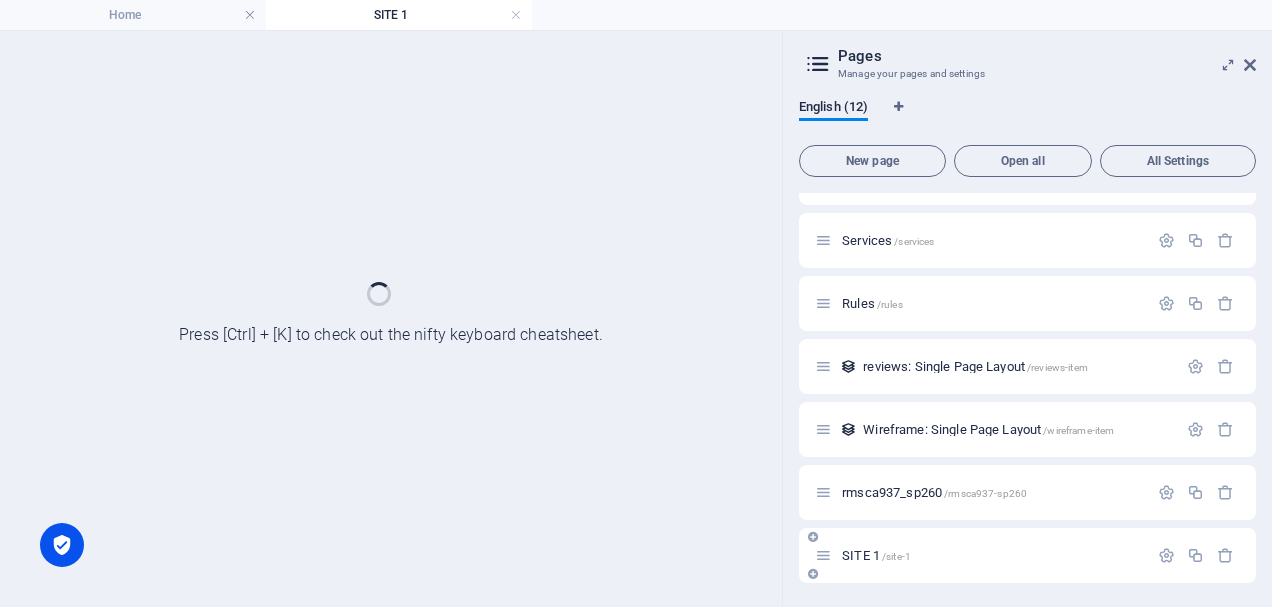 scroll, scrollTop: 357, scrollLeft: 0, axis: vertical 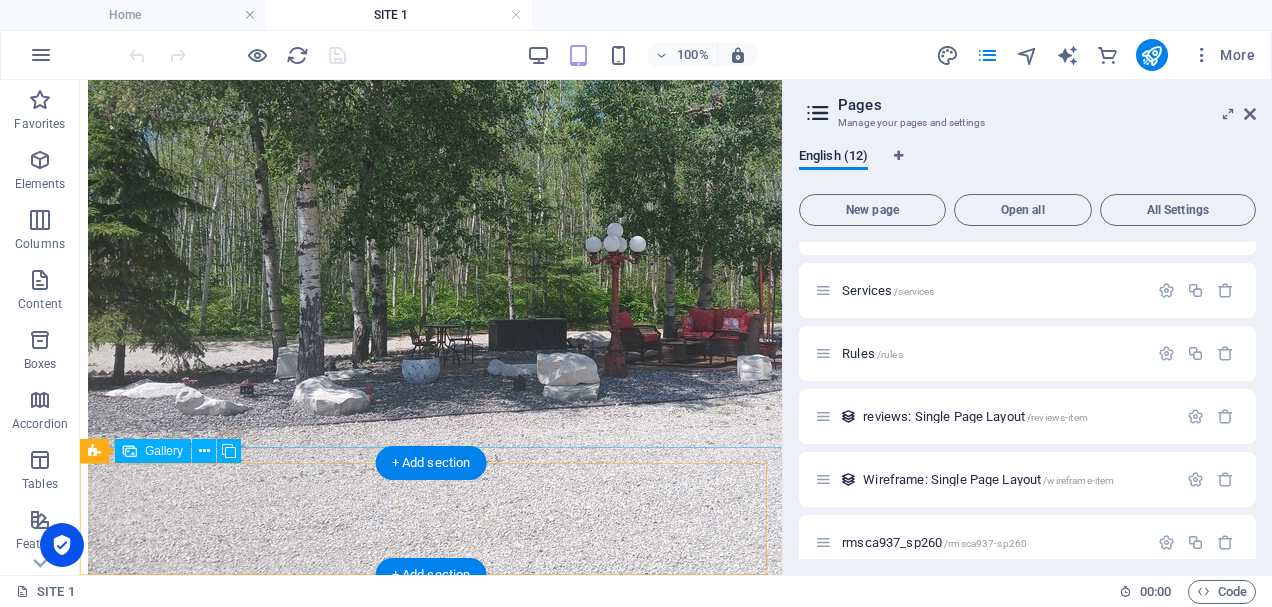 click at bounding box center [431, 1709] 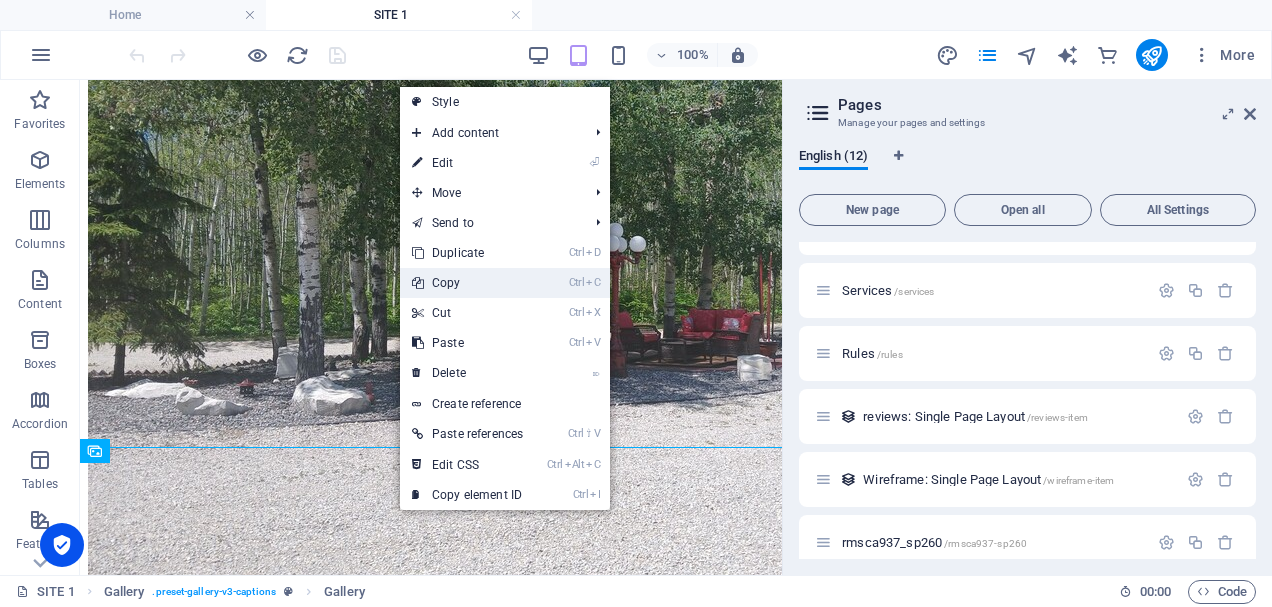 click on "Ctrl C  Copy" at bounding box center [467, 283] 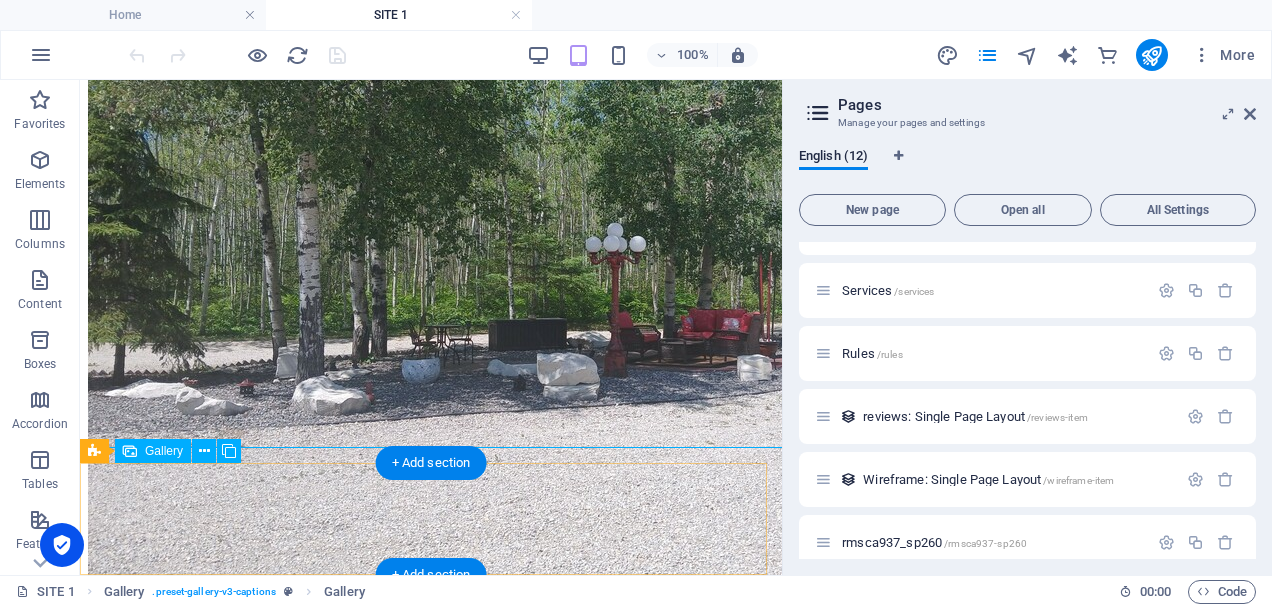 click at bounding box center [431, 1709] 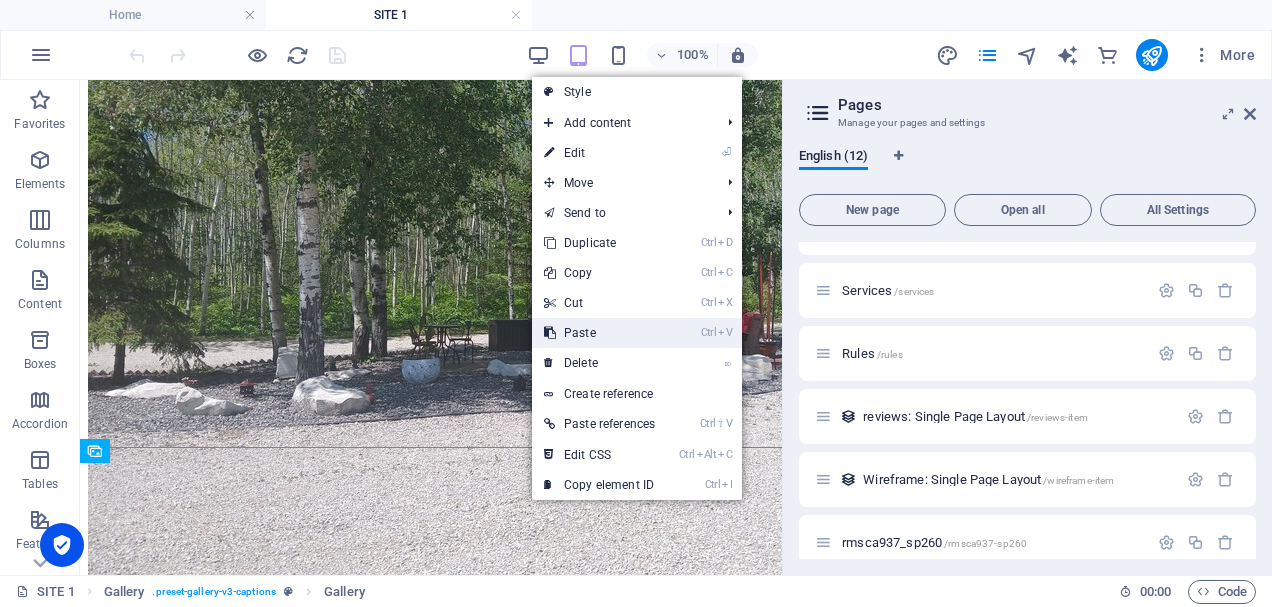 click on "Ctrl V  Paste" at bounding box center (599, 333) 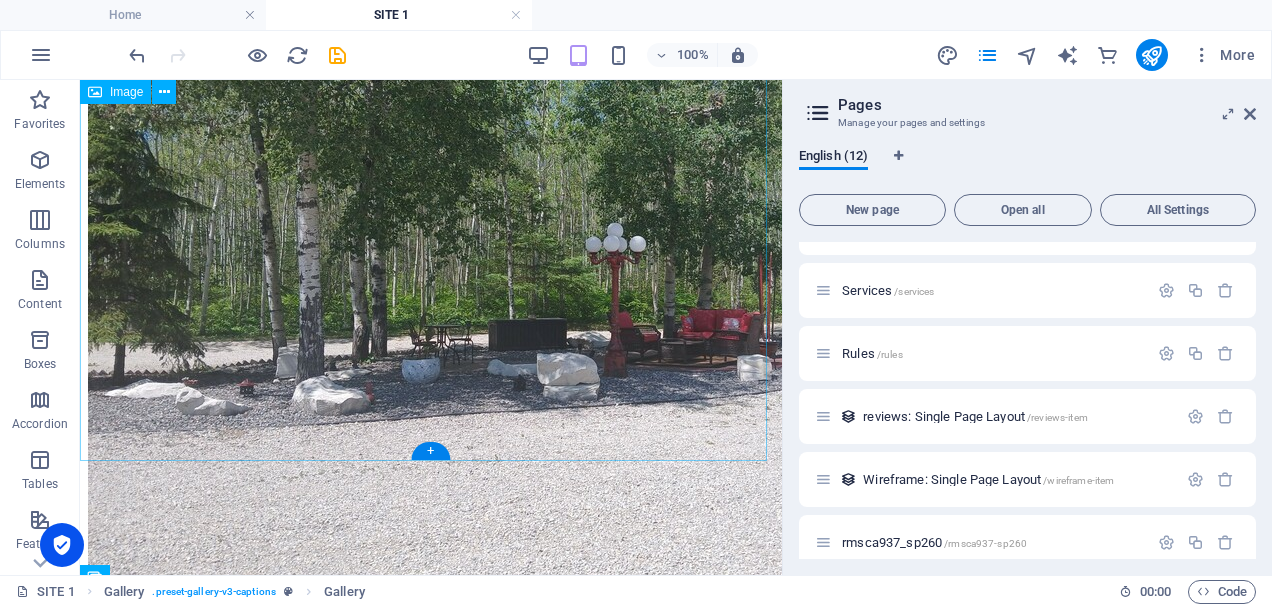 scroll, scrollTop: 552, scrollLeft: 0, axis: vertical 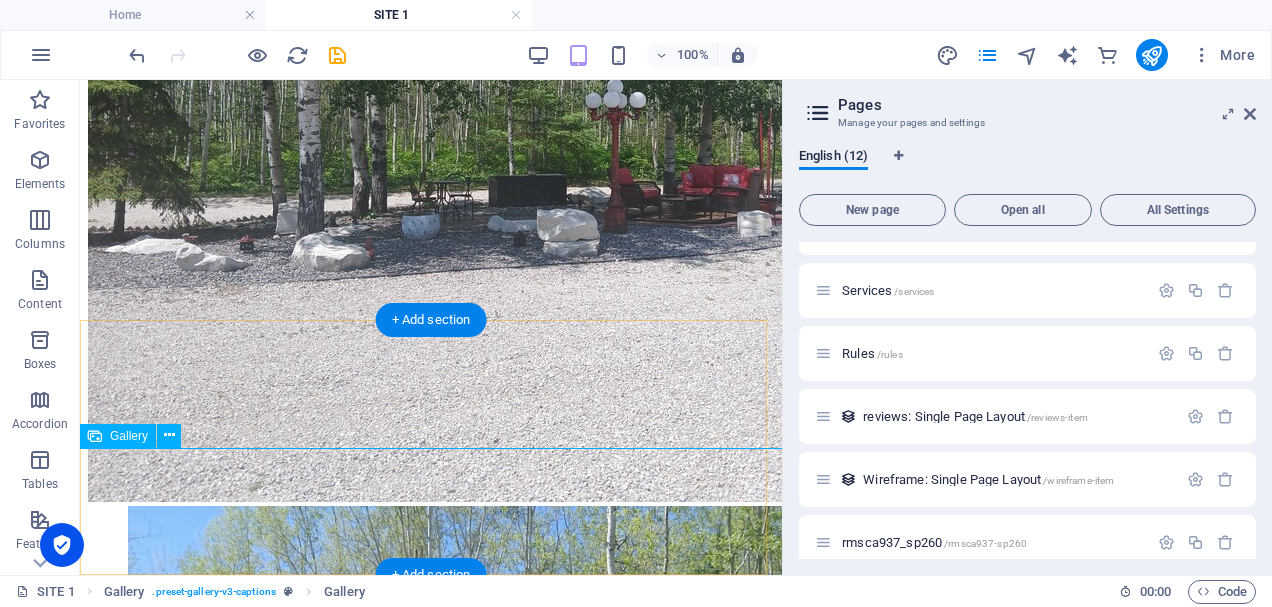 click at bounding box center [528, 4389] 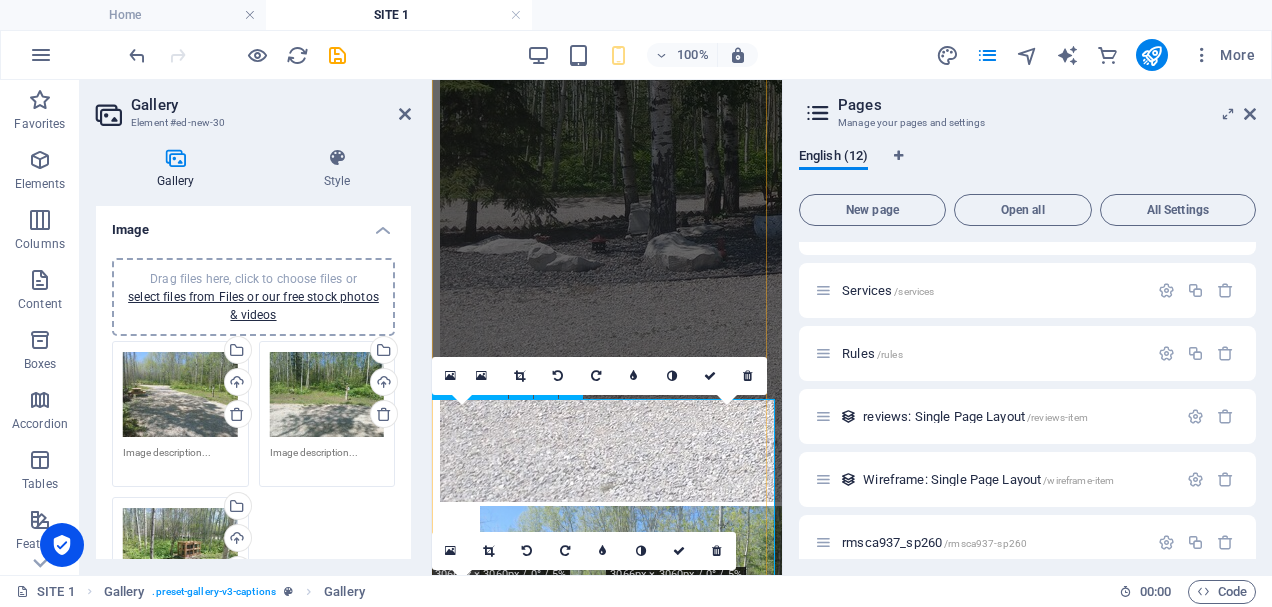 scroll, scrollTop: 548, scrollLeft: 0, axis: vertical 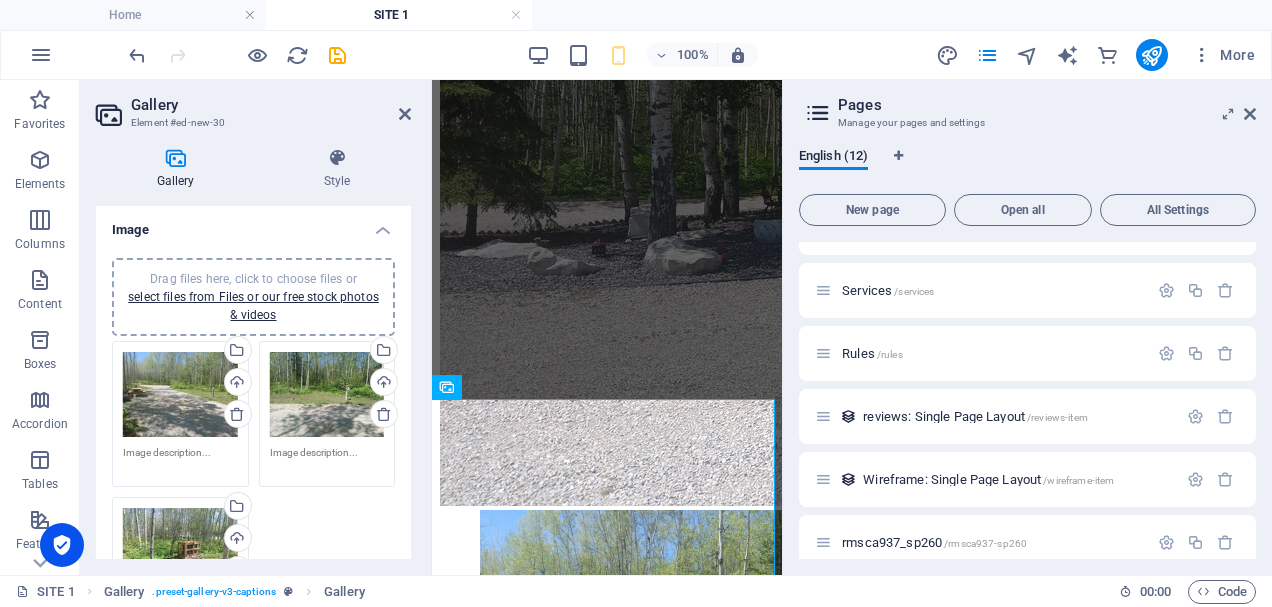 click on "Drag files here, click to choose files or select files from Files or our free stock photos & videos" at bounding box center (180, 551) 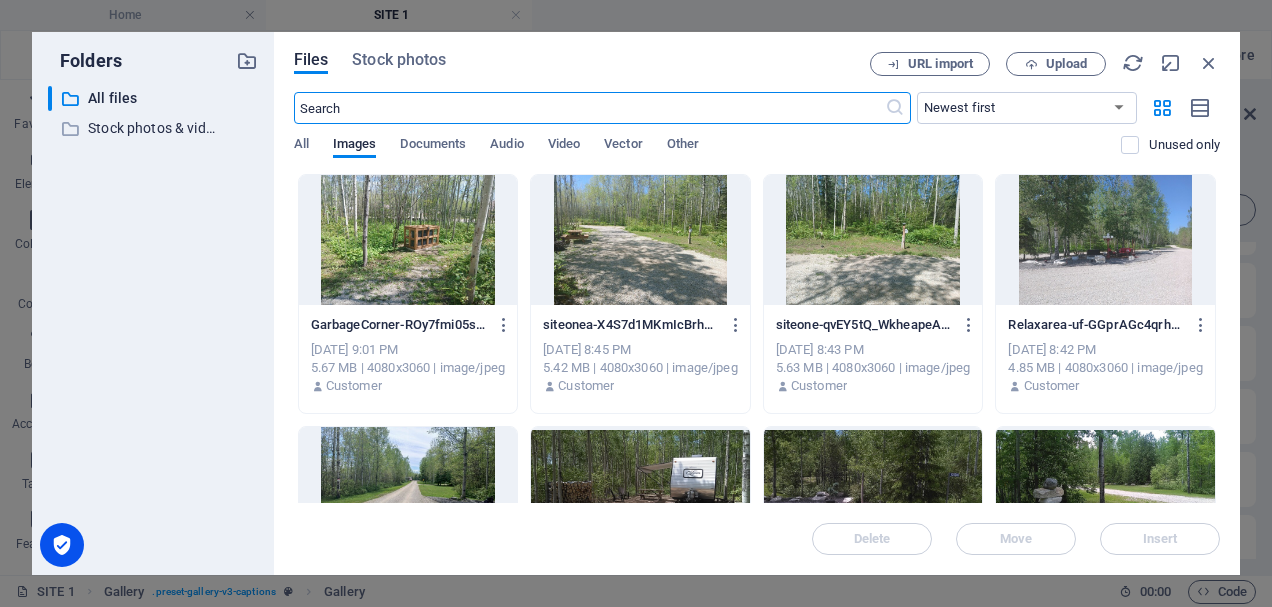 scroll, scrollTop: 0, scrollLeft: 0, axis: both 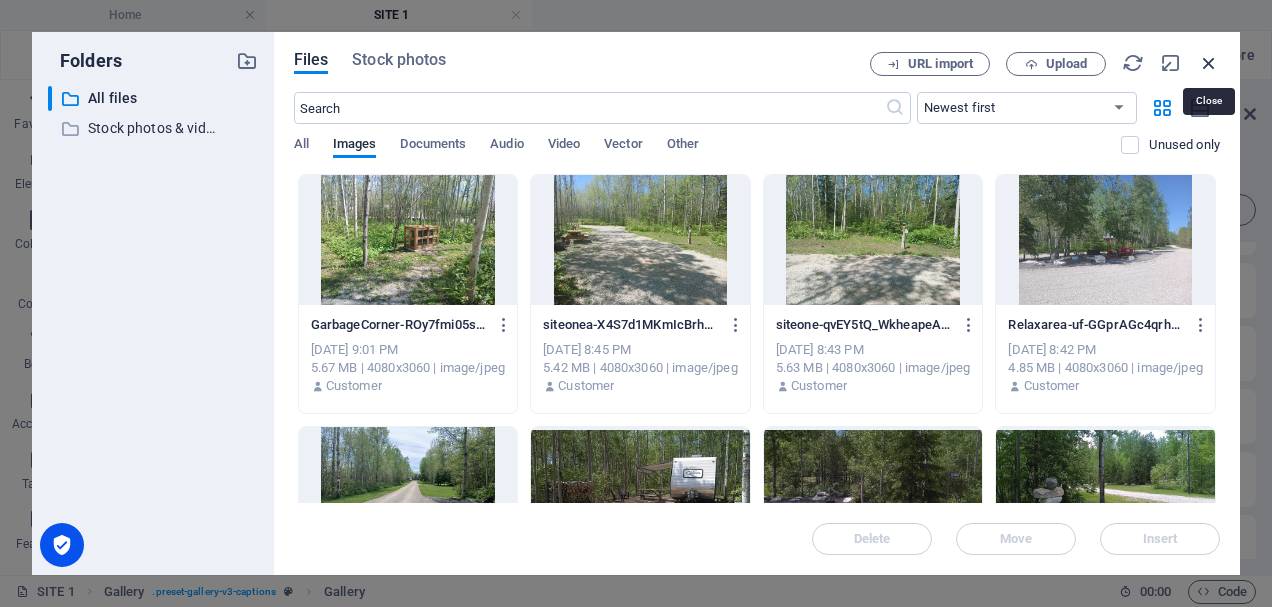 click at bounding box center (1209, 63) 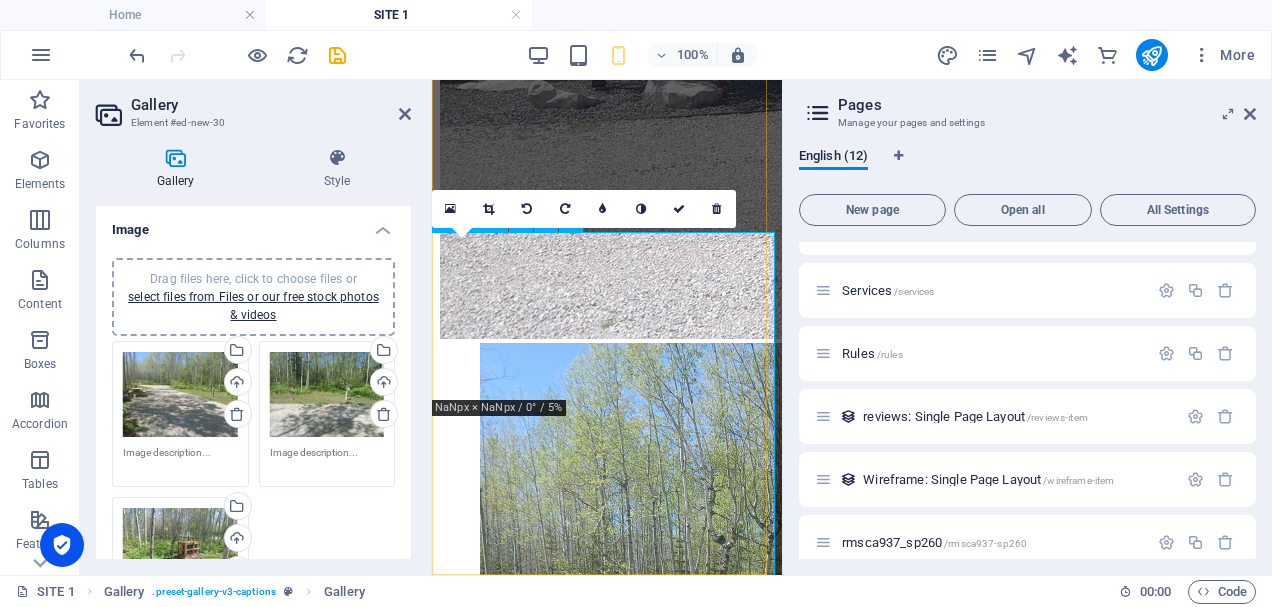 click at bounding box center [880, 3157] 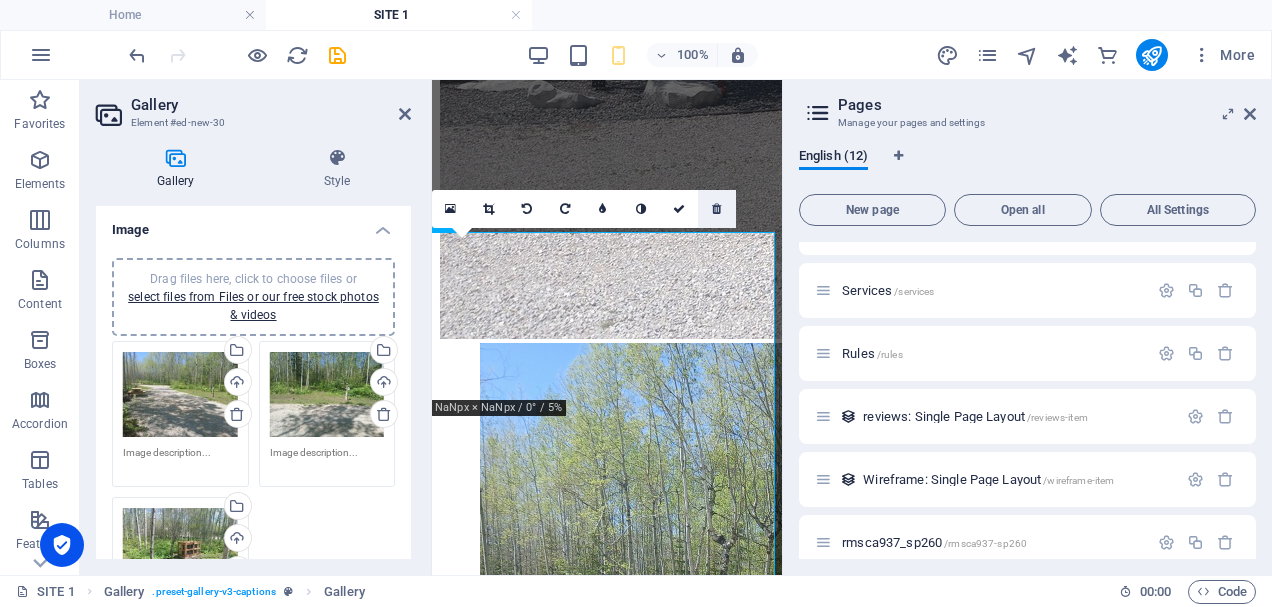 click at bounding box center [716, 209] 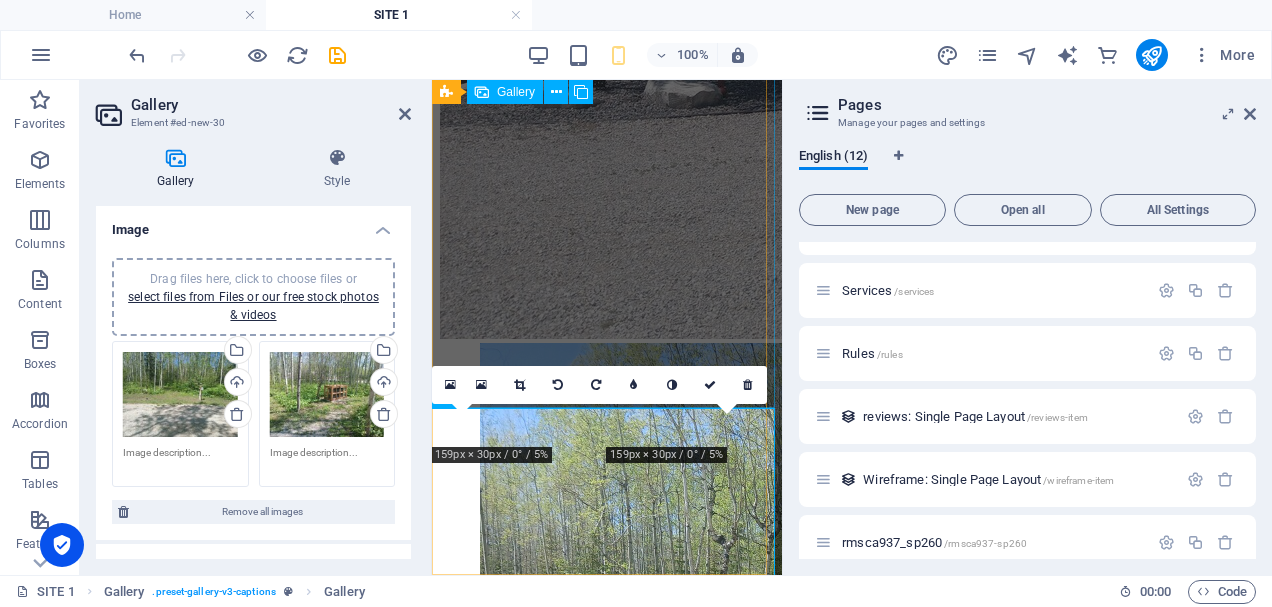 scroll, scrollTop: 540, scrollLeft: 0, axis: vertical 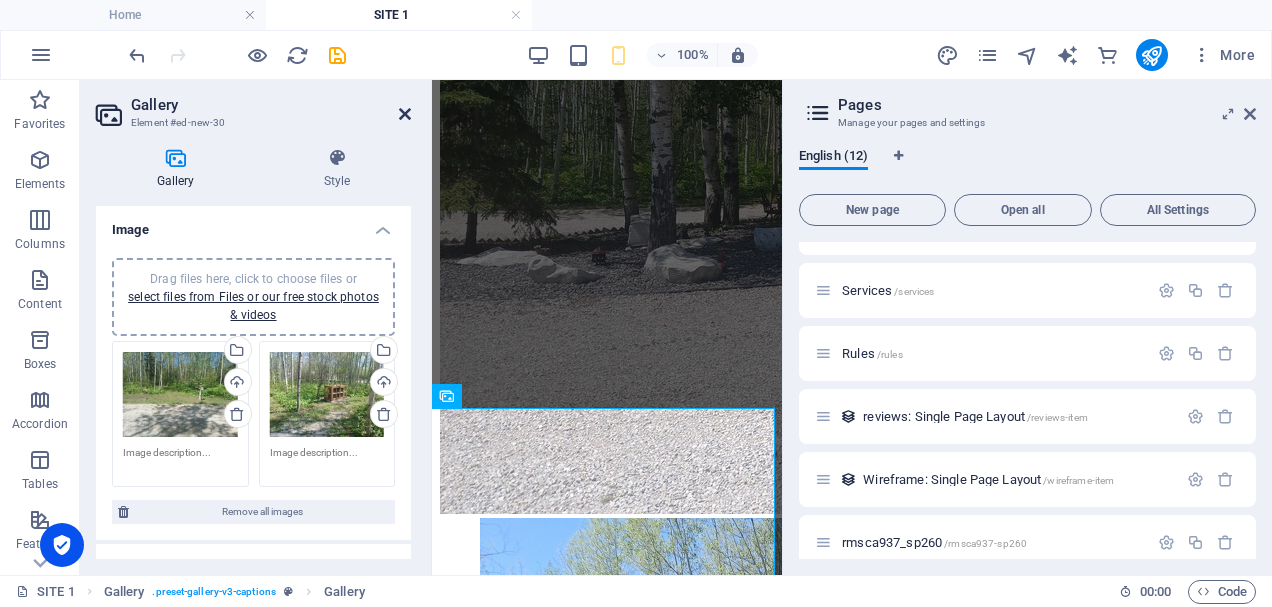 click at bounding box center (405, 114) 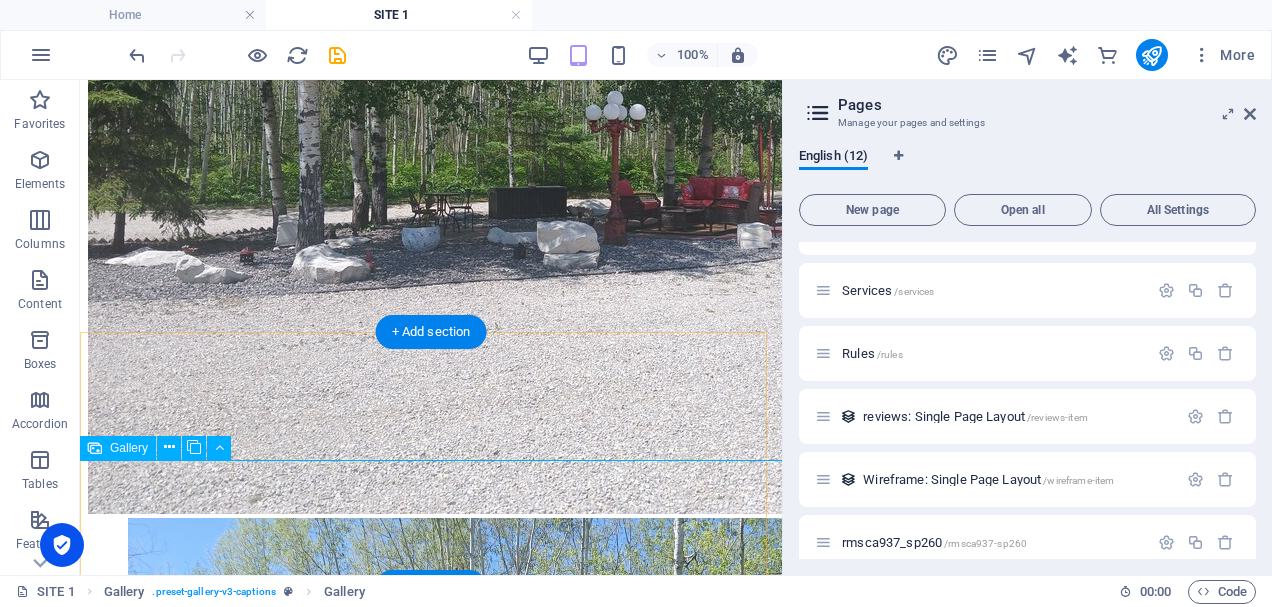 scroll, scrollTop: 552, scrollLeft: 0, axis: vertical 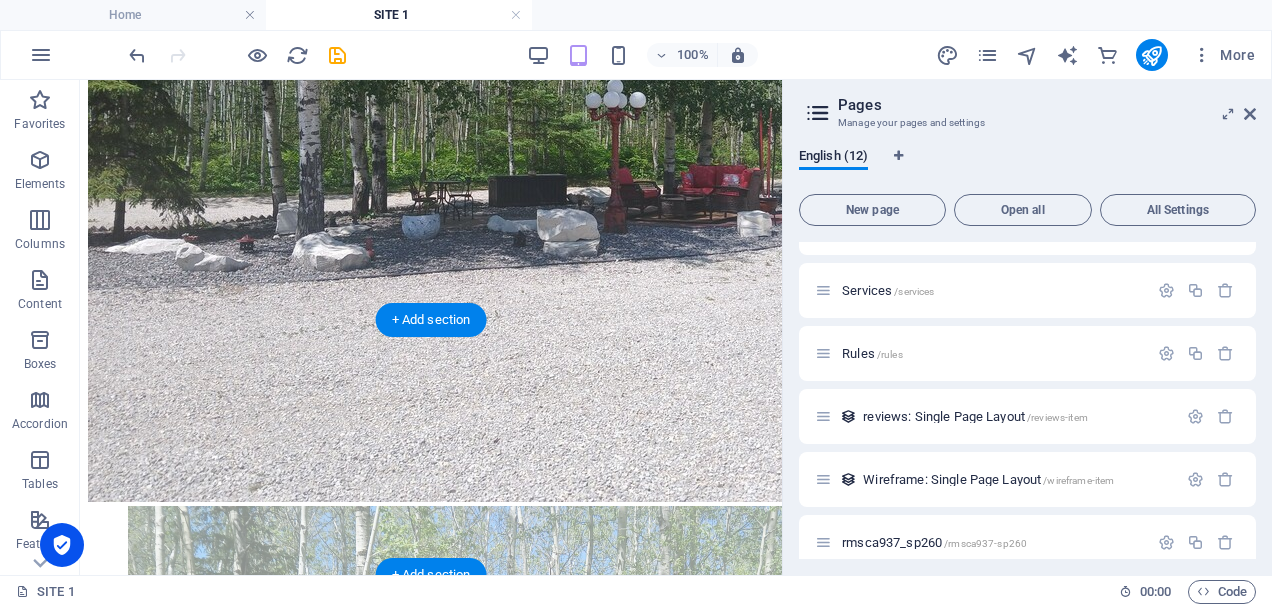 drag, startPoint x: 291, startPoint y: 536, endPoint x: 631, endPoint y: 366, distance: 380.13156 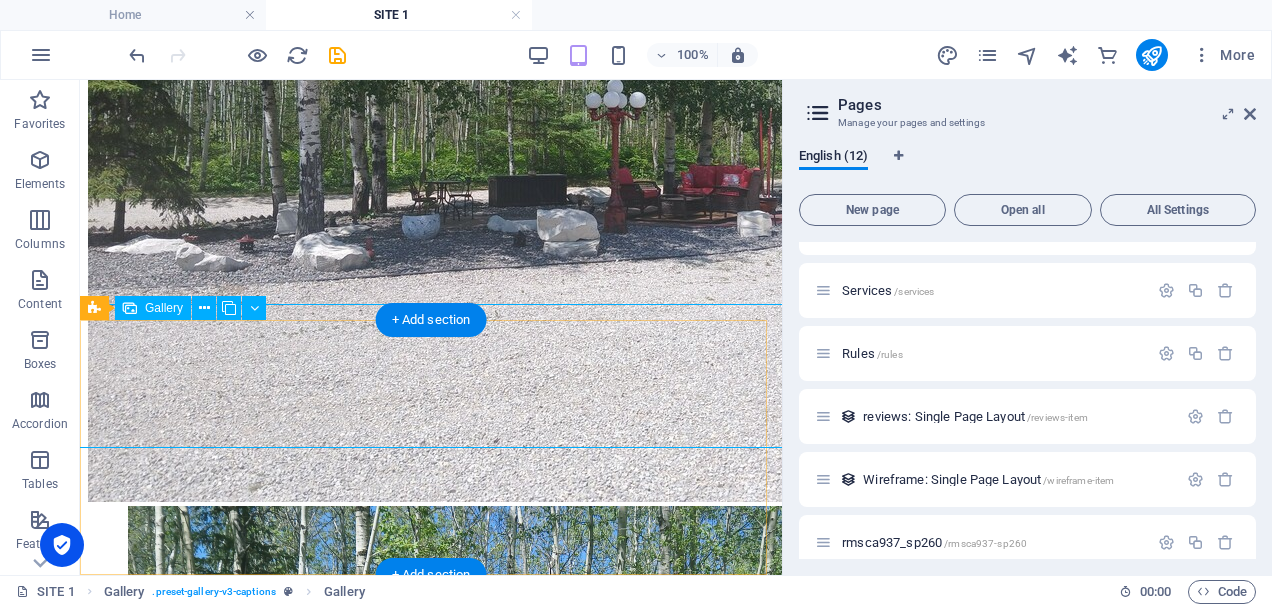 click at bounding box center [528, 1712] 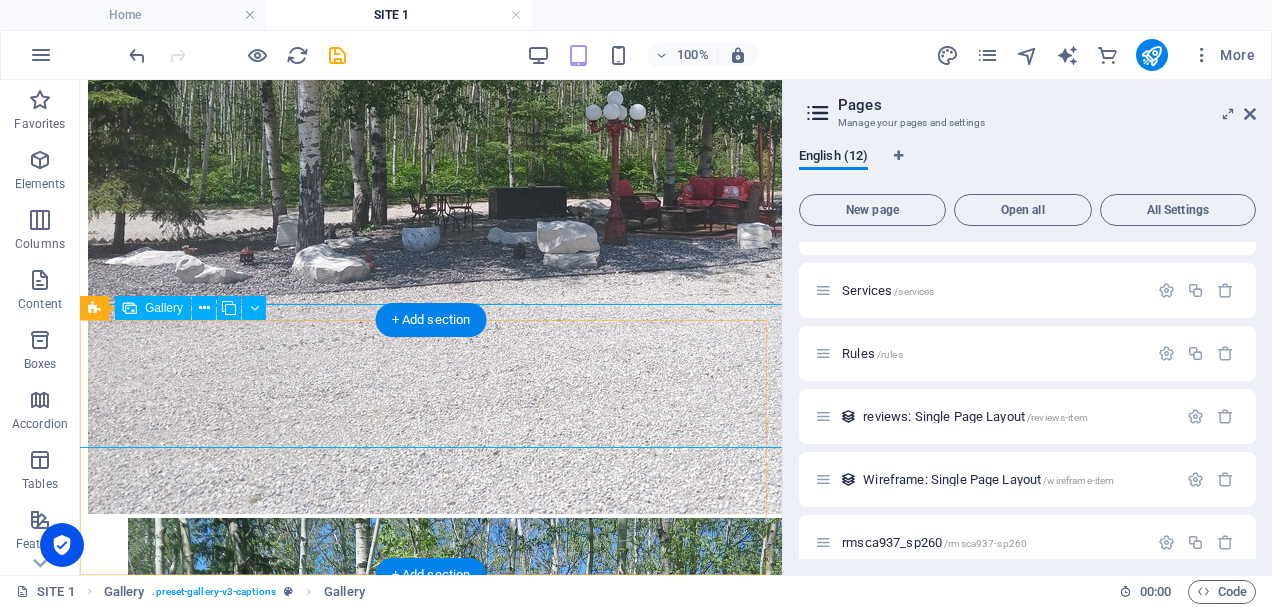 select on "4" 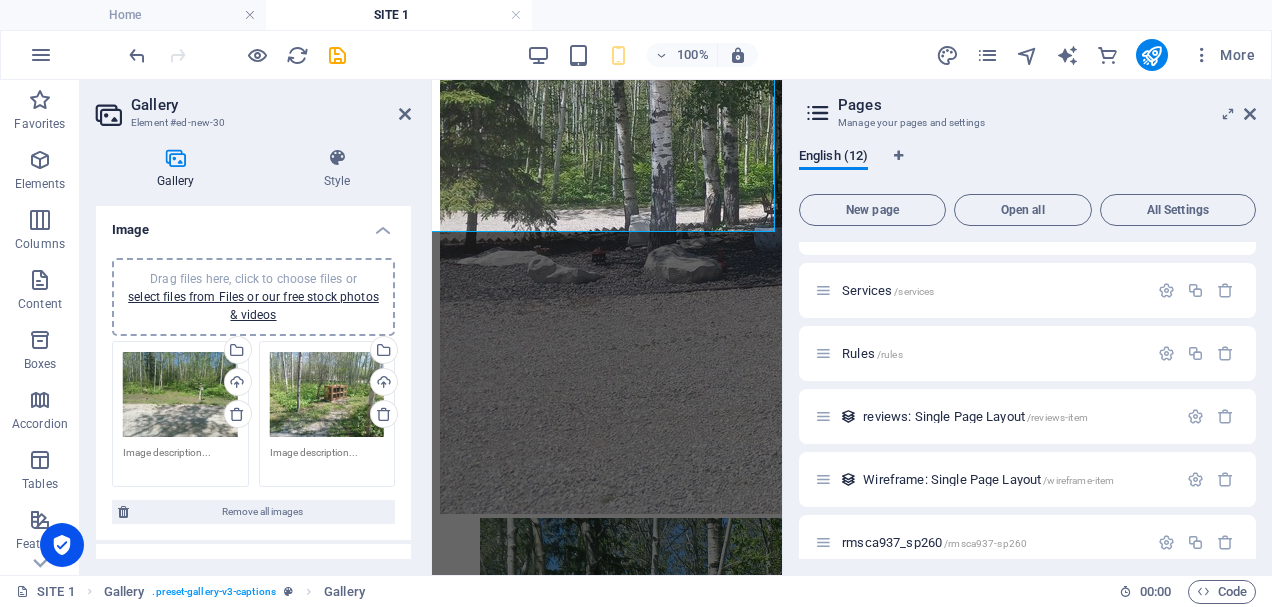 click on "Drag files here, click to choose files or select files from Files or our free stock photos & videos" at bounding box center [327, 395] 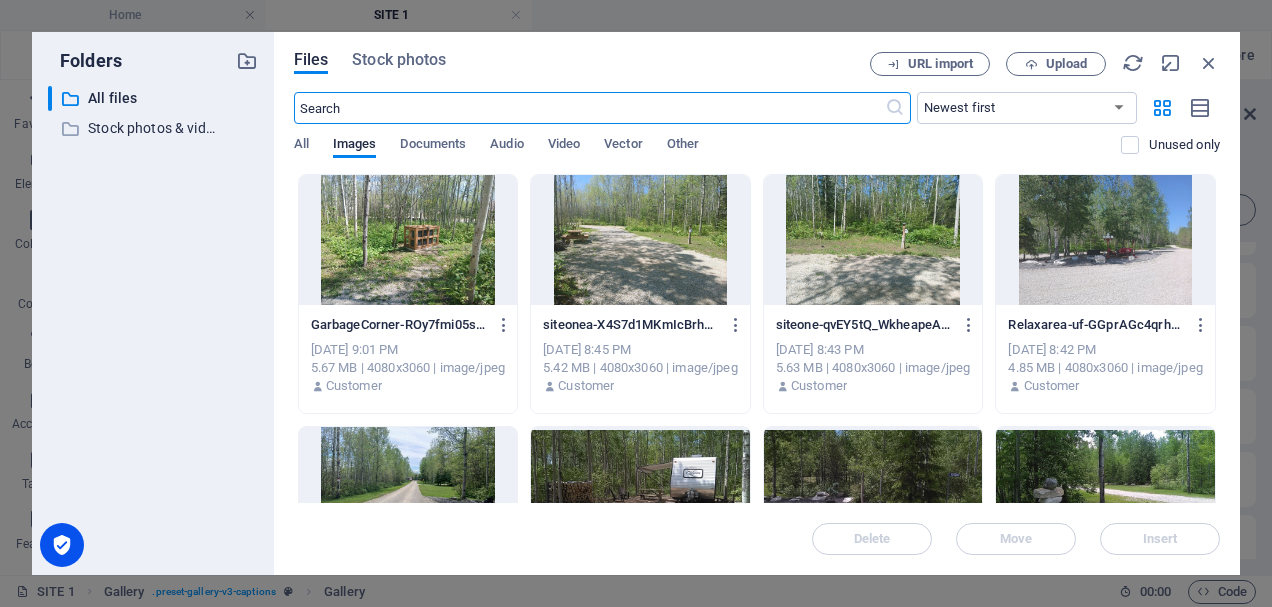 scroll, scrollTop: 0, scrollLeft: 0, axis: both 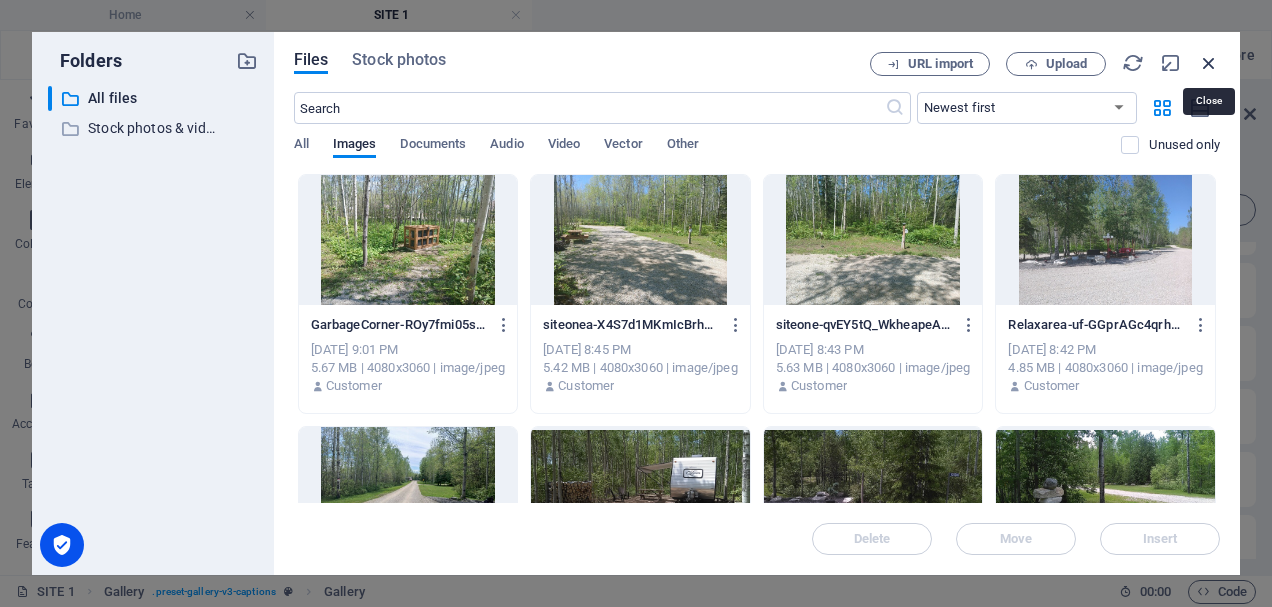 click at bounding box center (1209, 63) 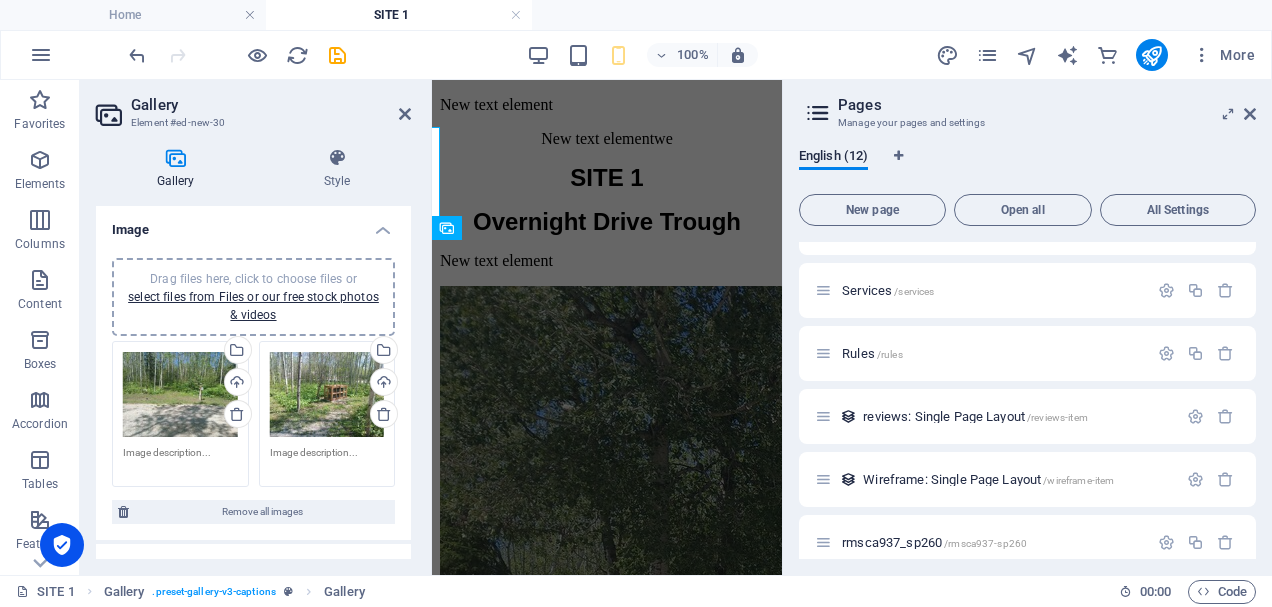scroll, scrollTop: 357, scrollLeft: 0, axis: vertical 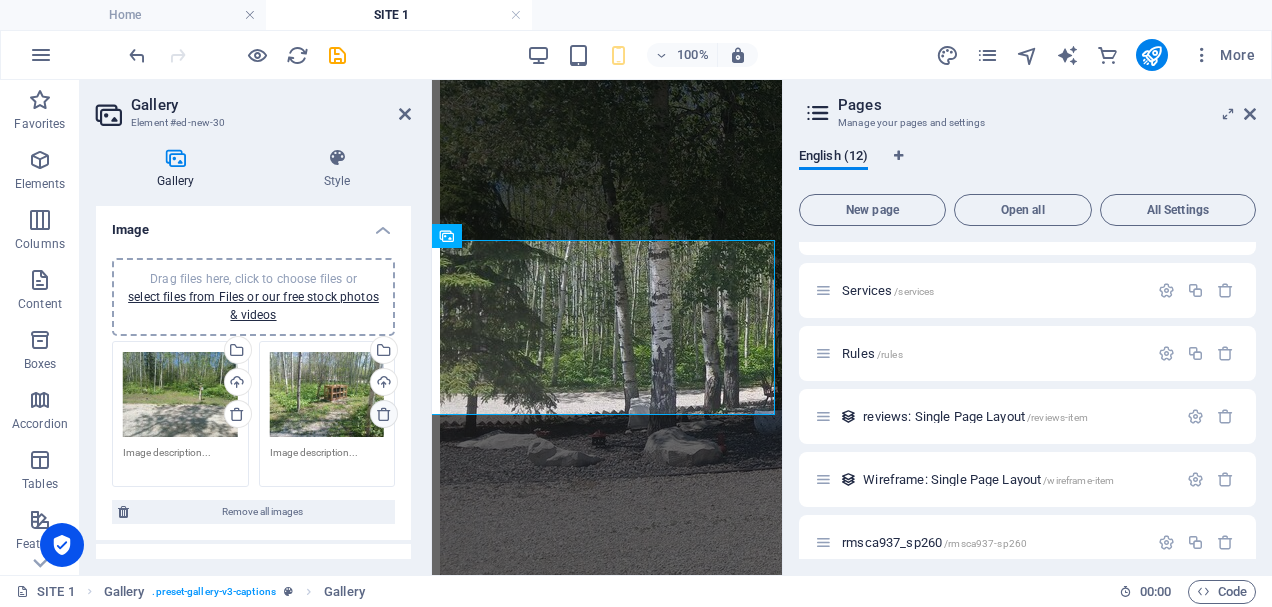 click at bounding box center (384, 414) 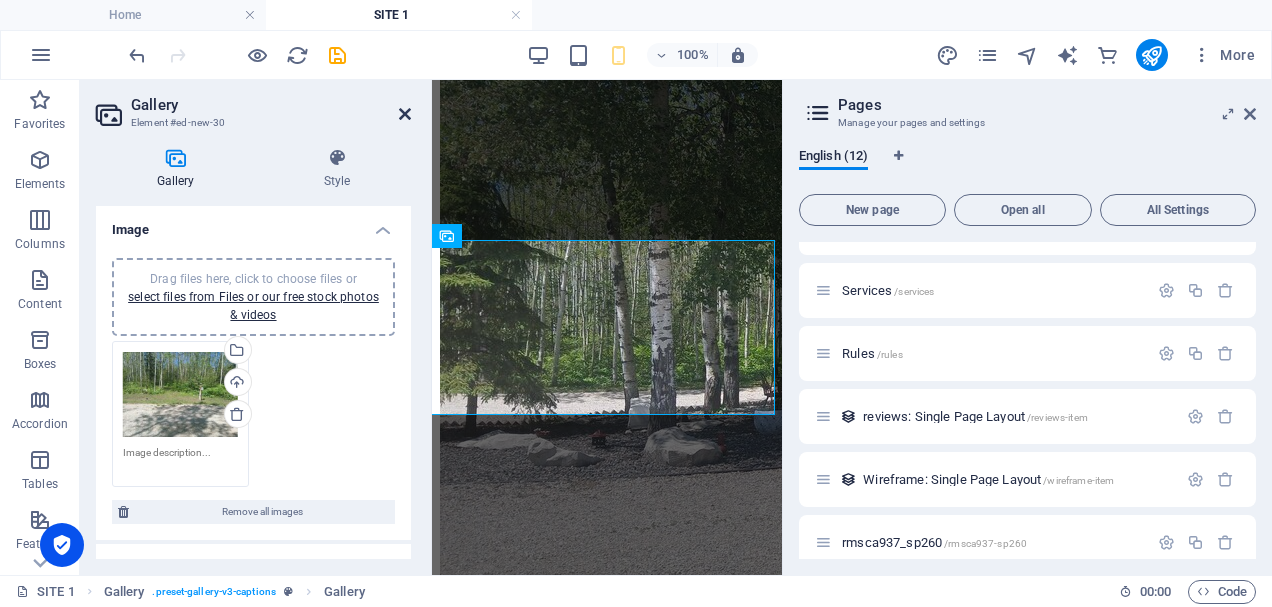 click at bounding box center [405, 114] 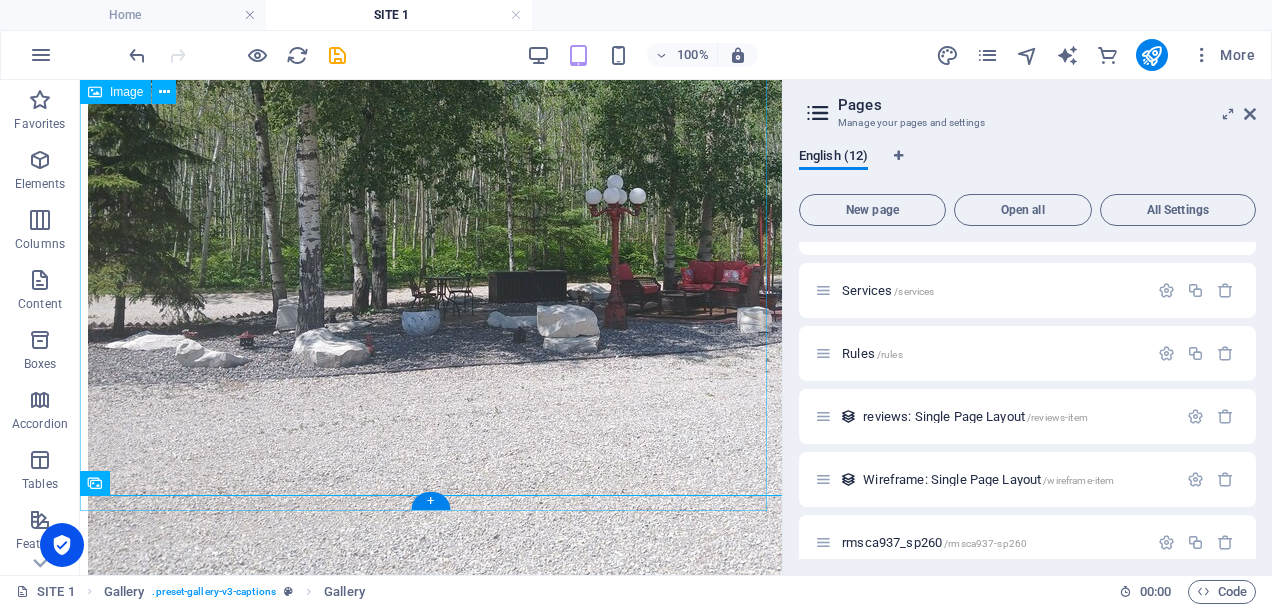 scroll, scrollTop: 552, scrollLeft: 0, axis: vertical 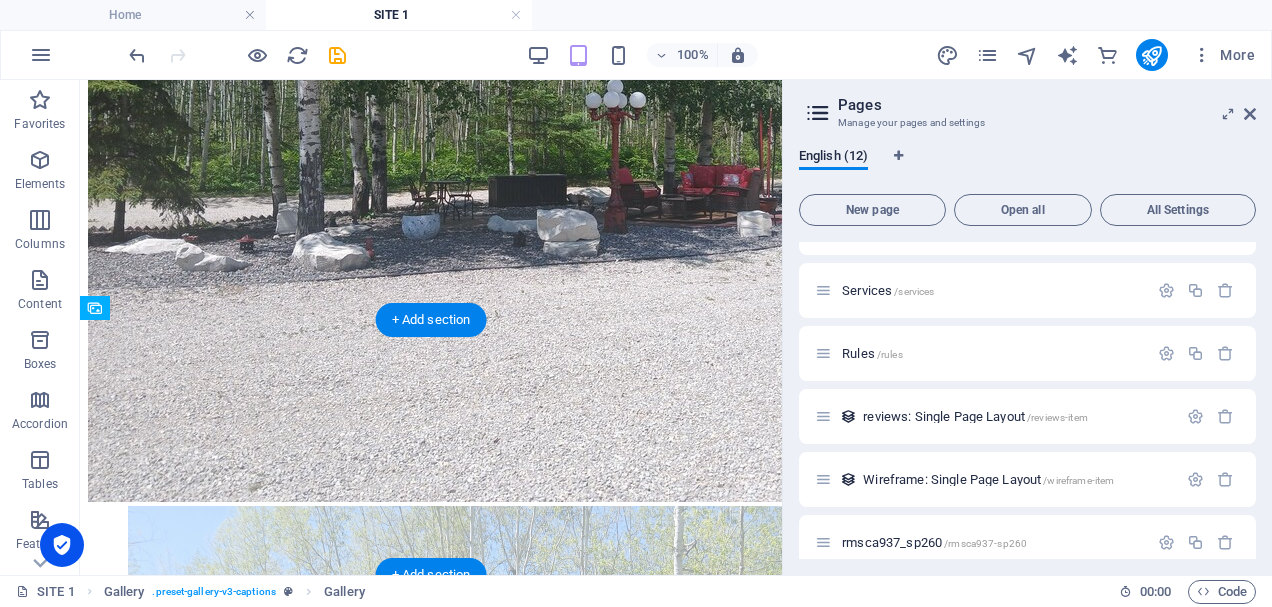 drag, startPoint x: 301, startPoint y: 525, endPoint x: 576, endPoint y: 414, distance: 296.55692 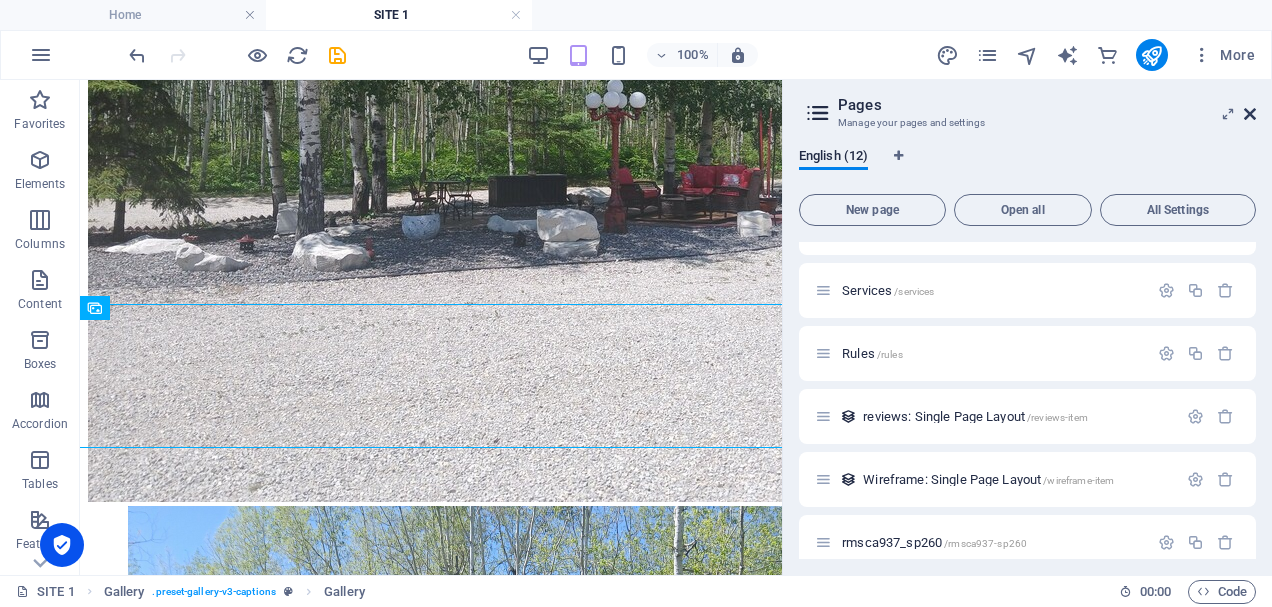 click at bounding box center (1250, 114) 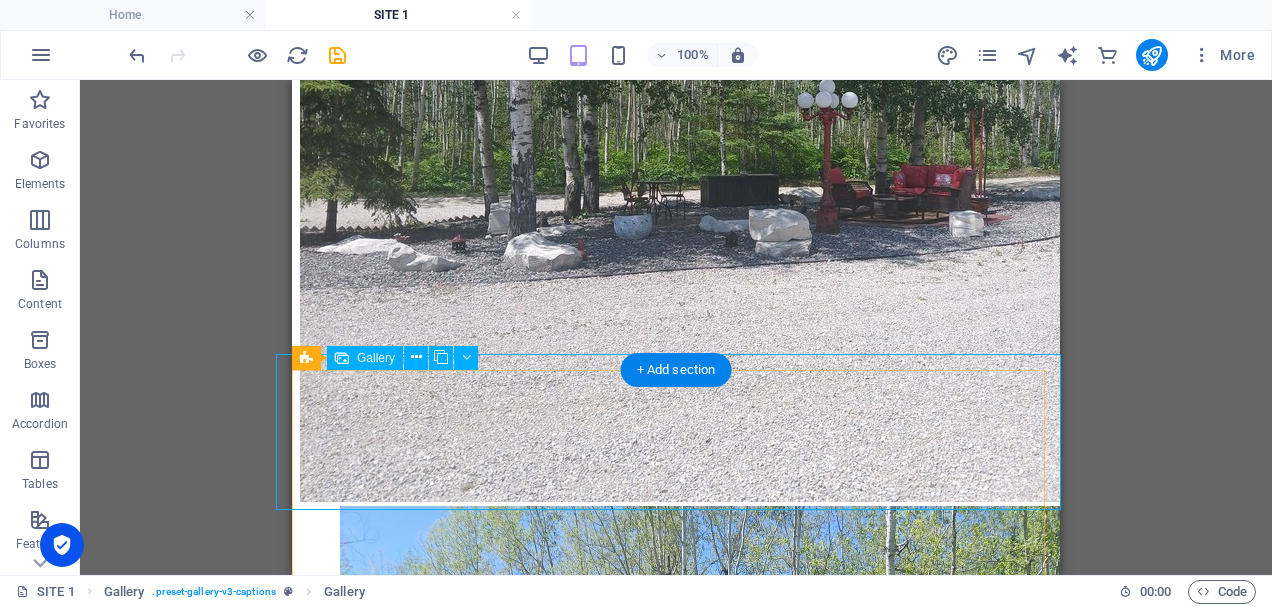 click at bounding box center [676, 1712] 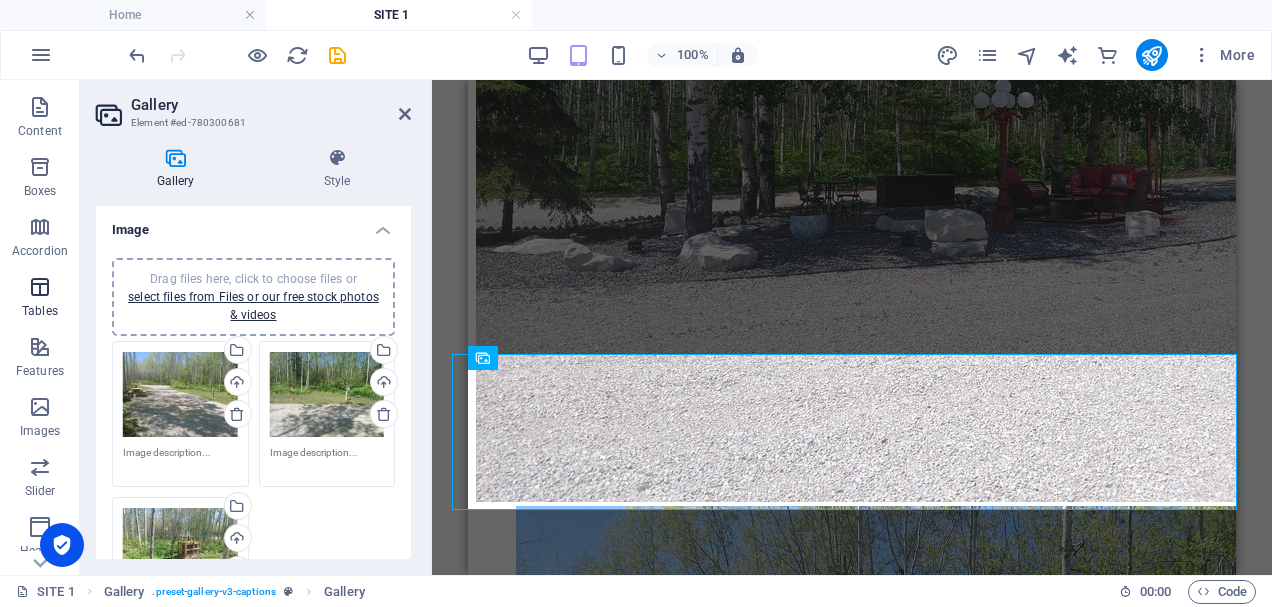 scroll, scrollTop: 200, scrollLeft: 0, axis: vertical 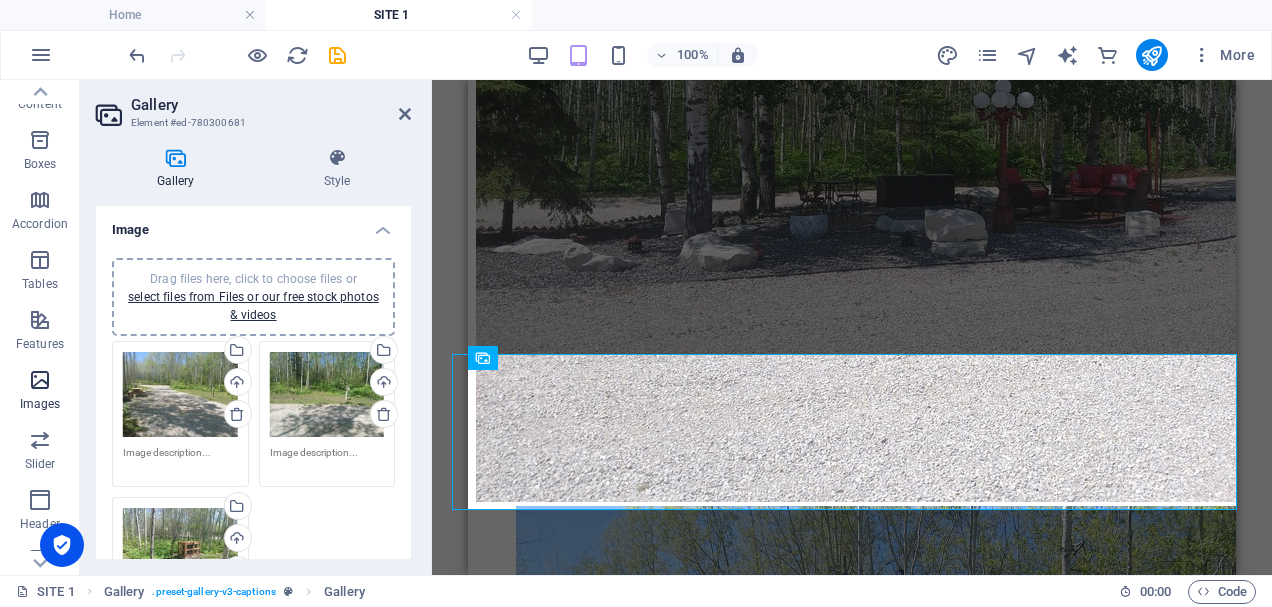 click at bounding box center (40, 380) 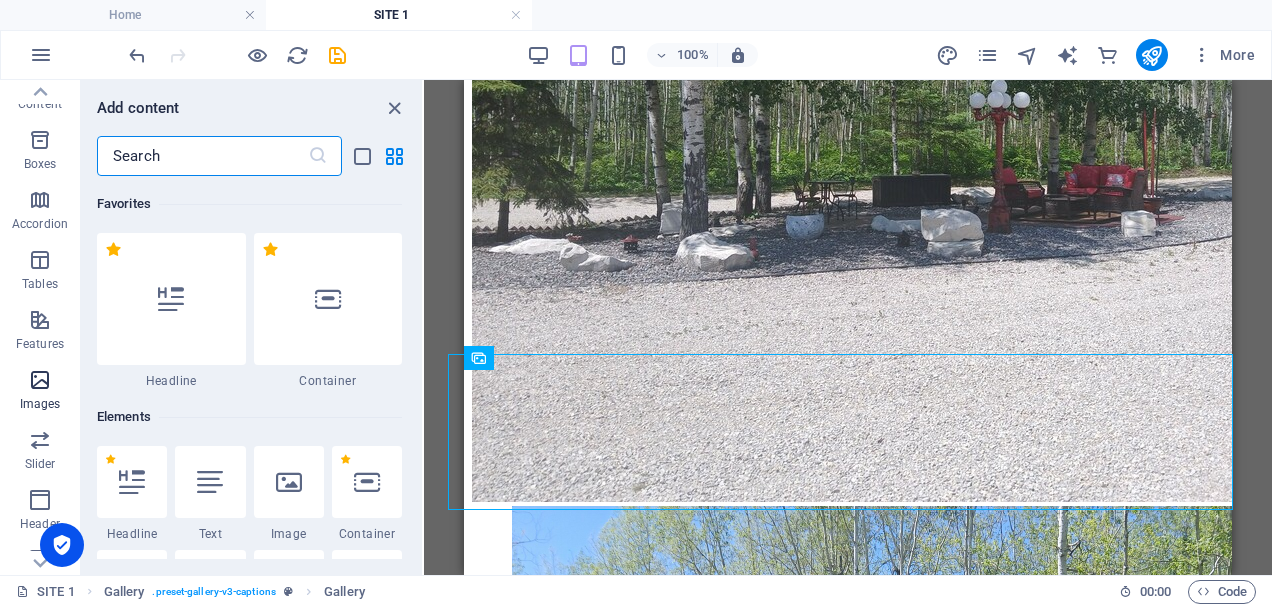 scroll, scrollTop: 9976, scrollLeft: 0, axis: vertical 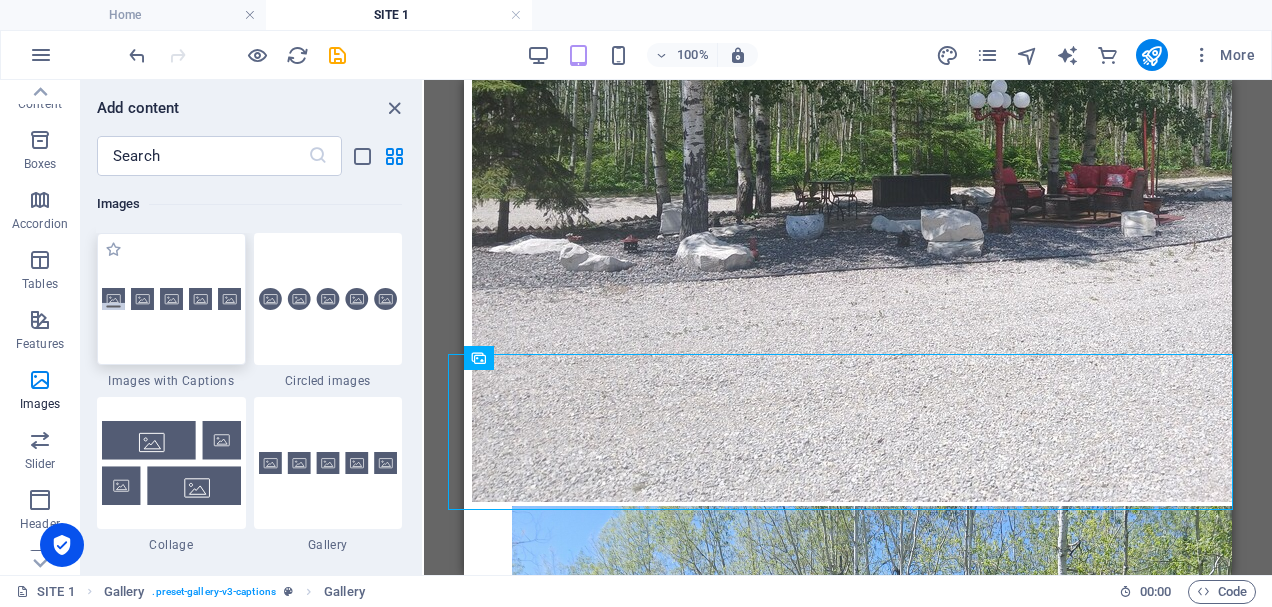 click at bounding box center [171, 299] 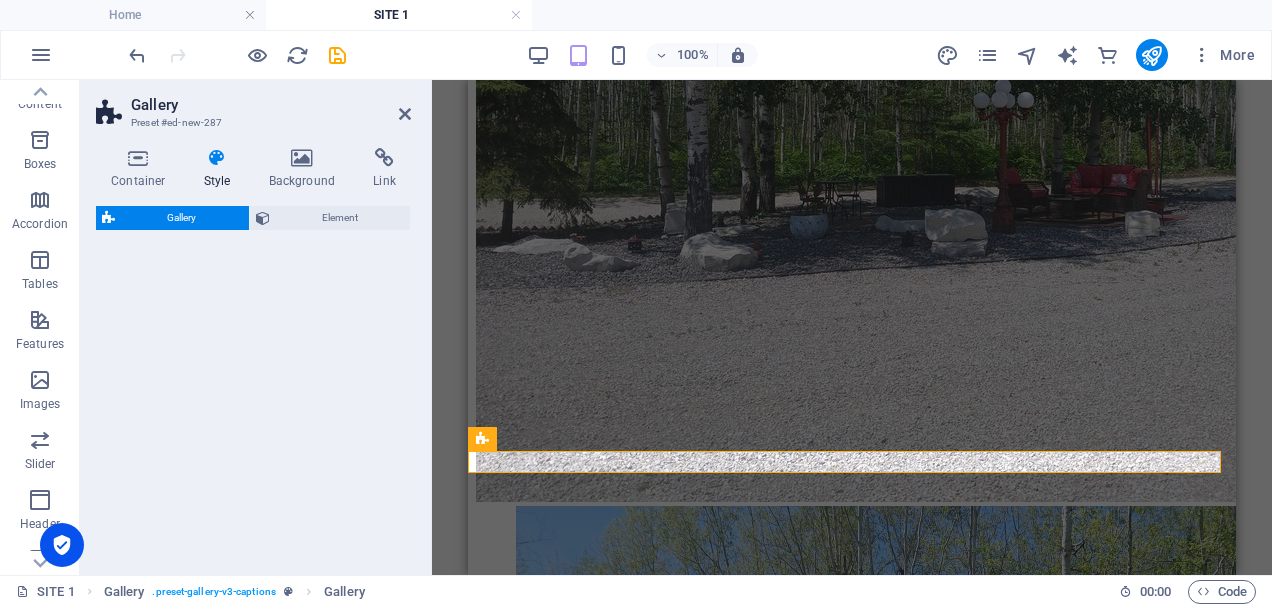 select on "rem" 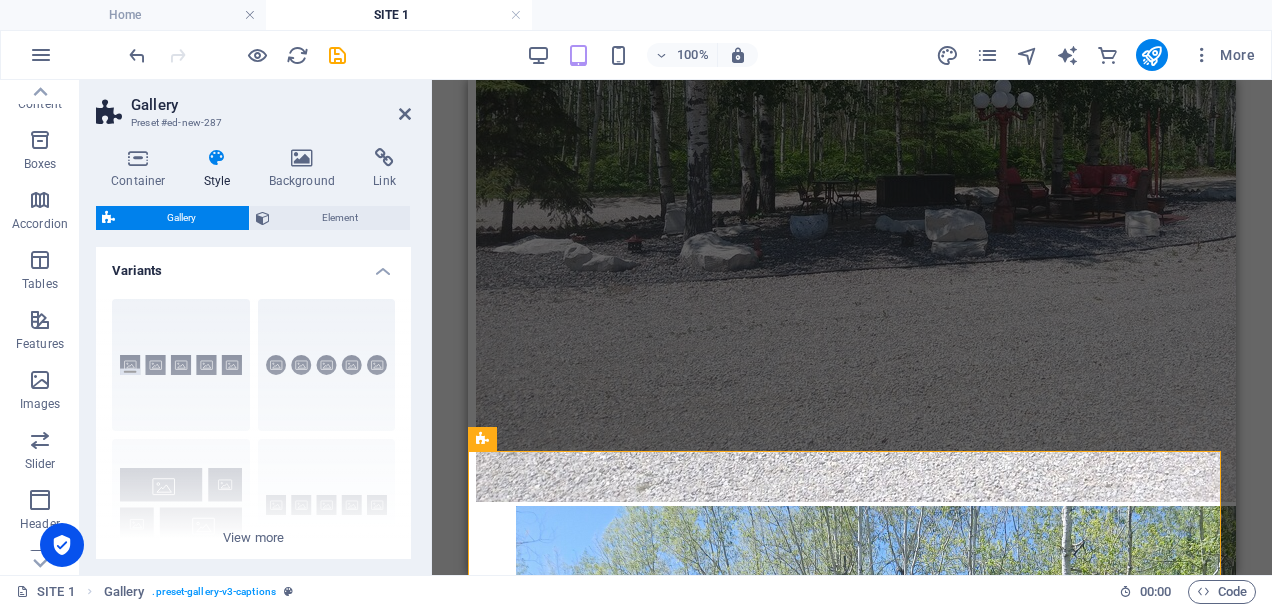 scroll, scrollTop: 752, scrollLeft: 0, axis: vertical 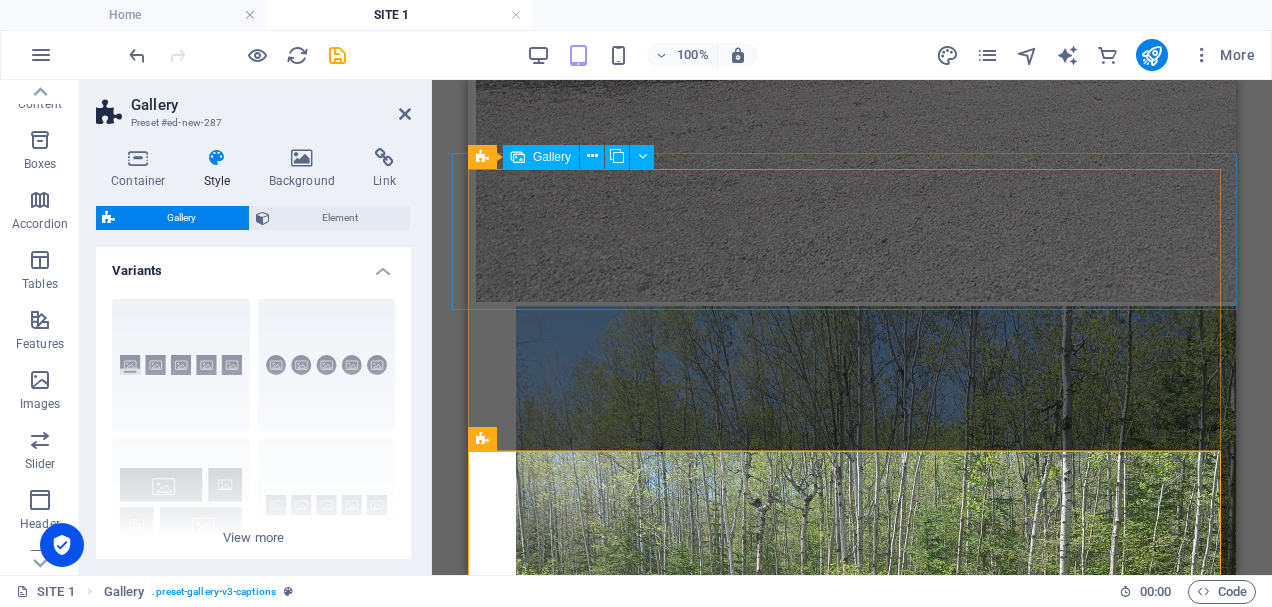 click at bounding box center [916, 1512] 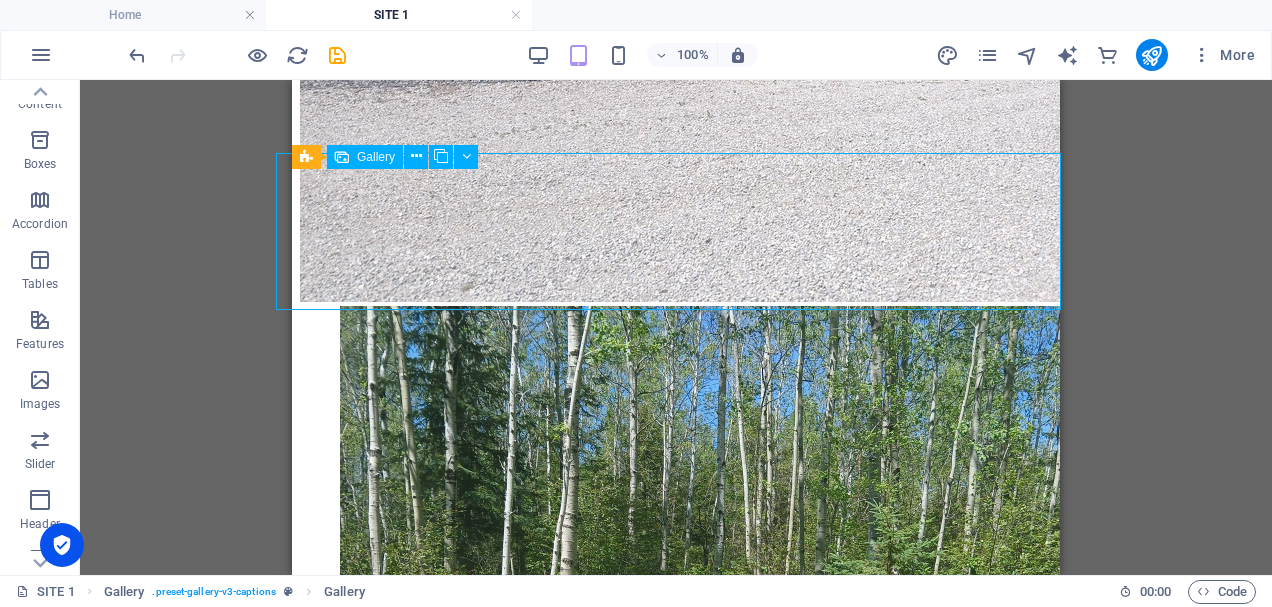 scroll, scrollTop: 596, scrollLeft: 0, axis: vertical 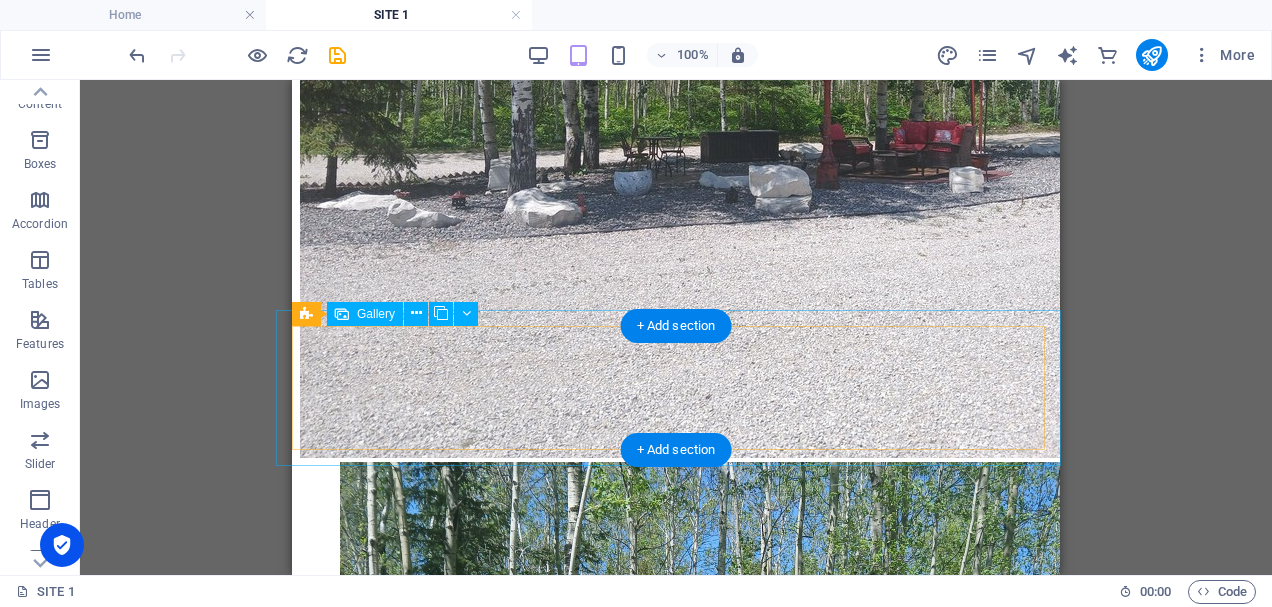 click at bounding box center (740, 864) 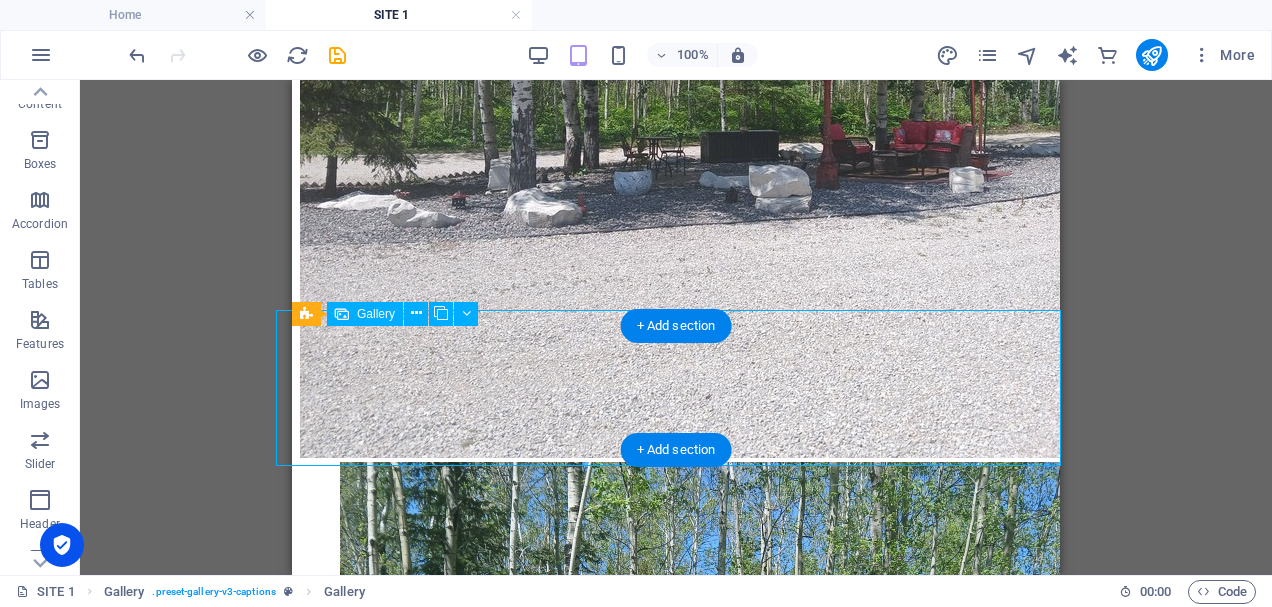 scroll, scrollTop: 580, scrollLeft: 0, axis: vertical 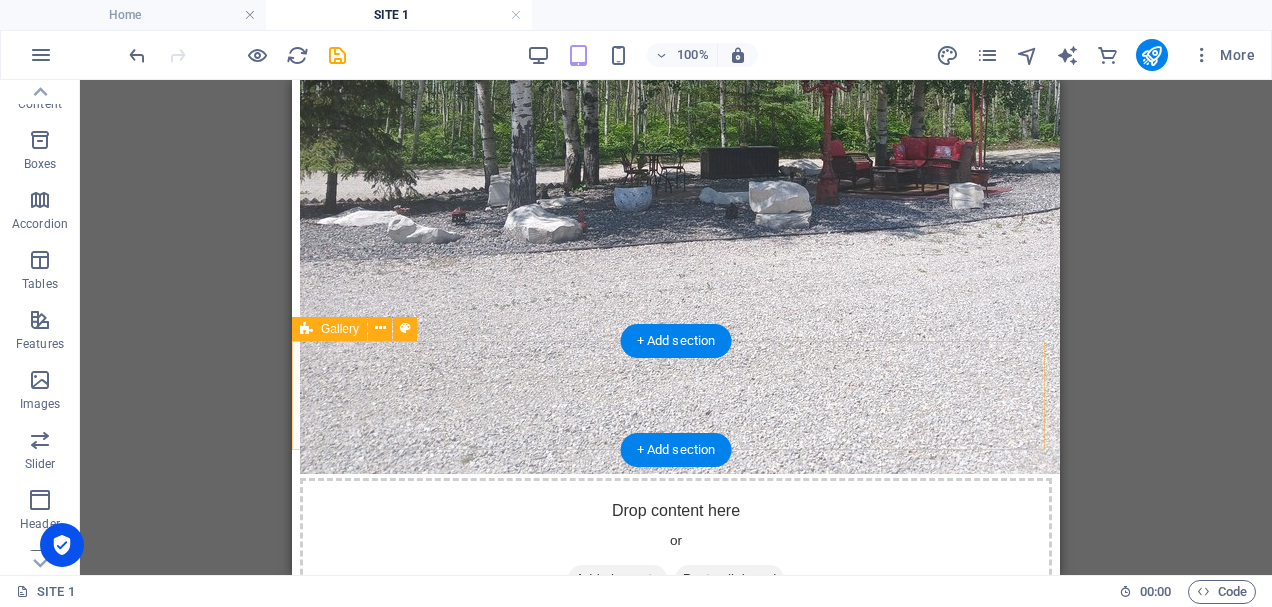 click on "Drop content here or  Add elements  Paste clipboard" at bounding box center [676, 549] 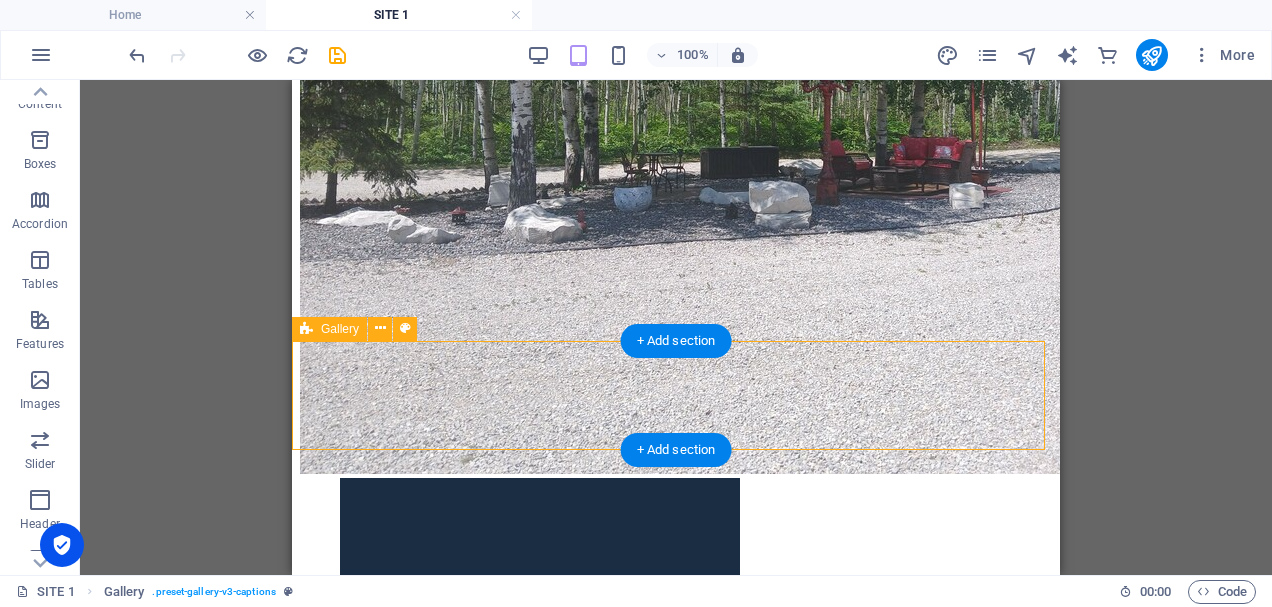 scroll, scrollTop: 471, scrollLeft: 0, axis: vertical 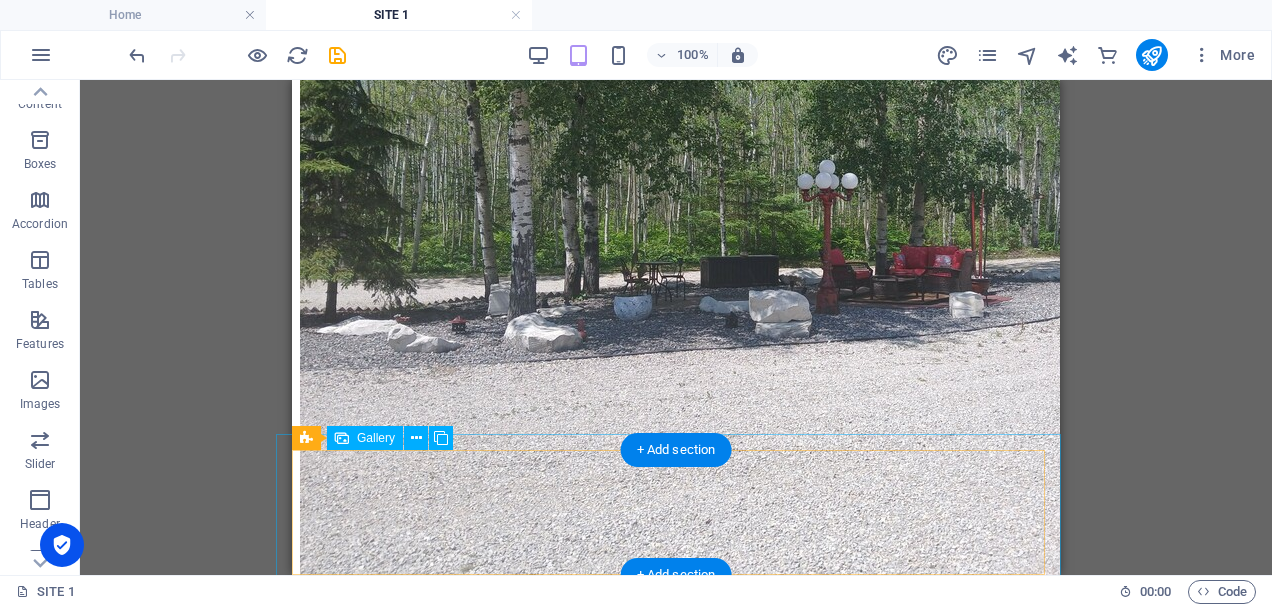 click at bounding box center [740, 789] 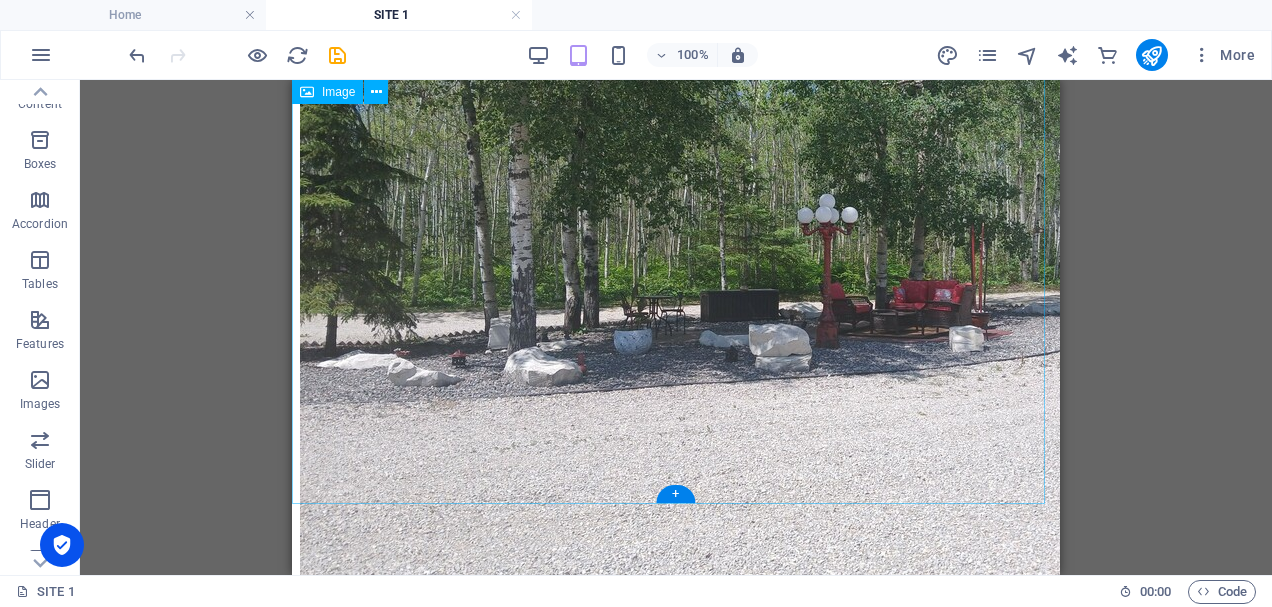 scroll, scrollTop: 471, scrollLeft: 0, axis: vertical 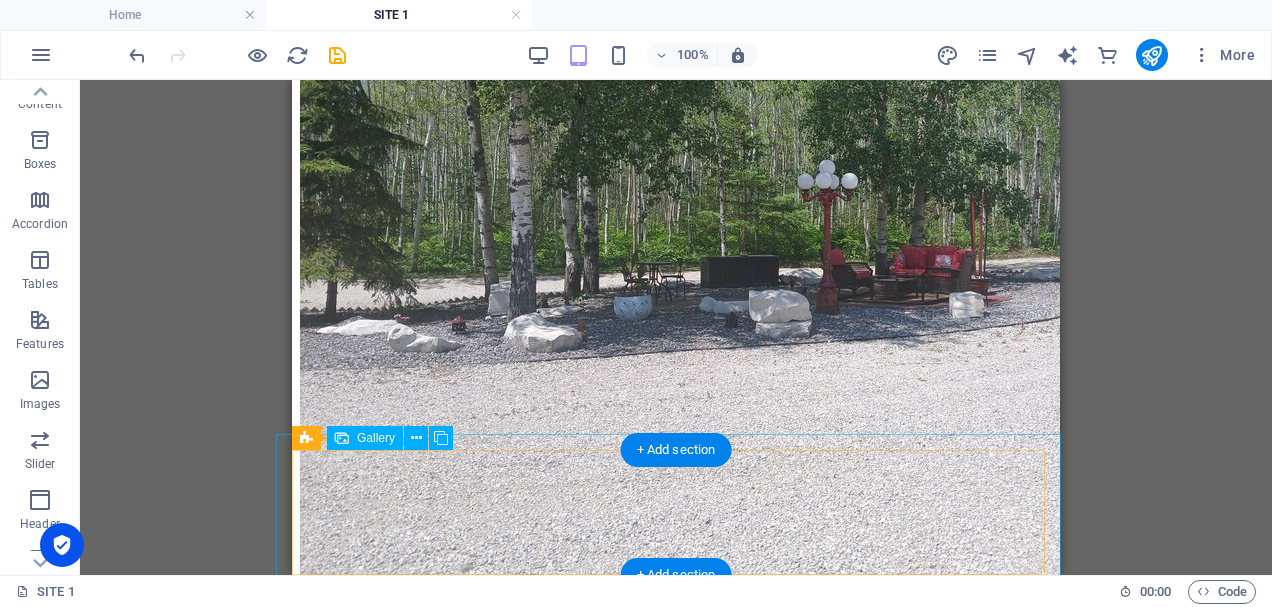 click at bounding box center (740, 789) 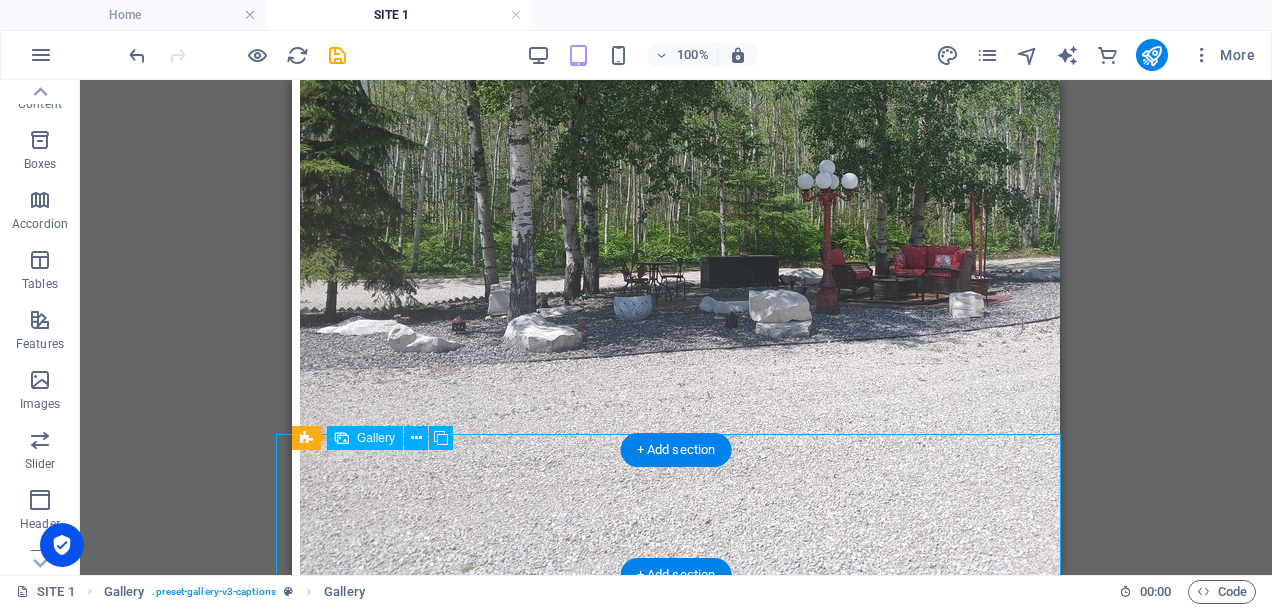 click at bounding box center [740, 789] 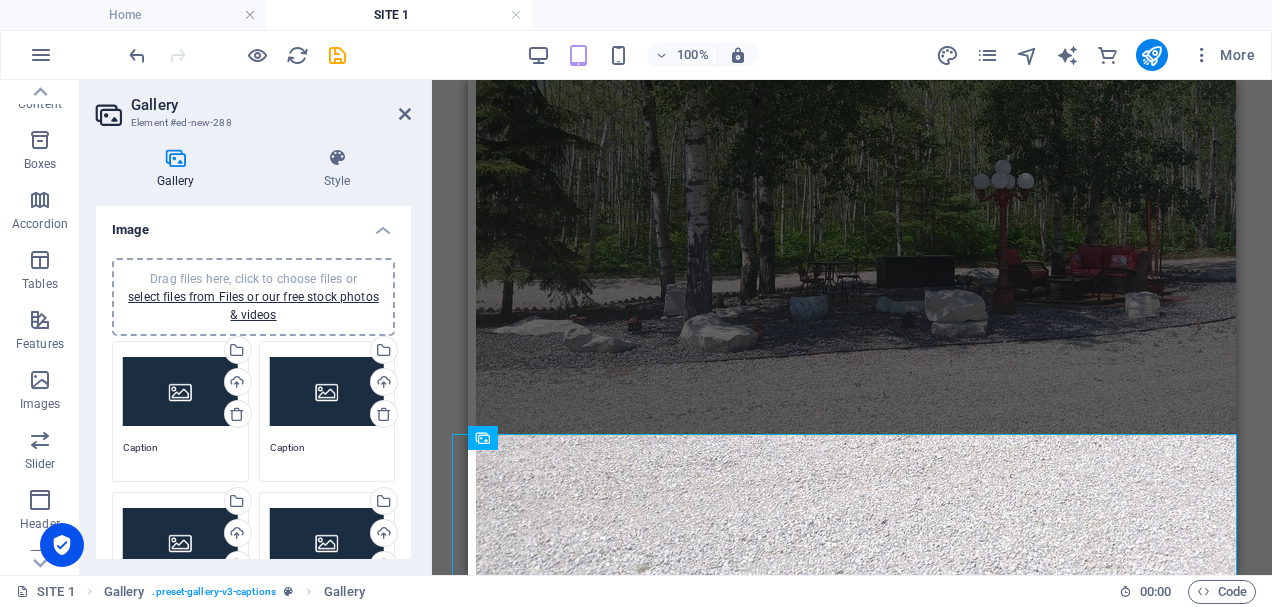 click on "Drag files here, click to choose files or select files from Files or our free stock photos & videos" at bounding box center [180, 392] 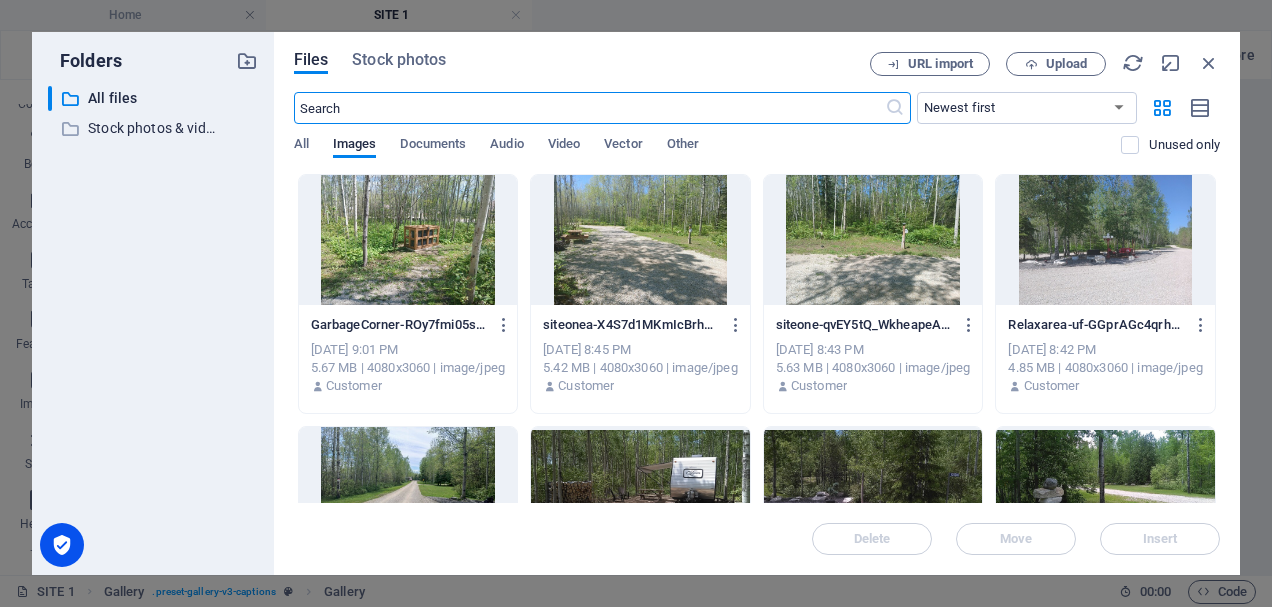 scroll, scrollTop: 468, scrollLeft: 0, axis: vertical 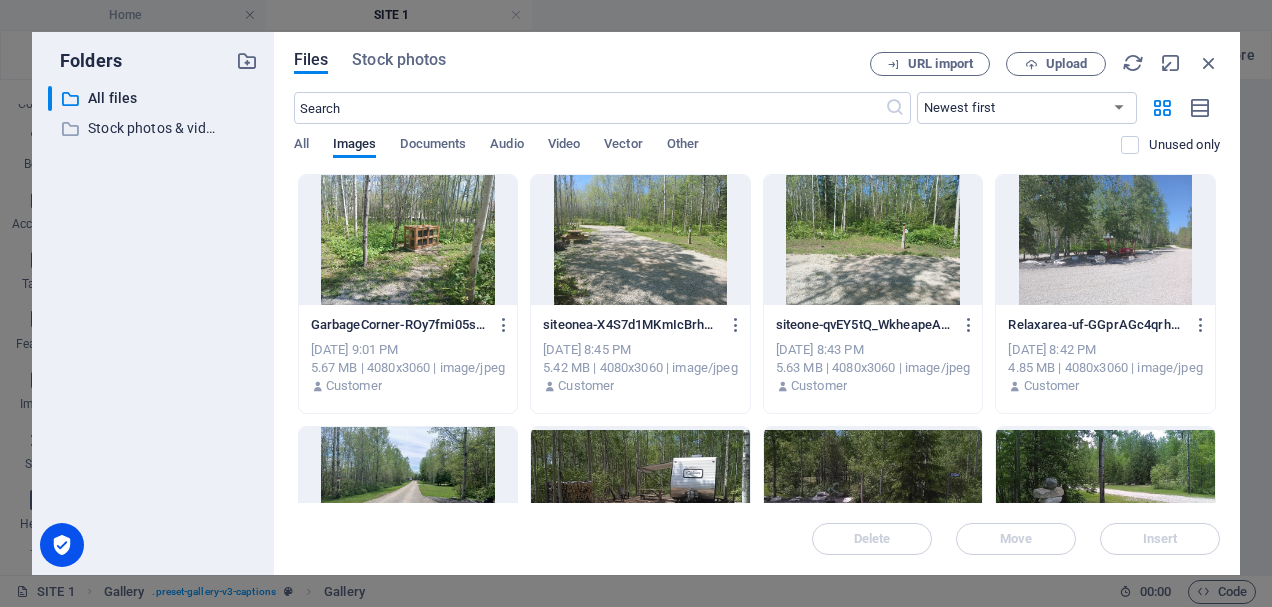 click at bounding box center [640, 240] 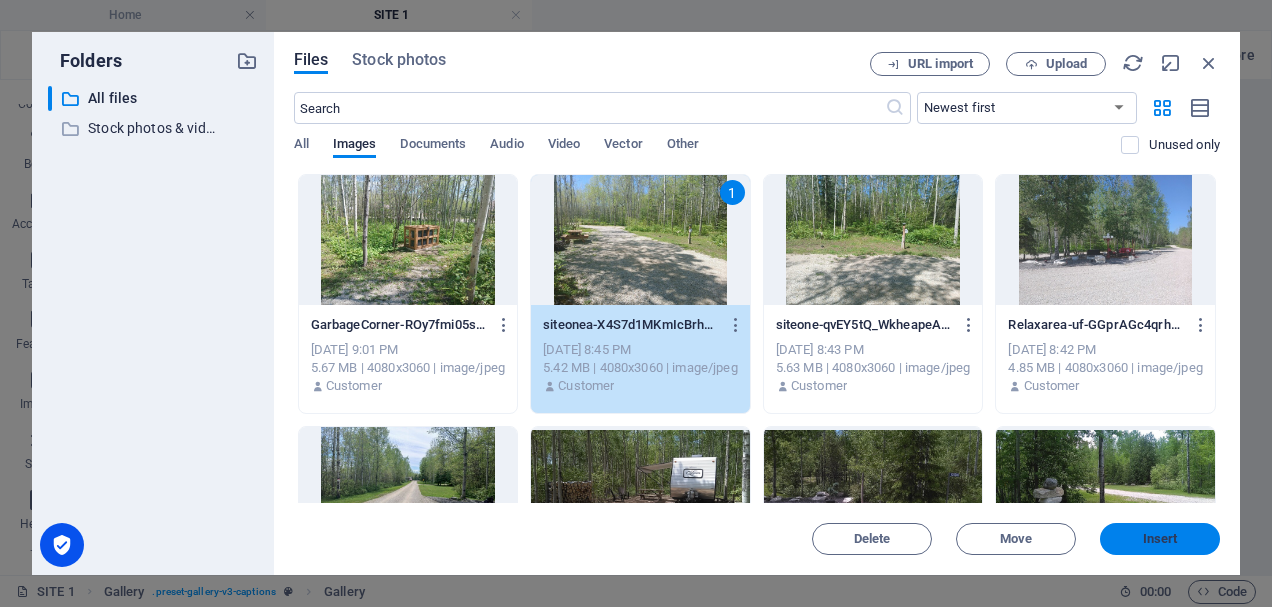 click on "Insert" at bounding box center (1160, 539) 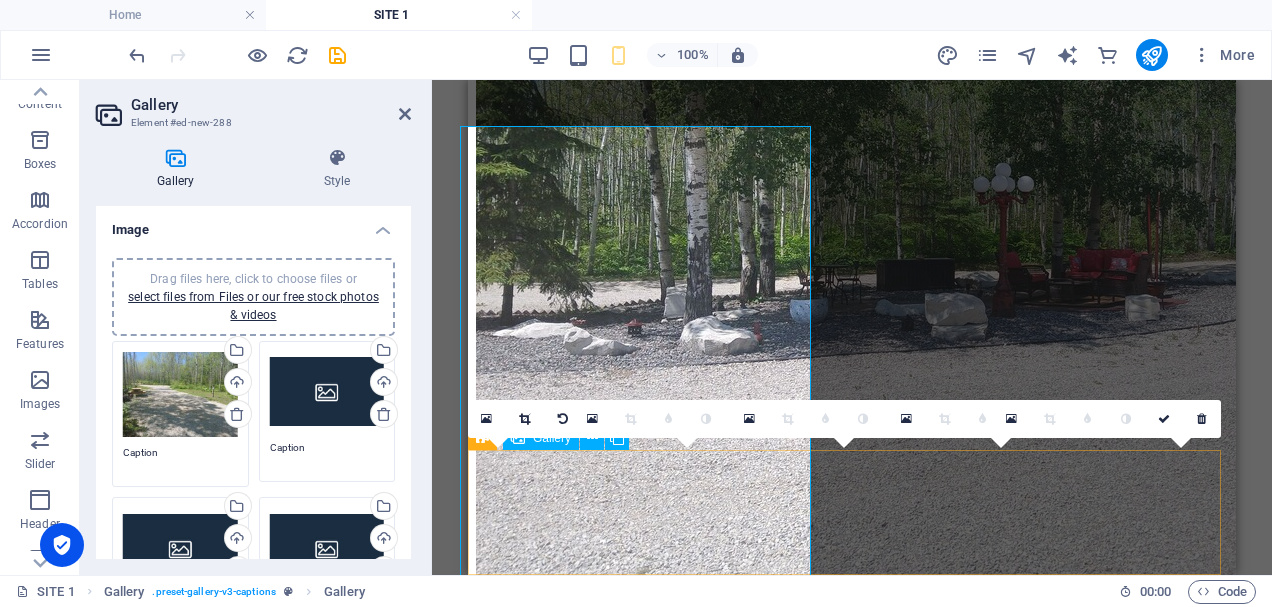 scroll, scrollTop: 471, scrollLeft: 0, axis: vertical 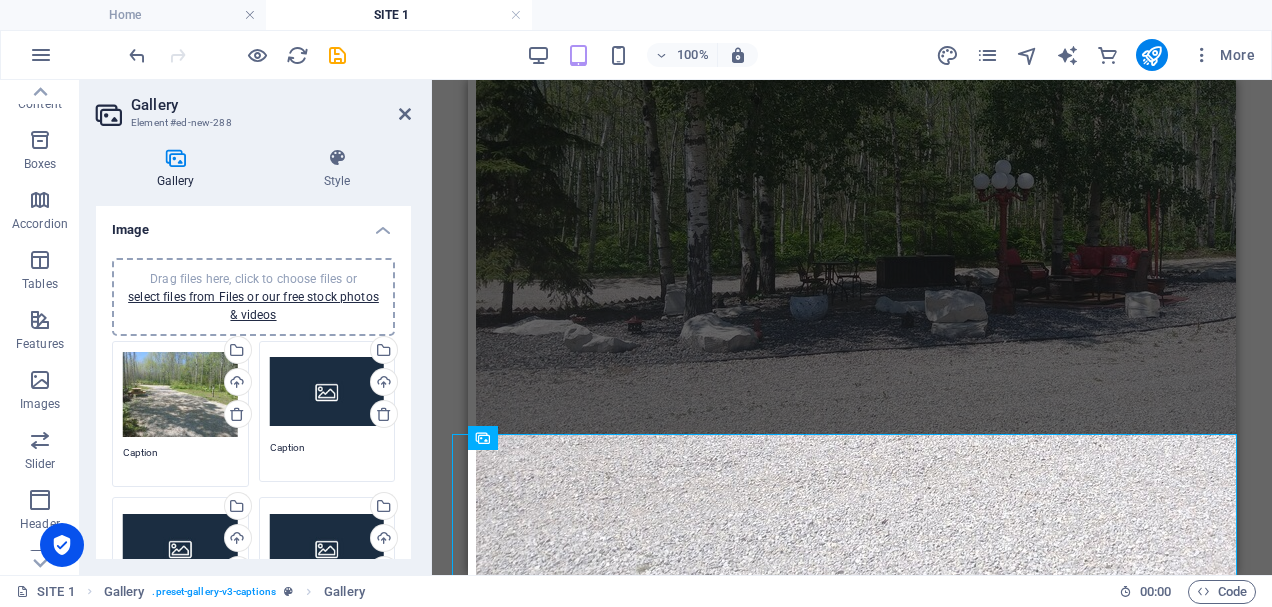 click on "Drag files here, click to choose files or select files from Files or our free stock photos & videos" at bounding box center [327, 392] 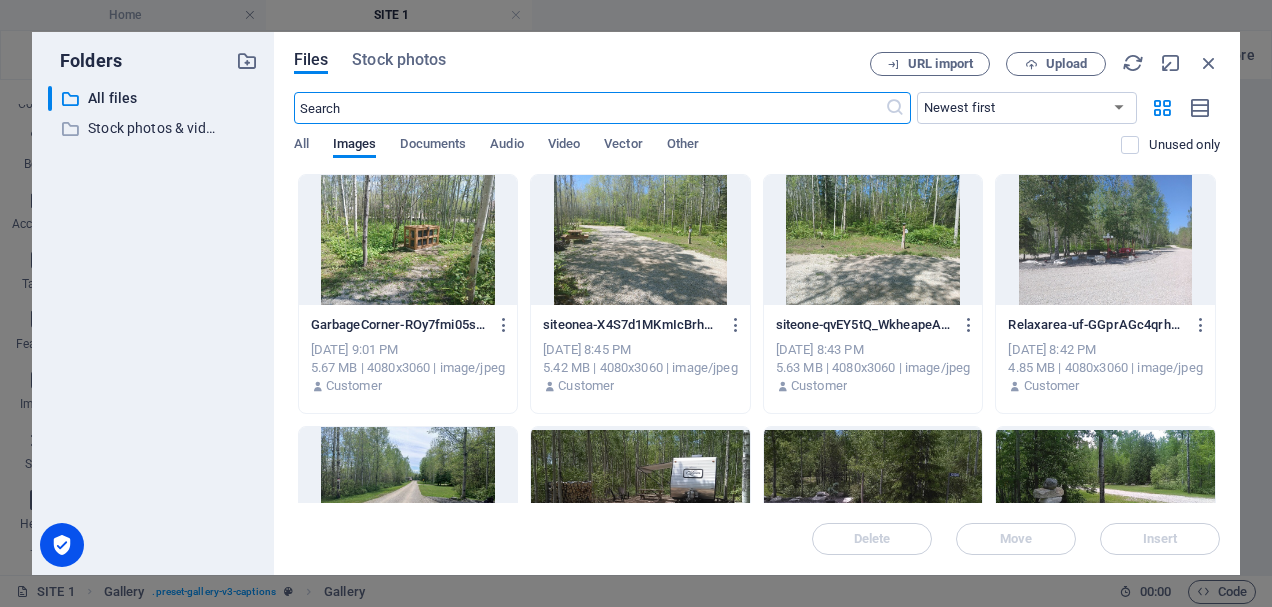 click at bounding box center [873, 240] 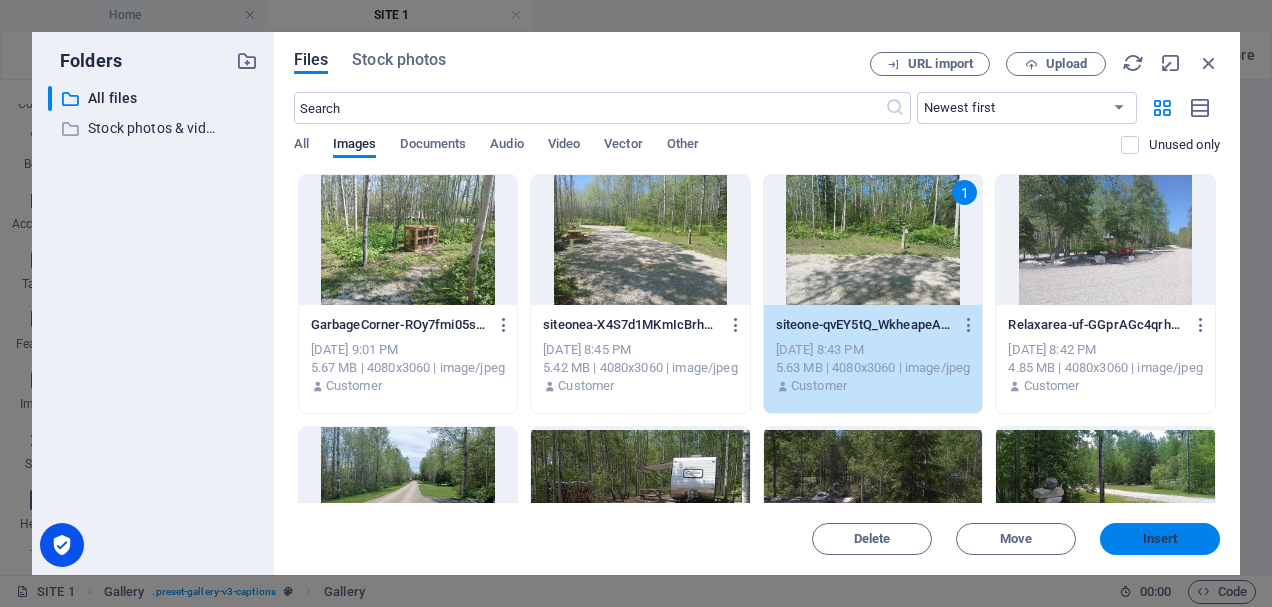 click on "Insert" at bounding box center (1160, 539) 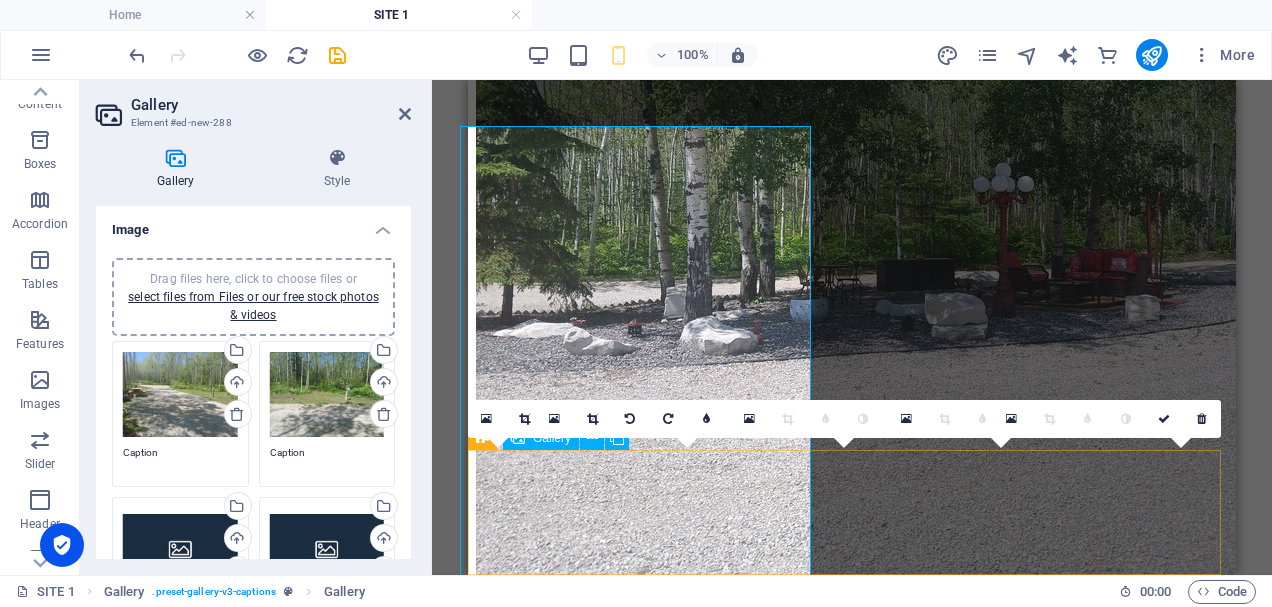scroll, scrollTop: 471, scrollLeft: 0, axis: vertical 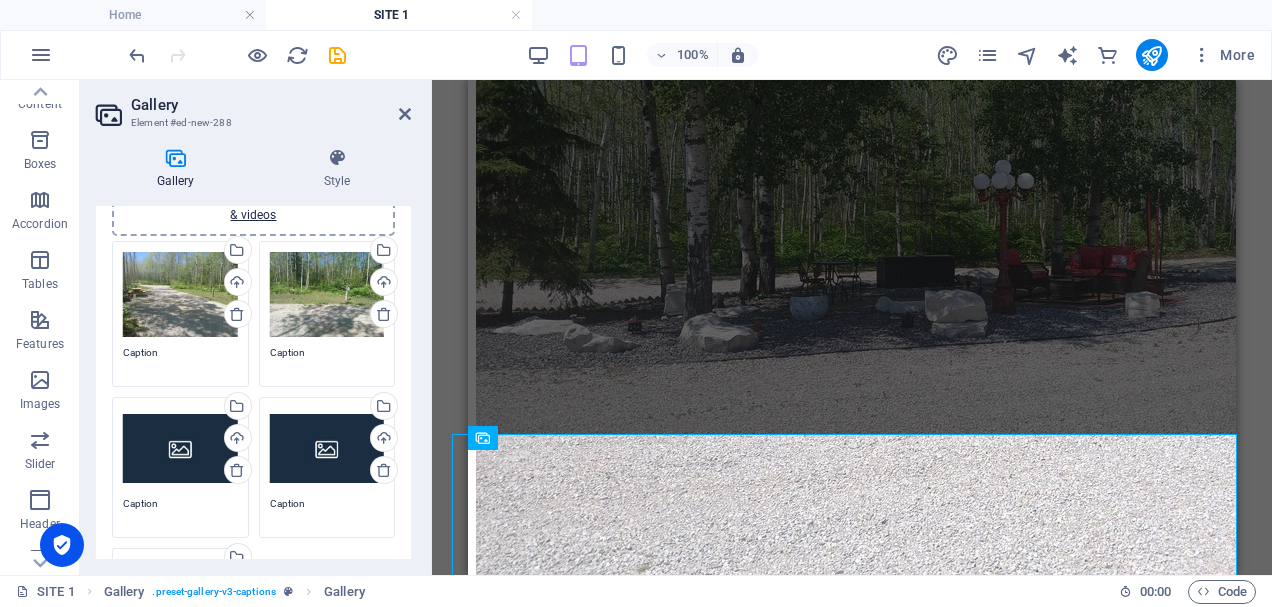 click on "Drag files here, click to choose files or select files from Files or our free stock photos & videos" at bounding box center (180, 448) 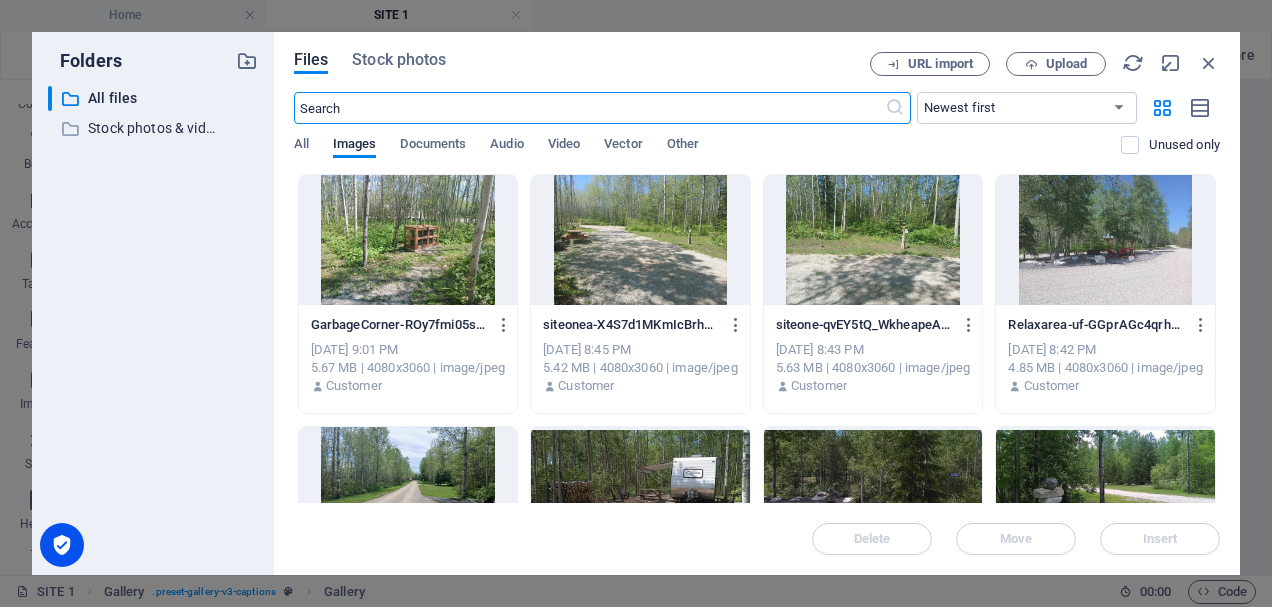 scroll, scrollTop: 468, scrollLeft: 0, axis: vertical 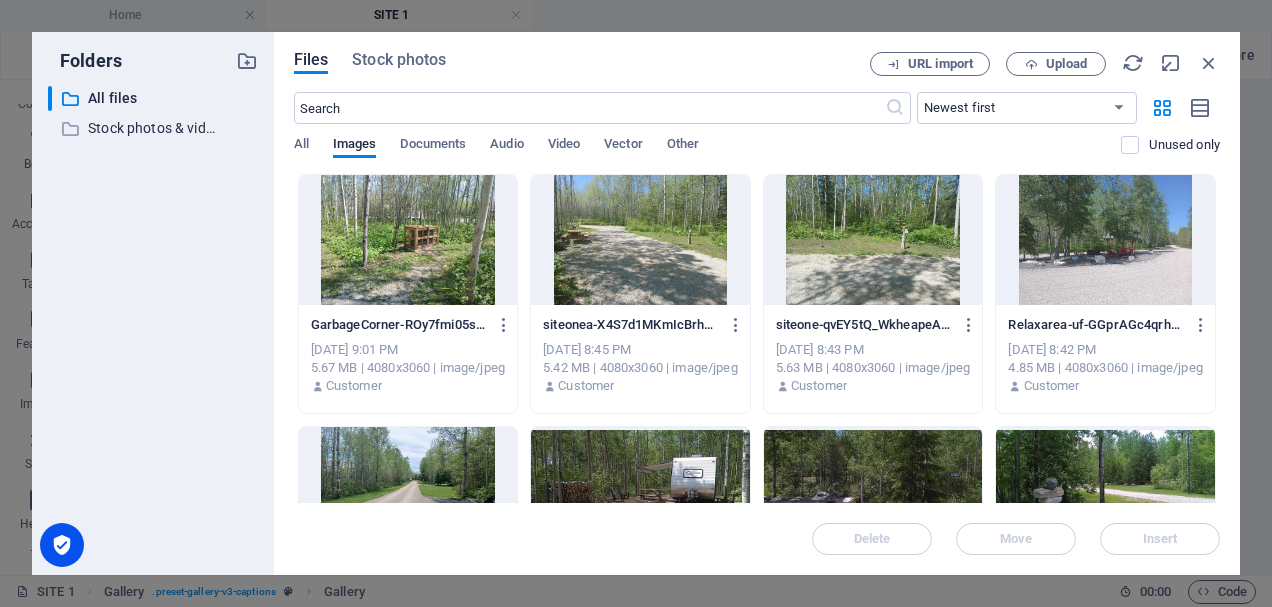 click at bounding box center [408, 240] 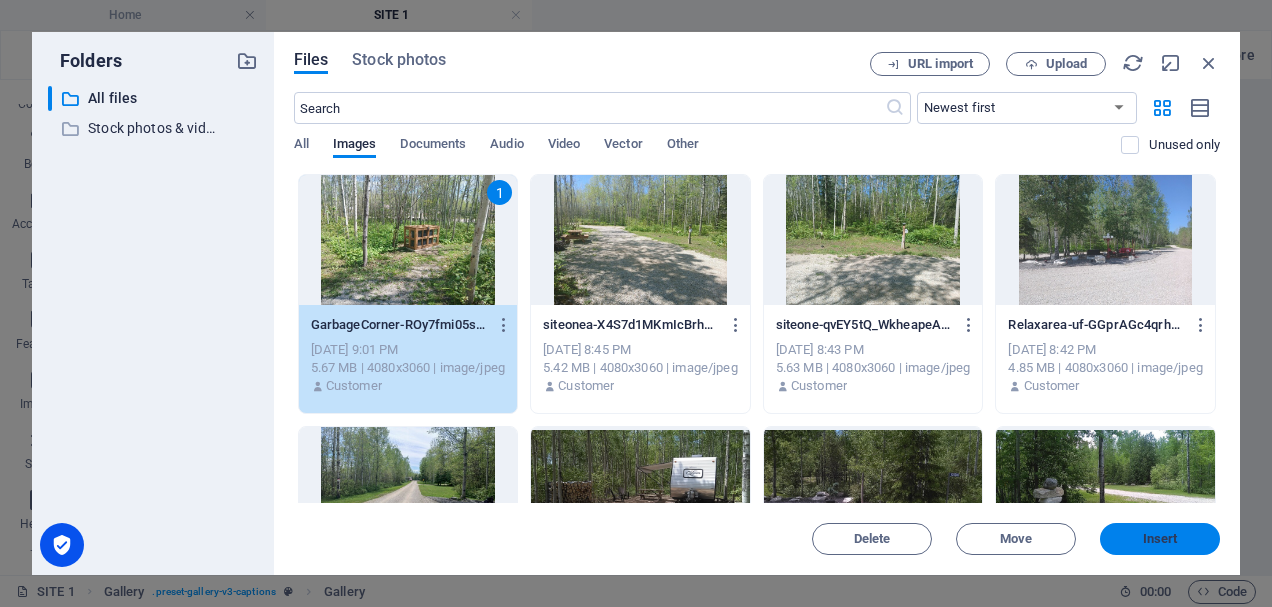 drag, startPoint x: 1152, startPoint y: 543, endPoint x: 683, endPoint y: 460, distance: 476.28772 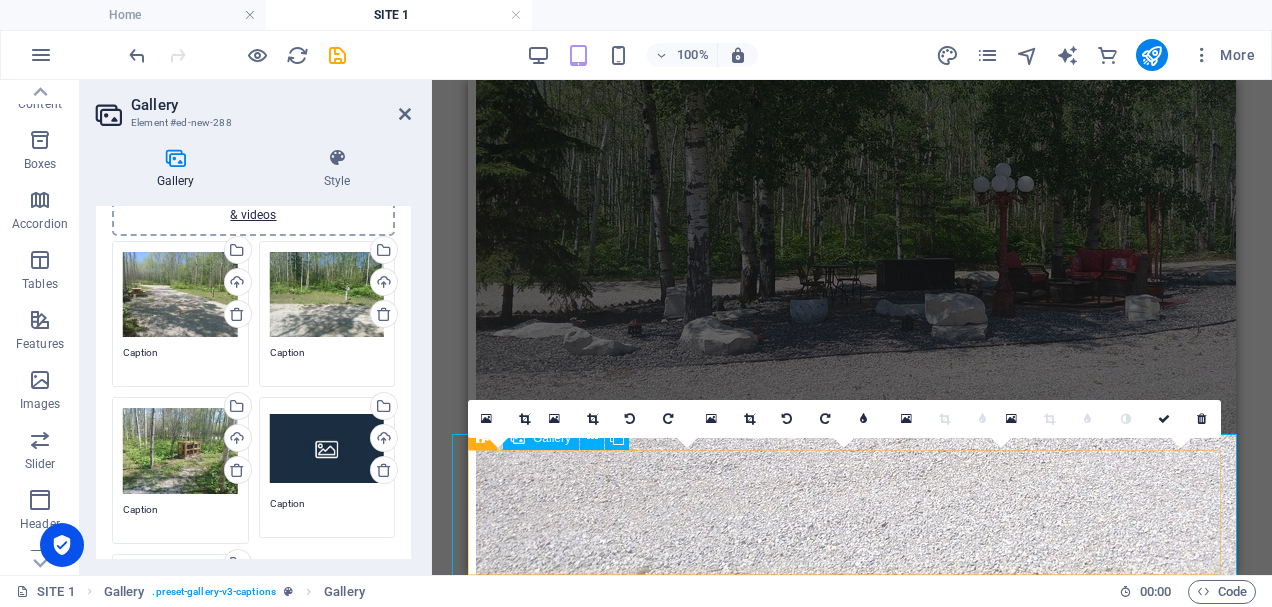 scroll, scrollTop: 471, scrollLeft: 0, axis: vertical 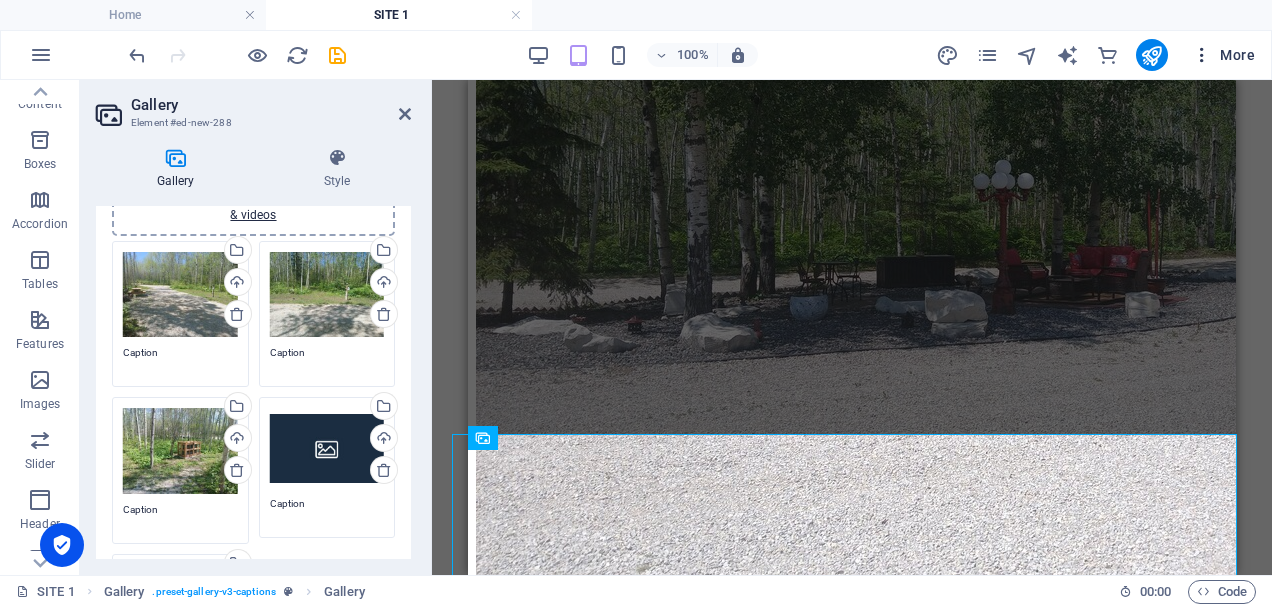 click at bounding box center (1202, 55) 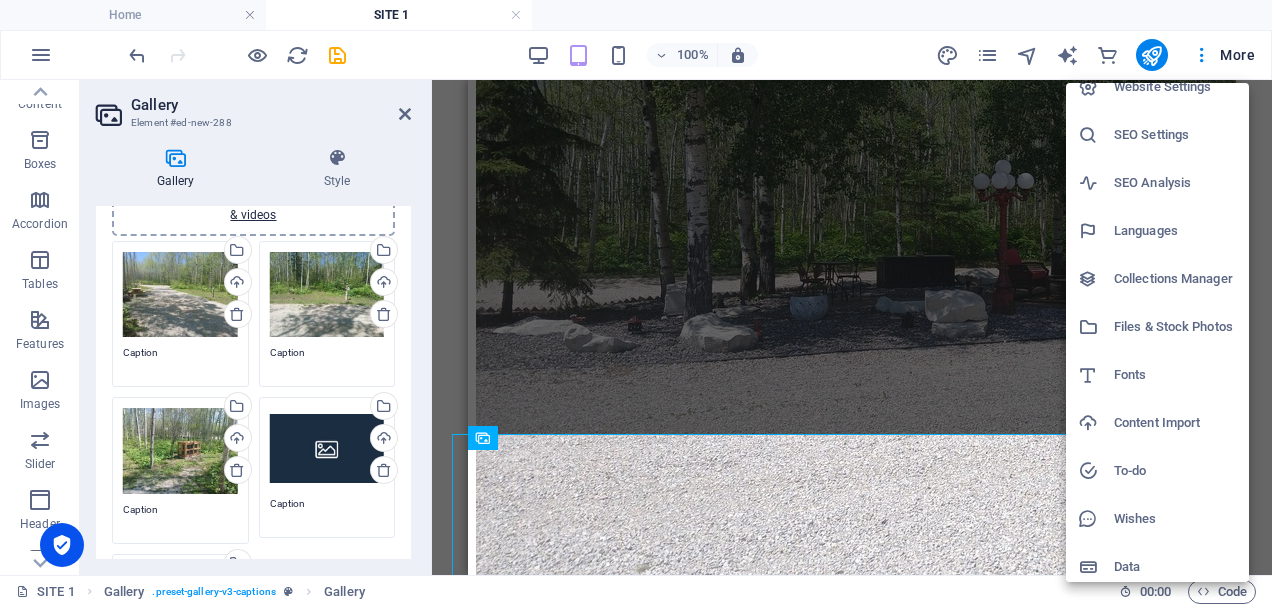 scroll, scrollTop: 28, scrollLeft: 0, axis: vertical 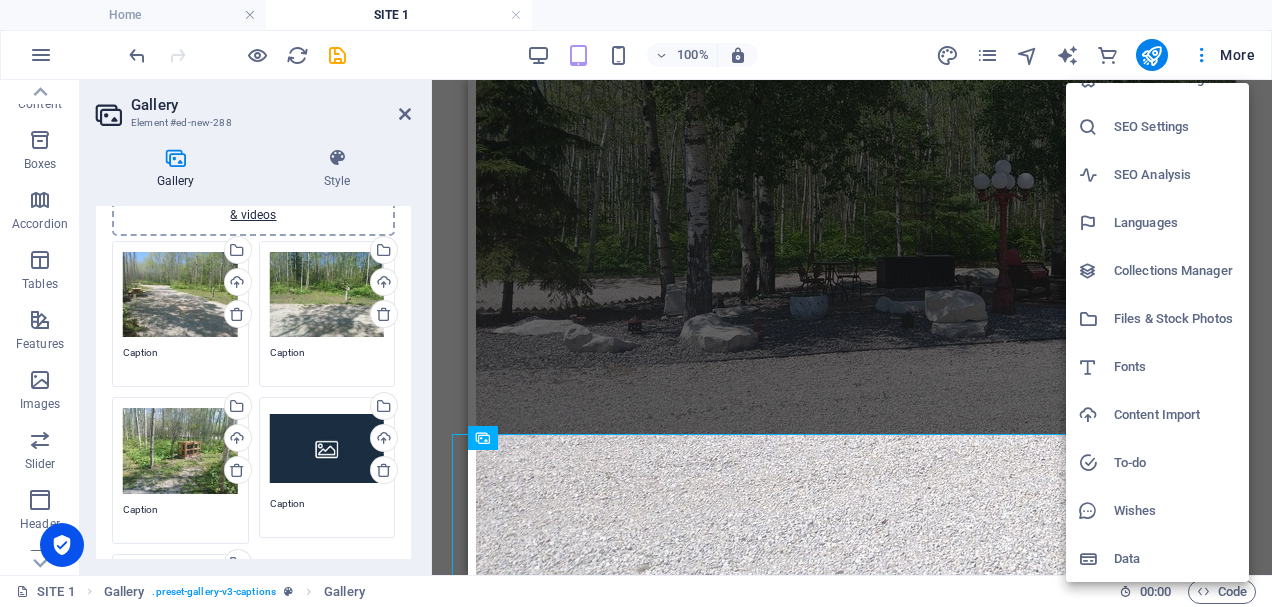 click on "Files & Stock Photos" at bounding box center [1175, 319] 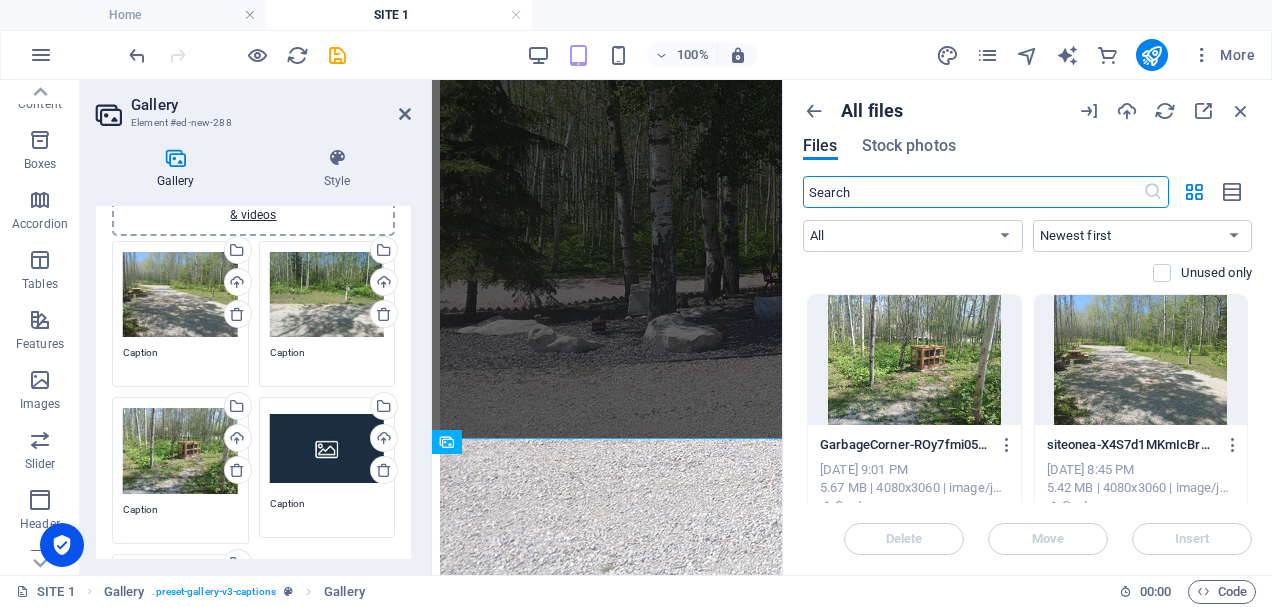 scroll, scrollTop: 468, scrollLeft: 0, axis: vertical 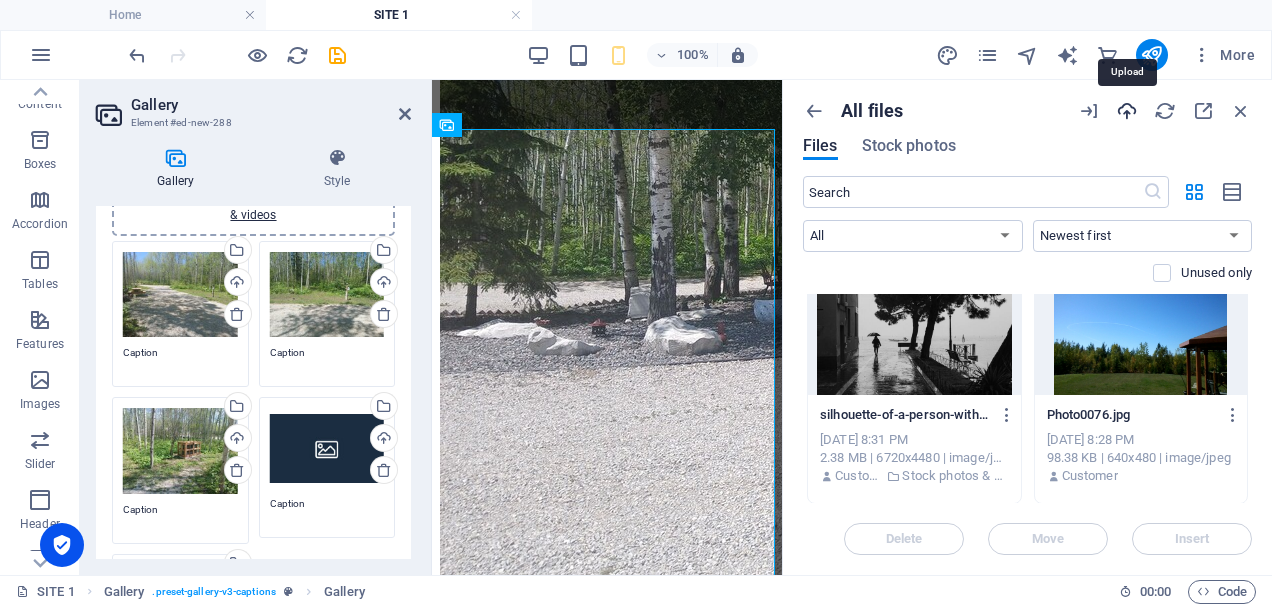 click at bounding box center [1127, 111] 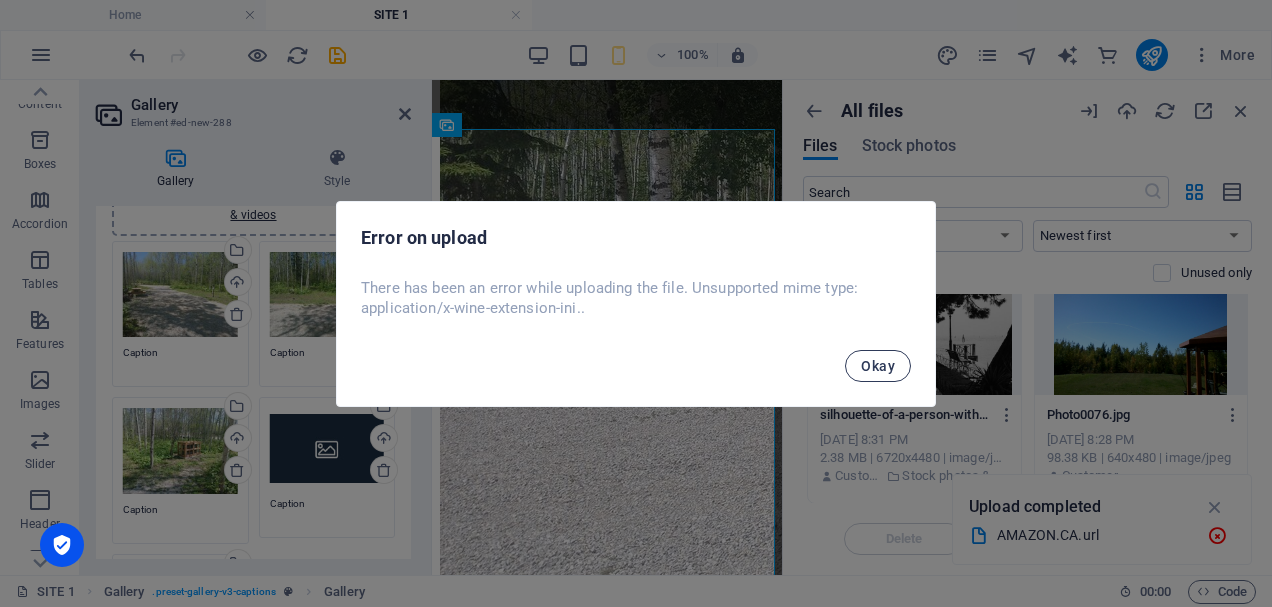 click on "Okay" at bounding box center [878, 366] 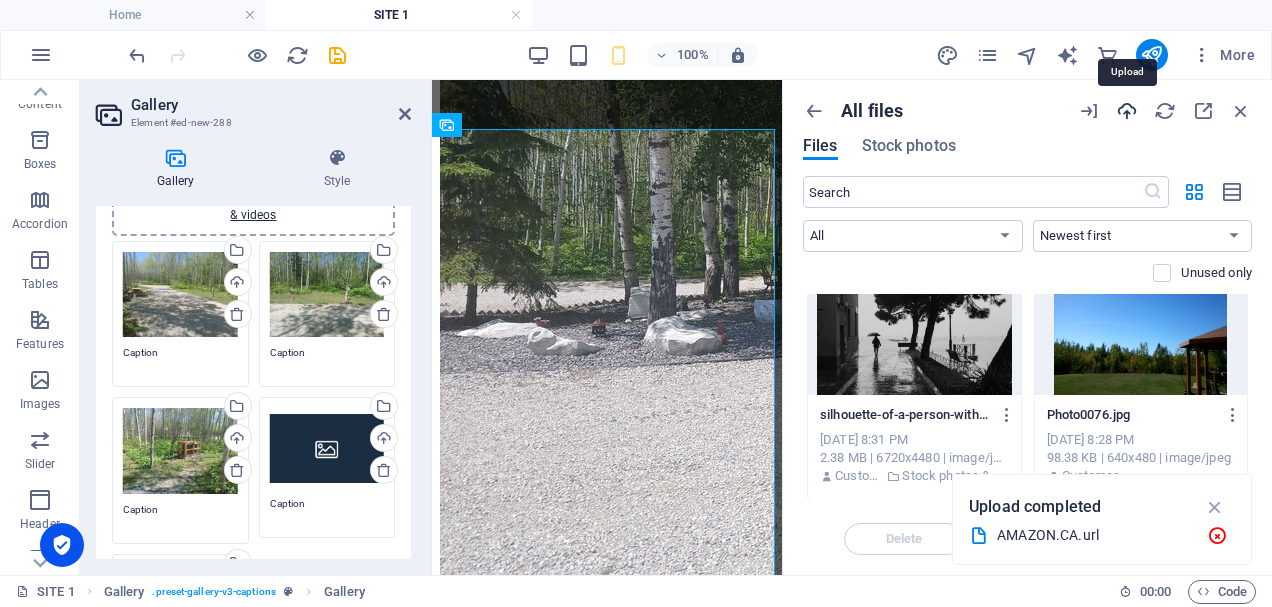 click at bounding box center [1127, 111] 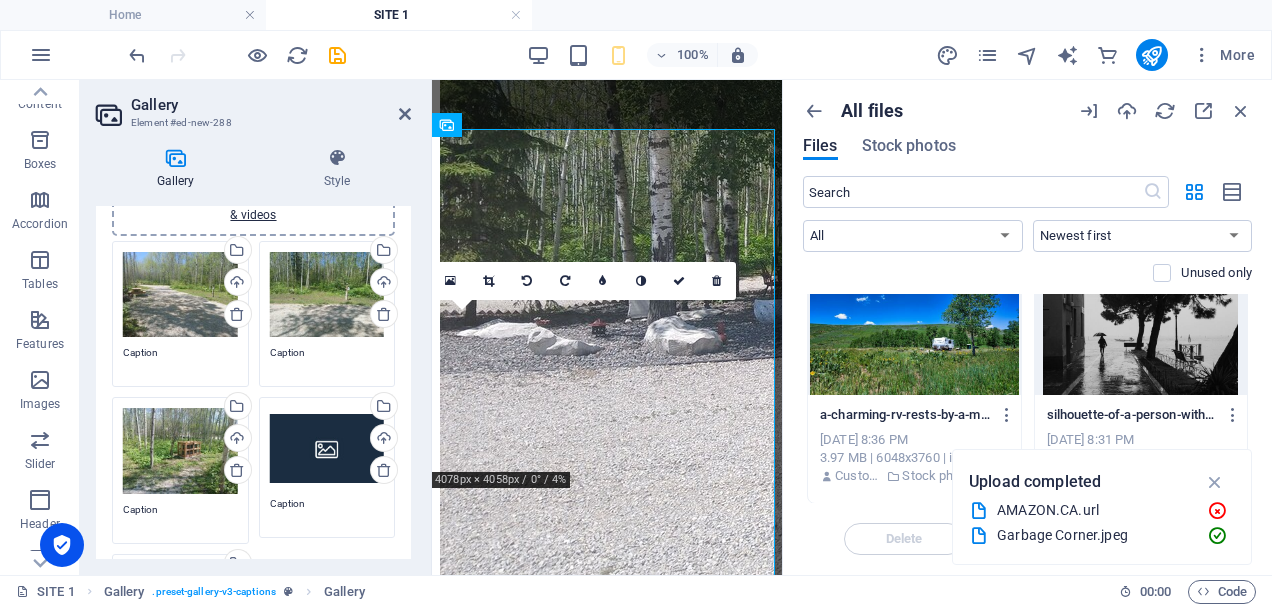 click on "Drag files here, click to choose files or select files from Files or our free stock photos & videos" at bounding box center (327, 448) 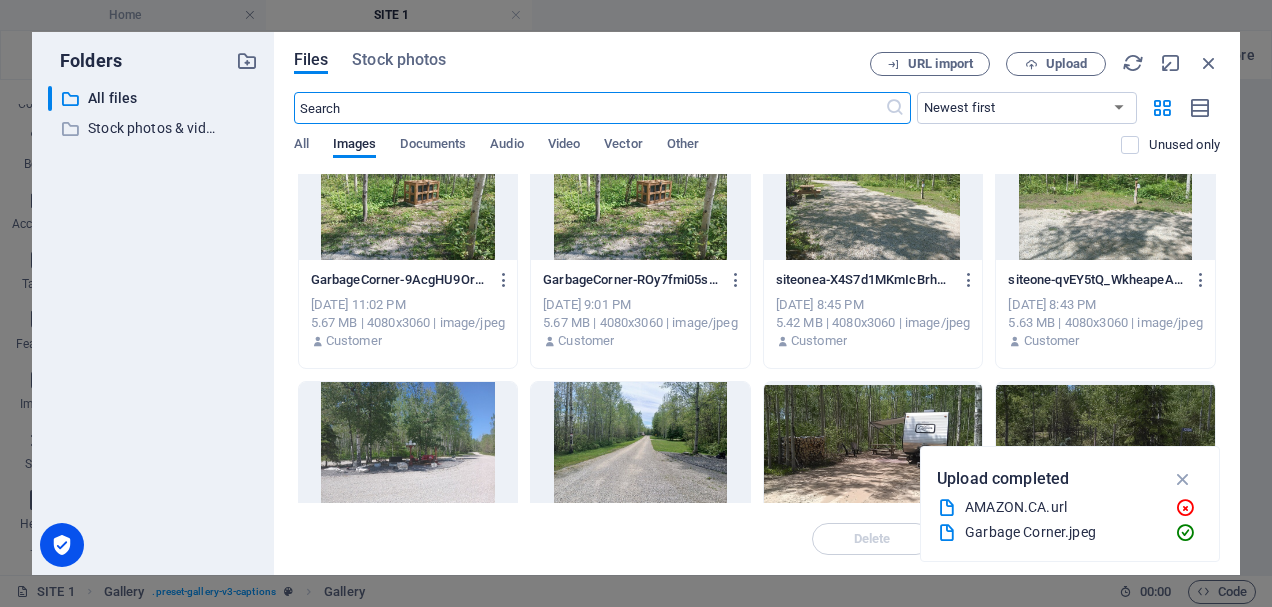 scroll, scrollTop: 0, scrollLeft: 0, axis: both 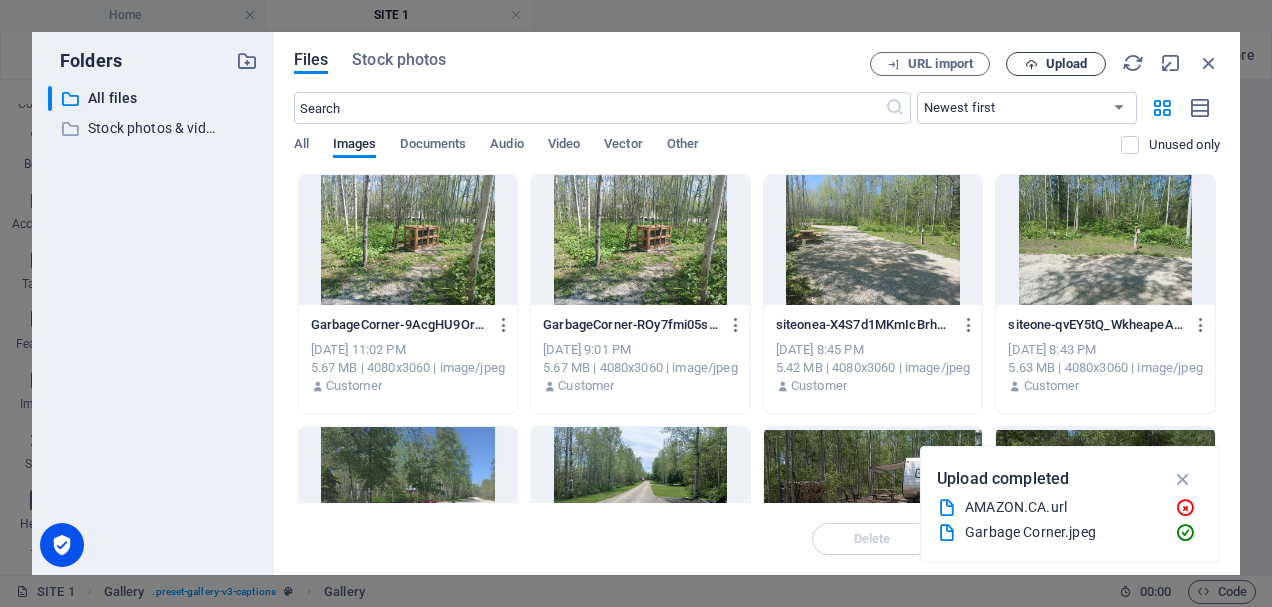 click on "Upload" at bounding box center (1066, 64) 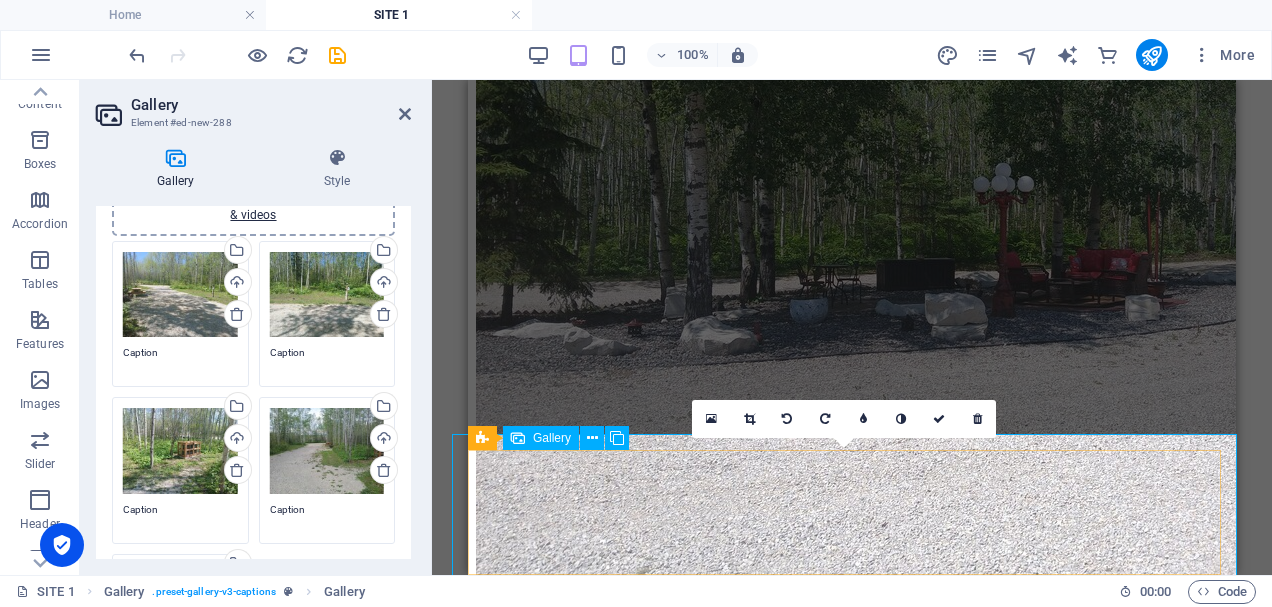 scroll, scrollTop: 471, scrollLeft: 0, axis: vertical 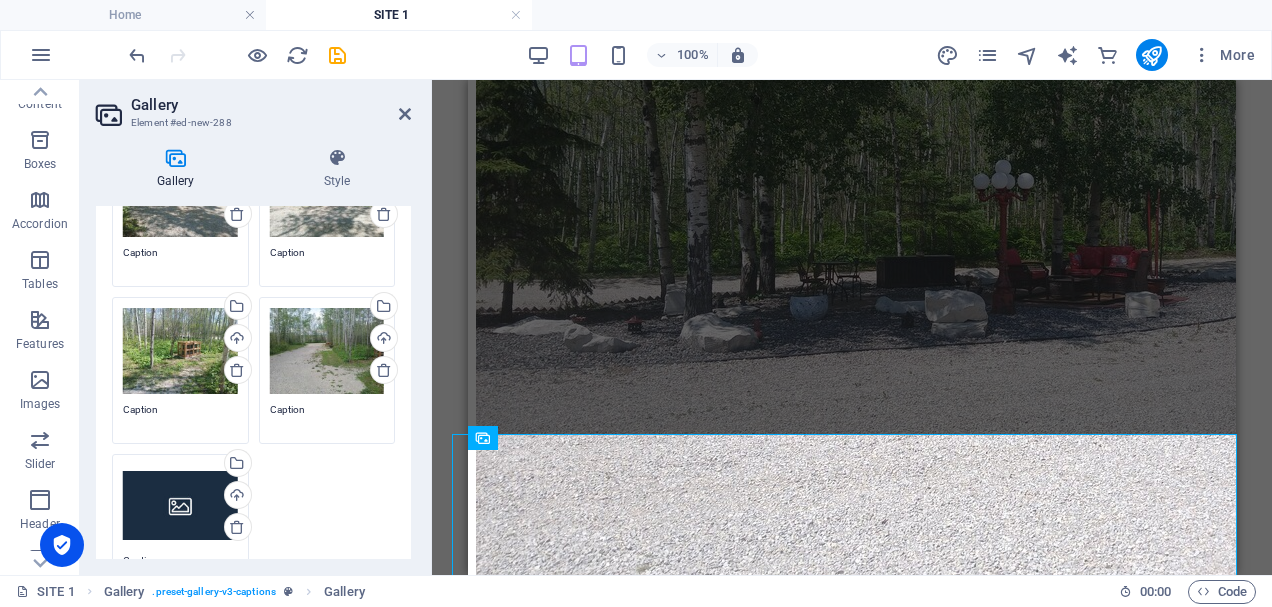 click on "Drag files here, click to choose files or select files from Files or our free stock photos & videos" at bounding box center [180, 505] 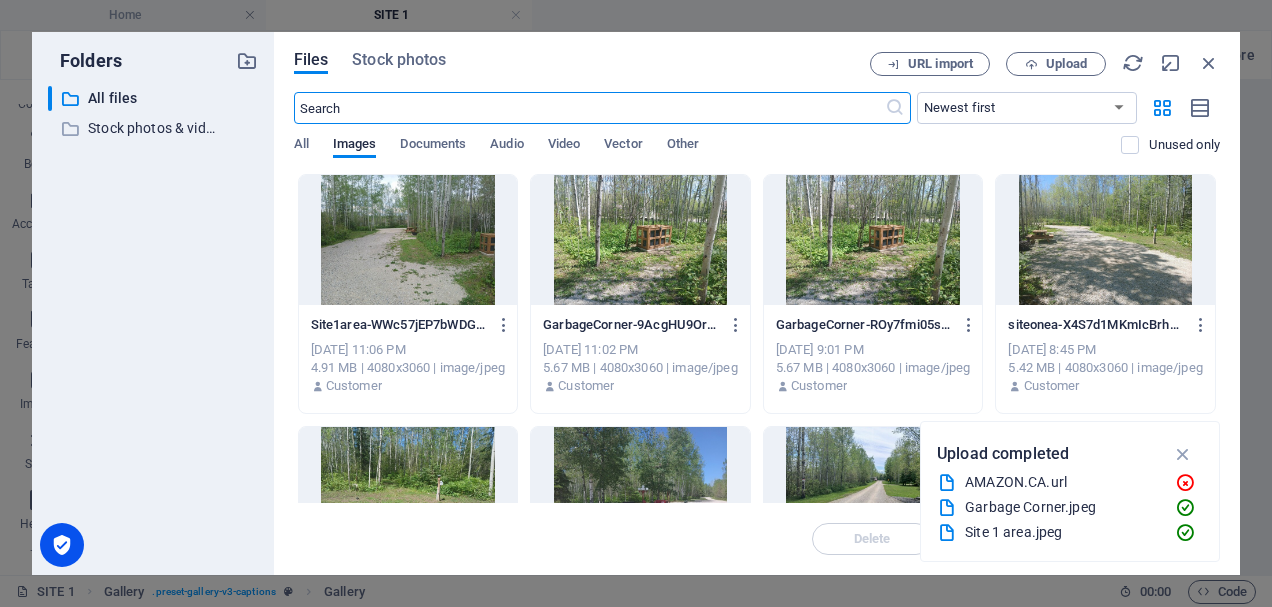 scroll, scrollTop: 468, scrollLeft: 0, axis: vertical 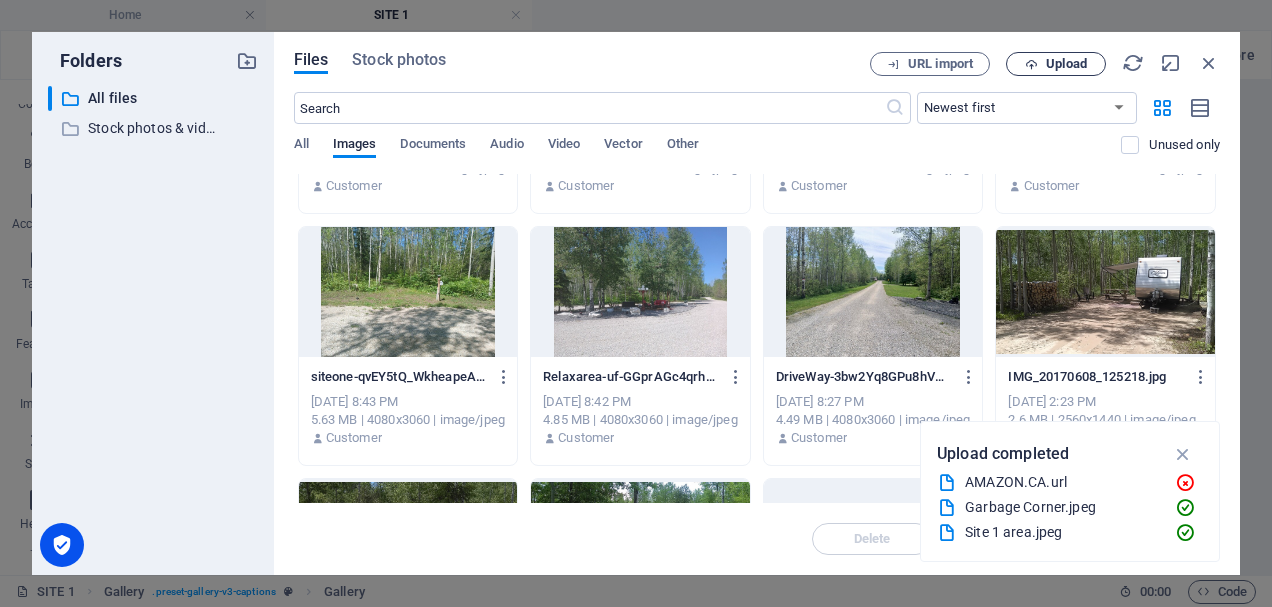 click on "Upload" at bounding box center [1066, 64] 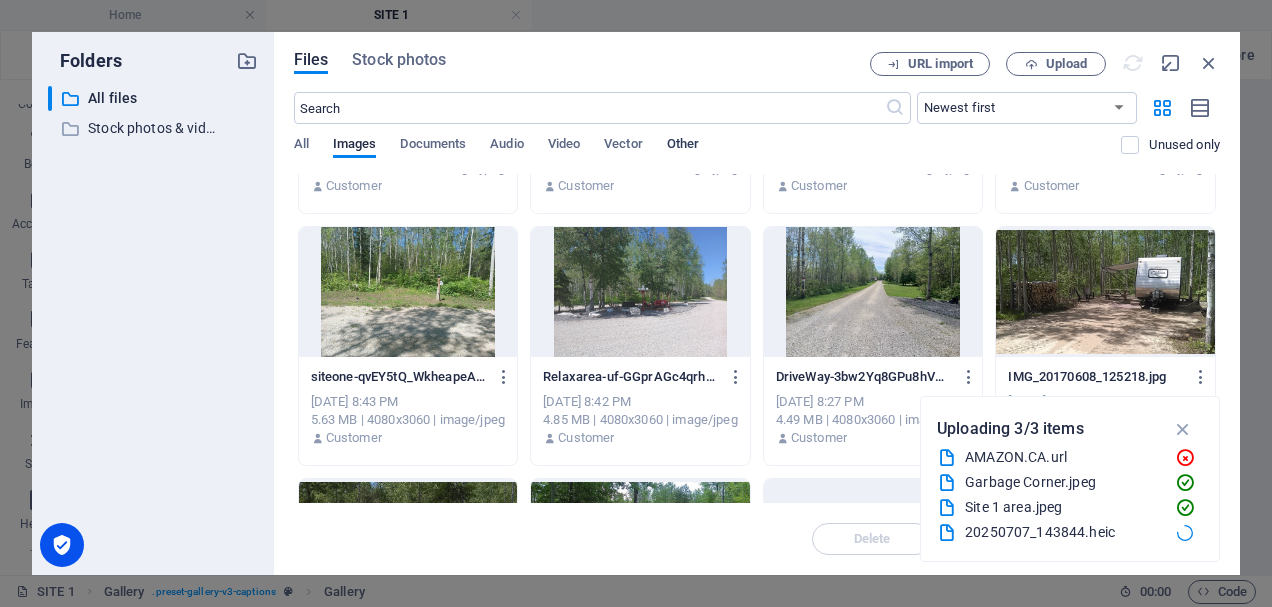 click on "Other" at bounding box center [683, 146] 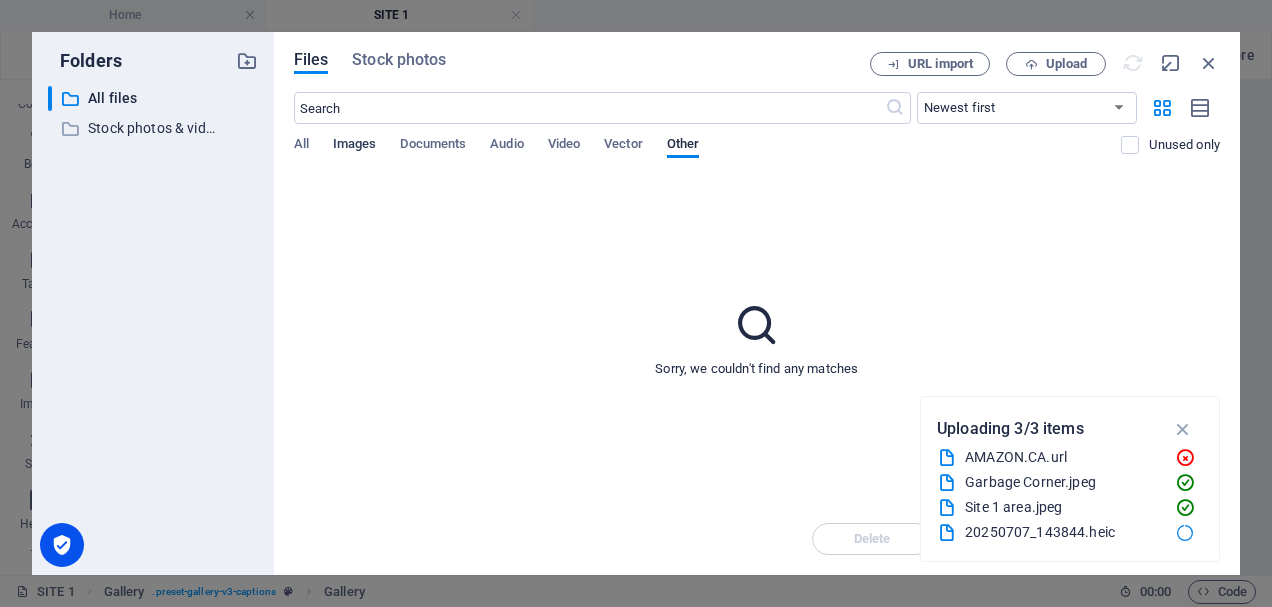 click on "Images" at bounding box center (355, 146) 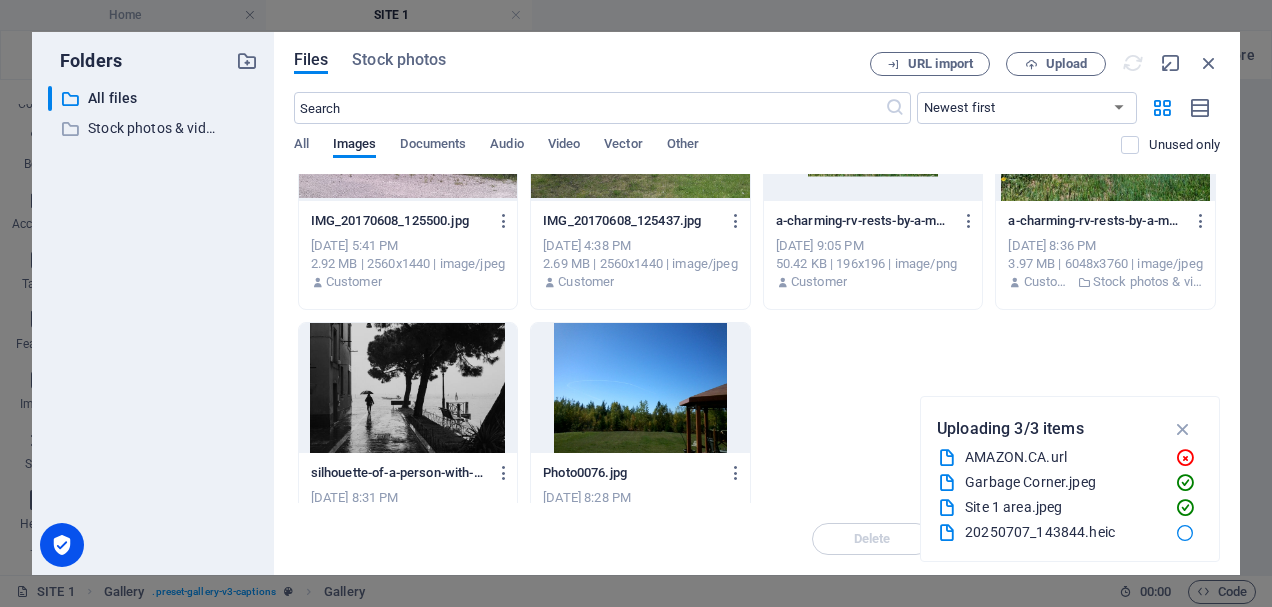 scroll, scrollTop: 666, scrollLeft: 0, axis: vertical 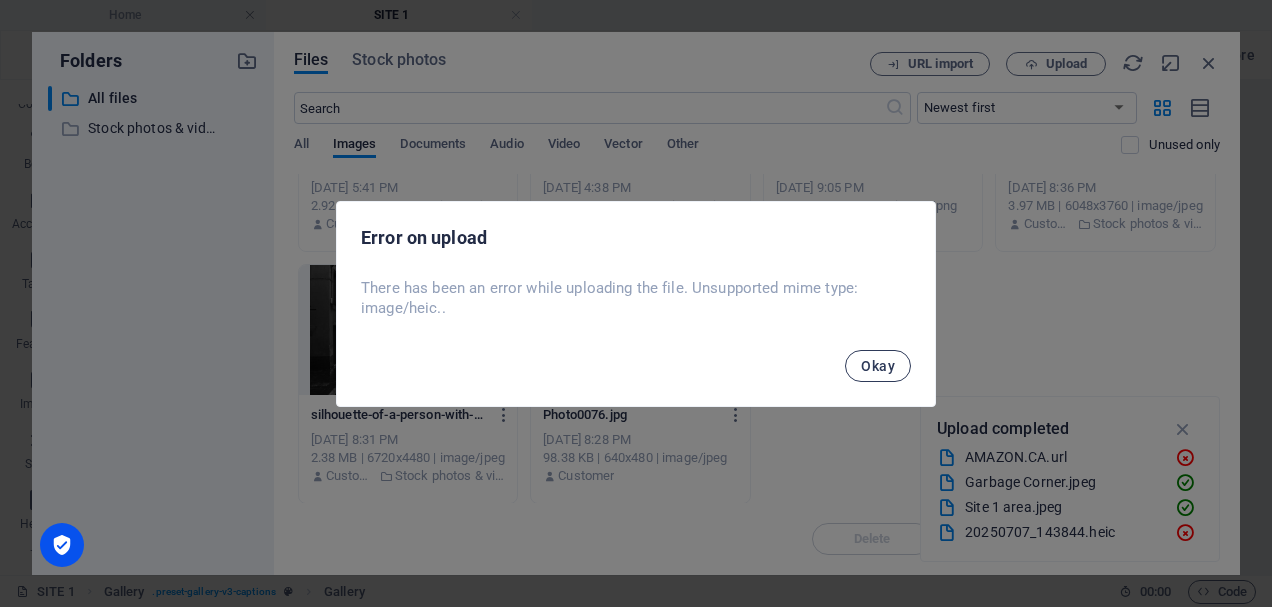 click on "Okay" at bounding box center (878, 366) 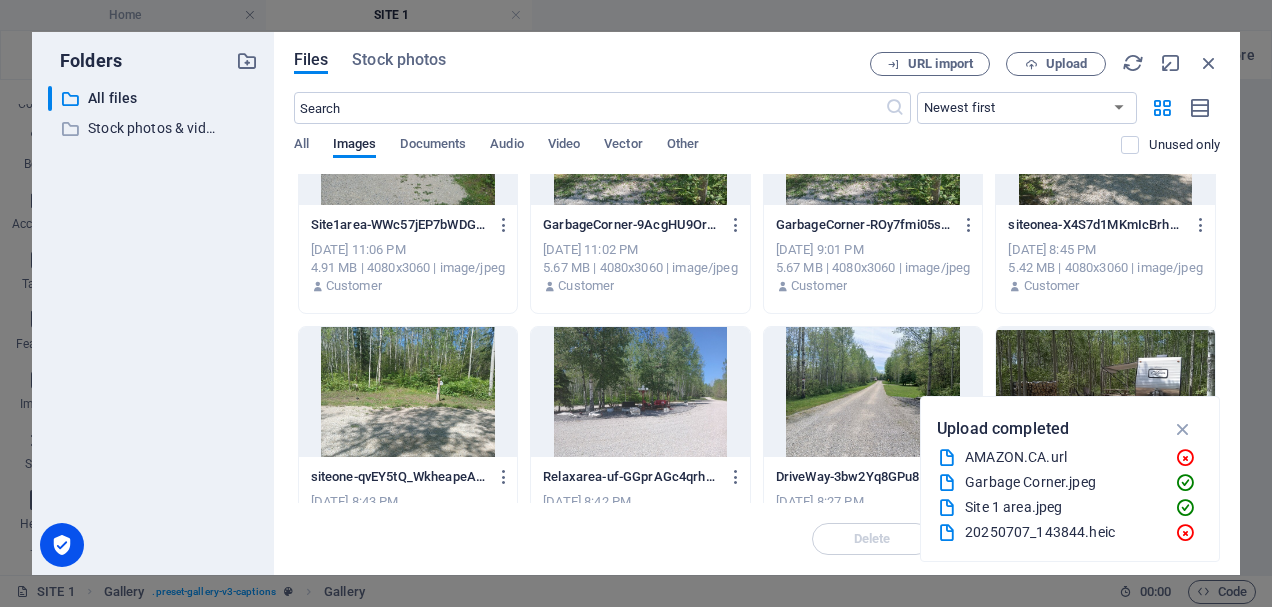 scroll, scrollTop: 0, scrollLeft: 0, axis: both 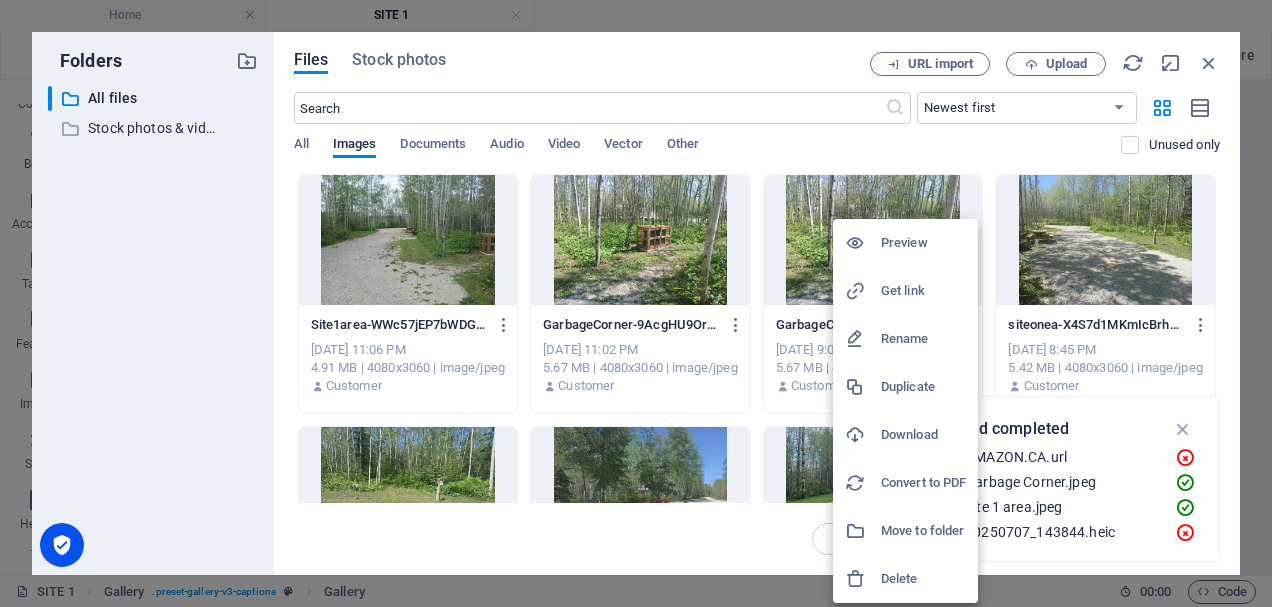 drag, startPoint x: 888, startPoint y: 391, endPoint x: 887, endPoint y: 380, distance: 11.045361 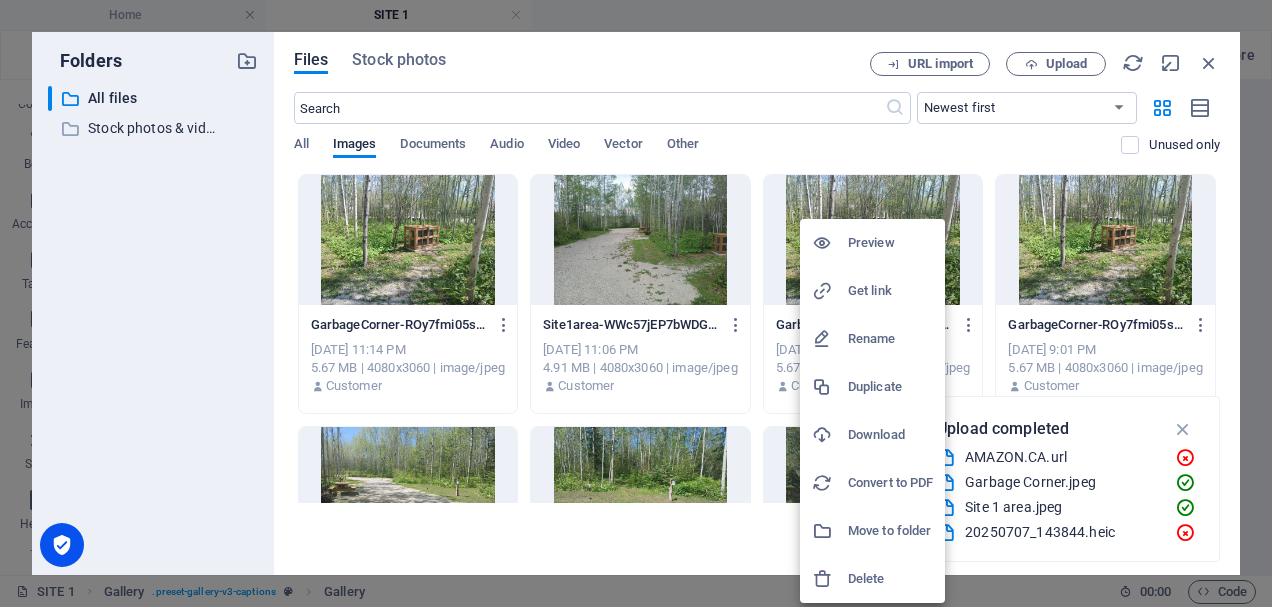 click on "Delete" at bounding box center [890, 579] 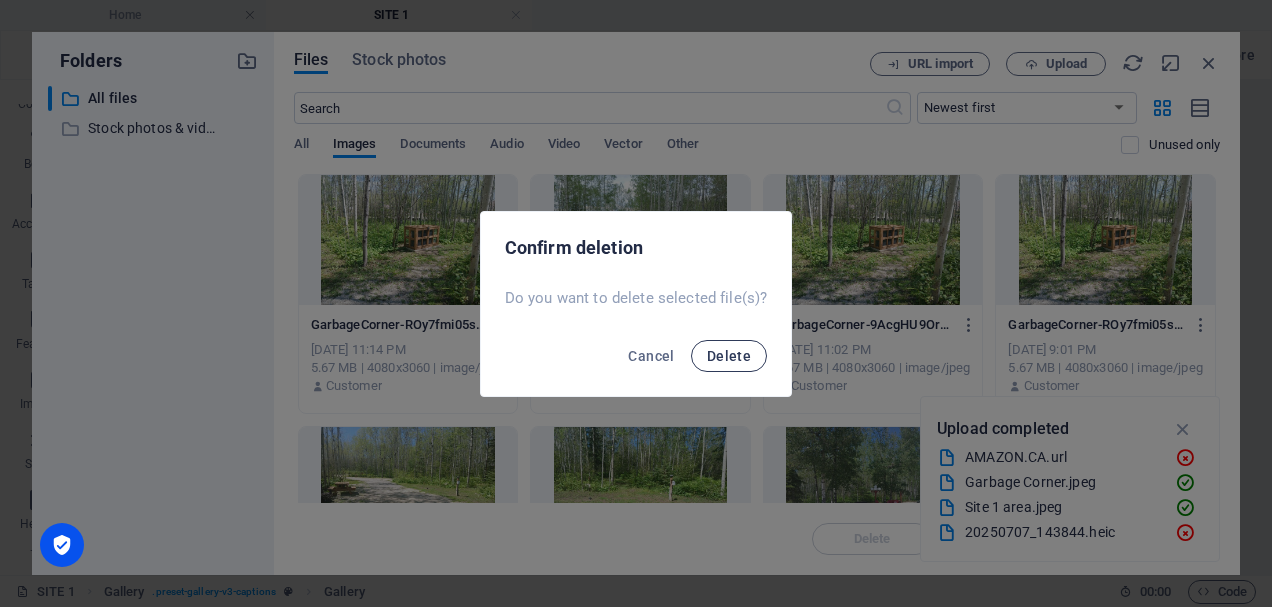 click on "Delete" at bounding box center [729, 356] 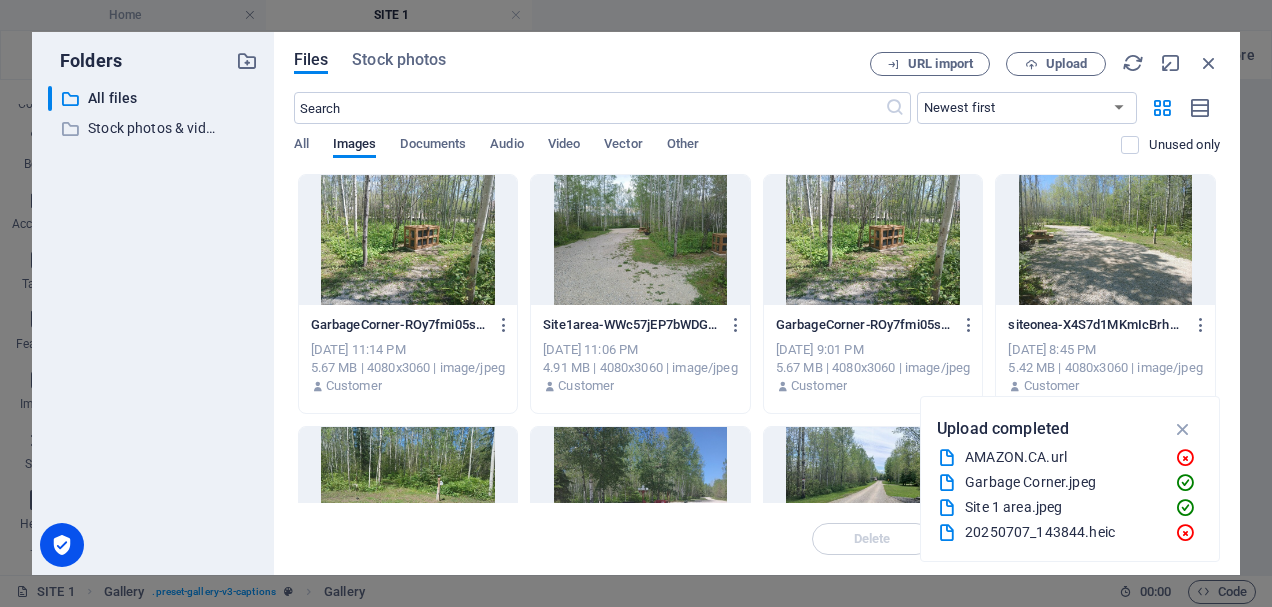 click at bounding box center [408, 240] 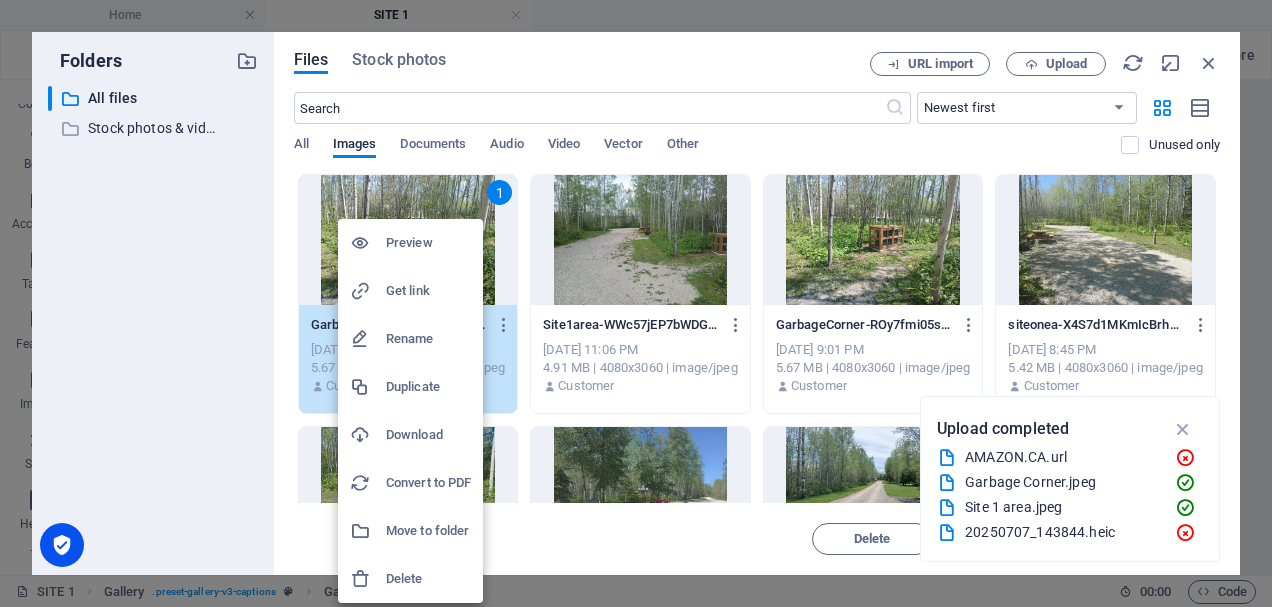 click on "Delete" at bounding box center (428, 579) 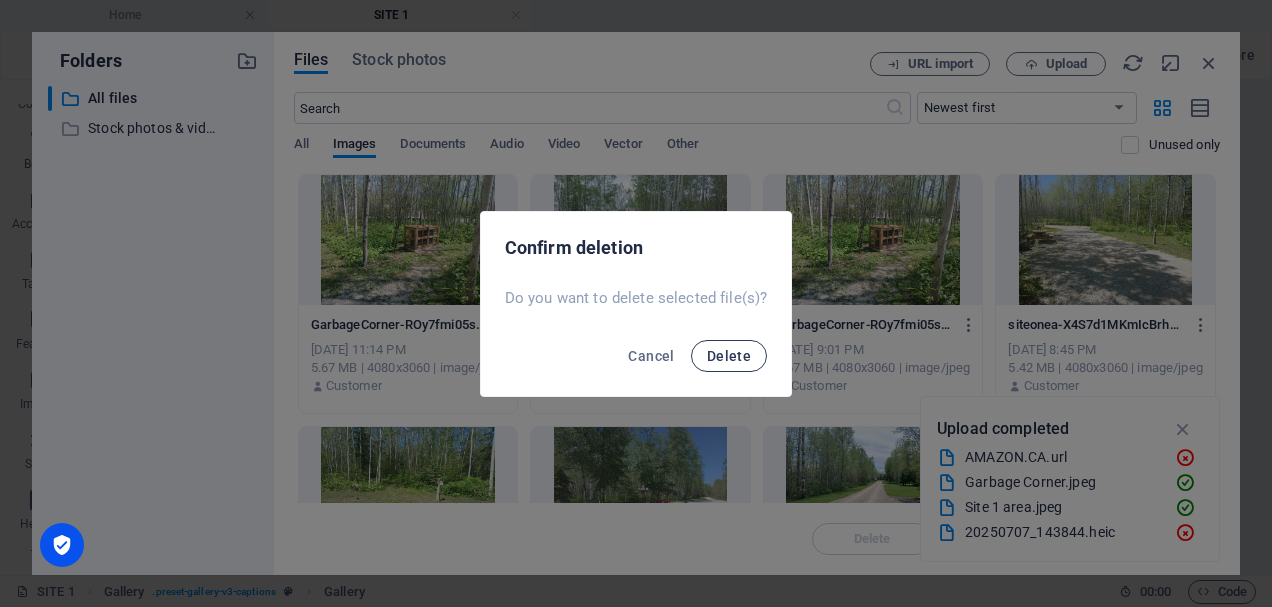 click on "Delete" at bounding box center [729, 356] 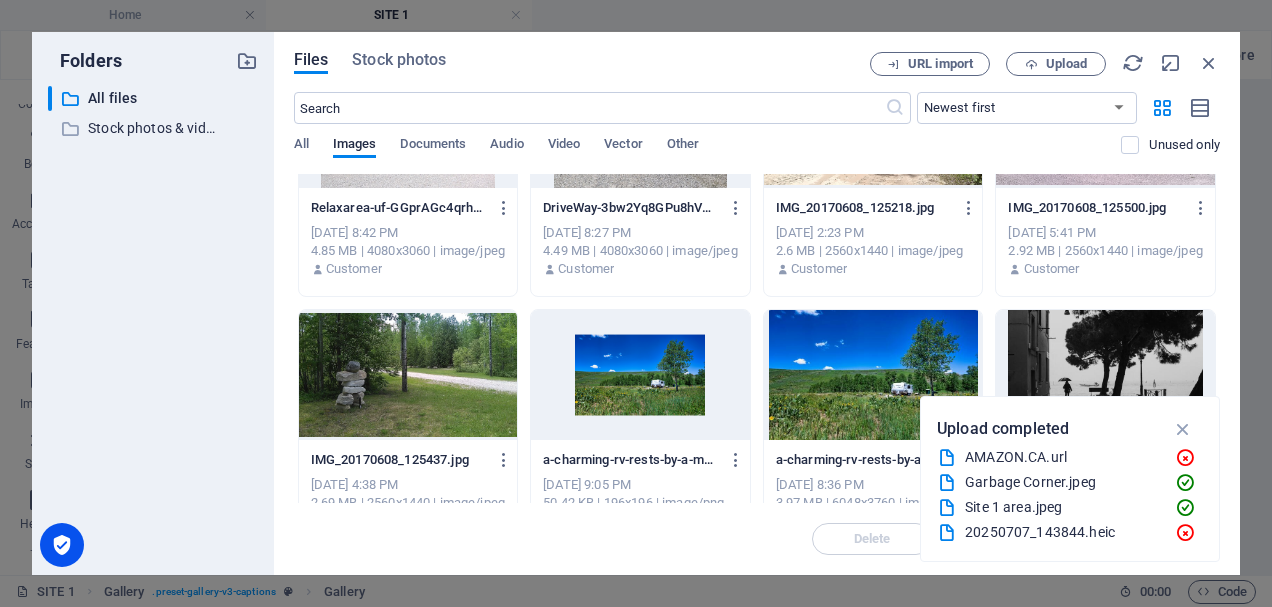 scroll, scrollTop: 400, scrollLeft: 0, axis: vertical 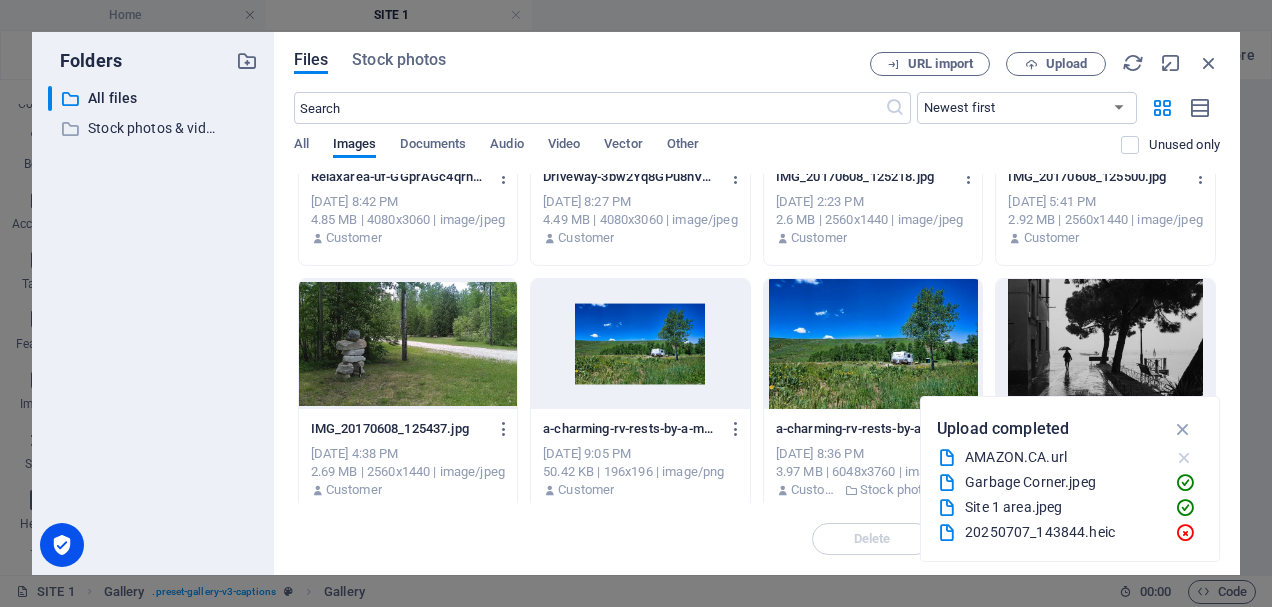 click at bounding box center (1184, 458) 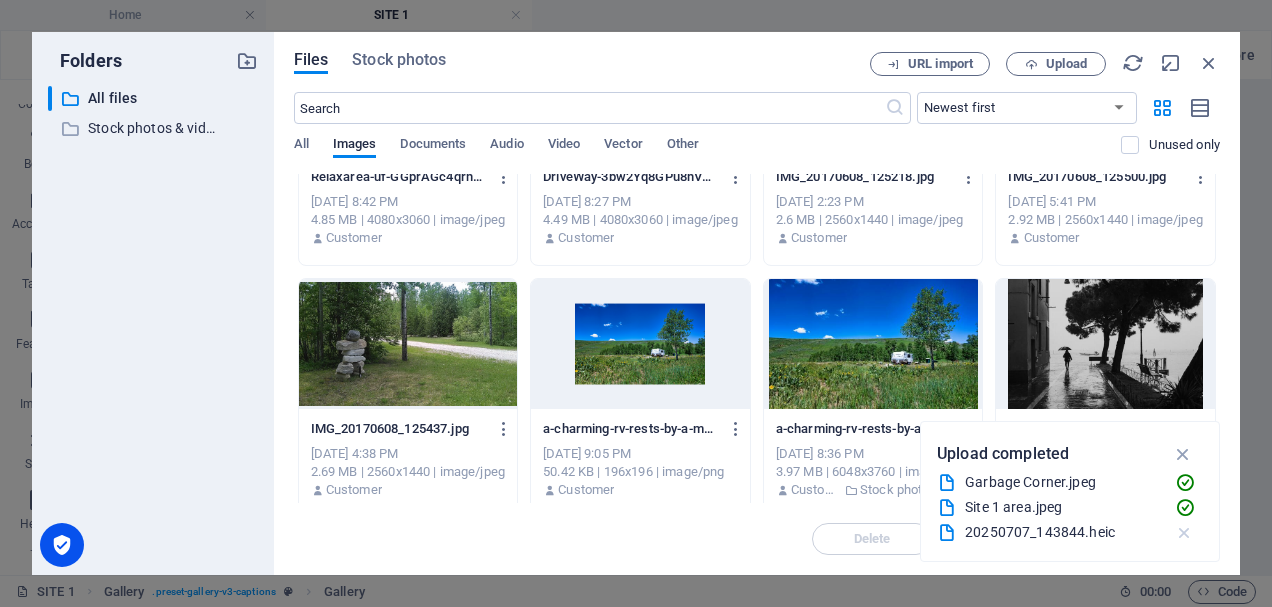 click at bounding box center [1184, 533] 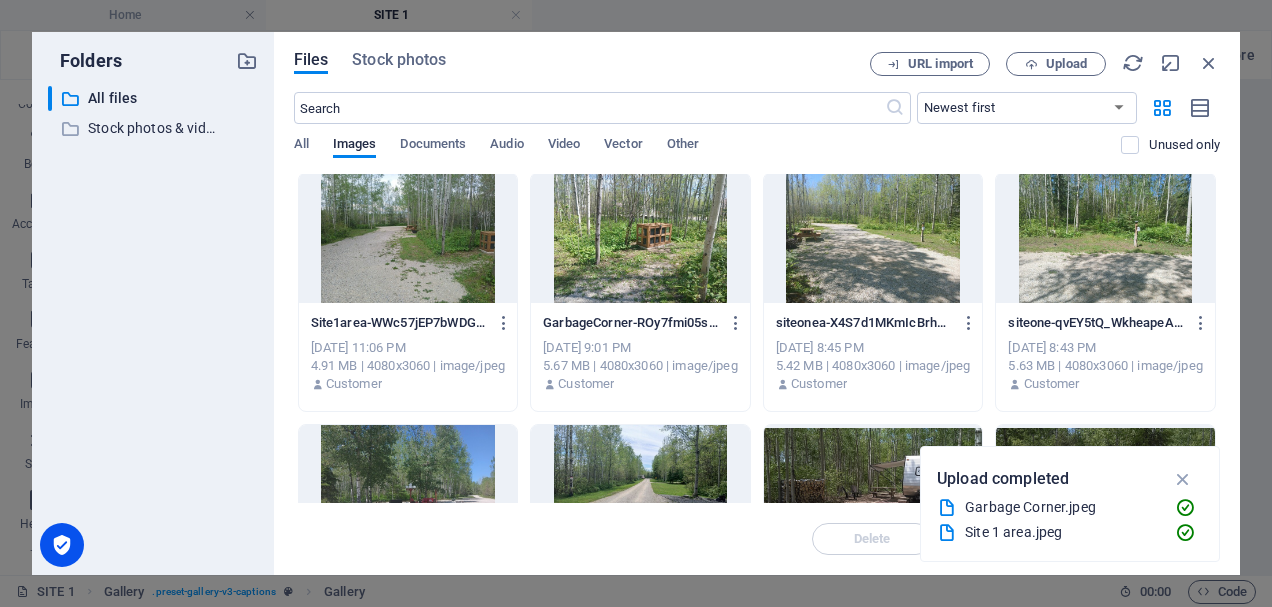 scroll, scrollTop: 0, scrollLeft: 0, axis: both 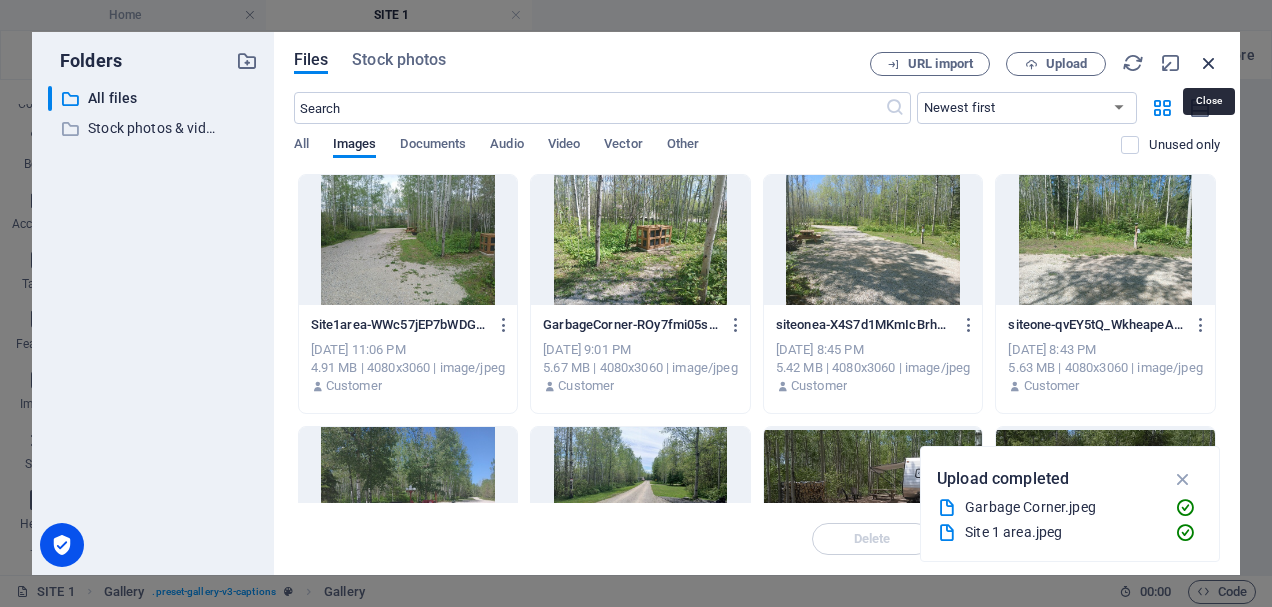 click at bounding box center (1209, 63) 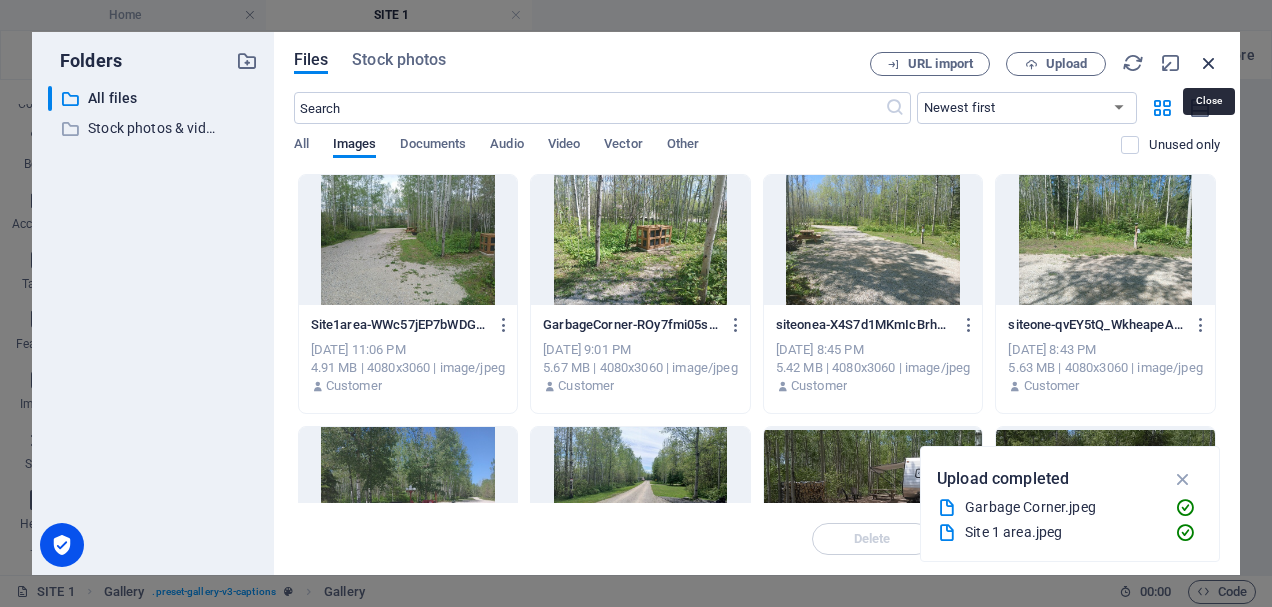 scroll, scrollTop: 471, scrollLeft: 0, axis: vertical 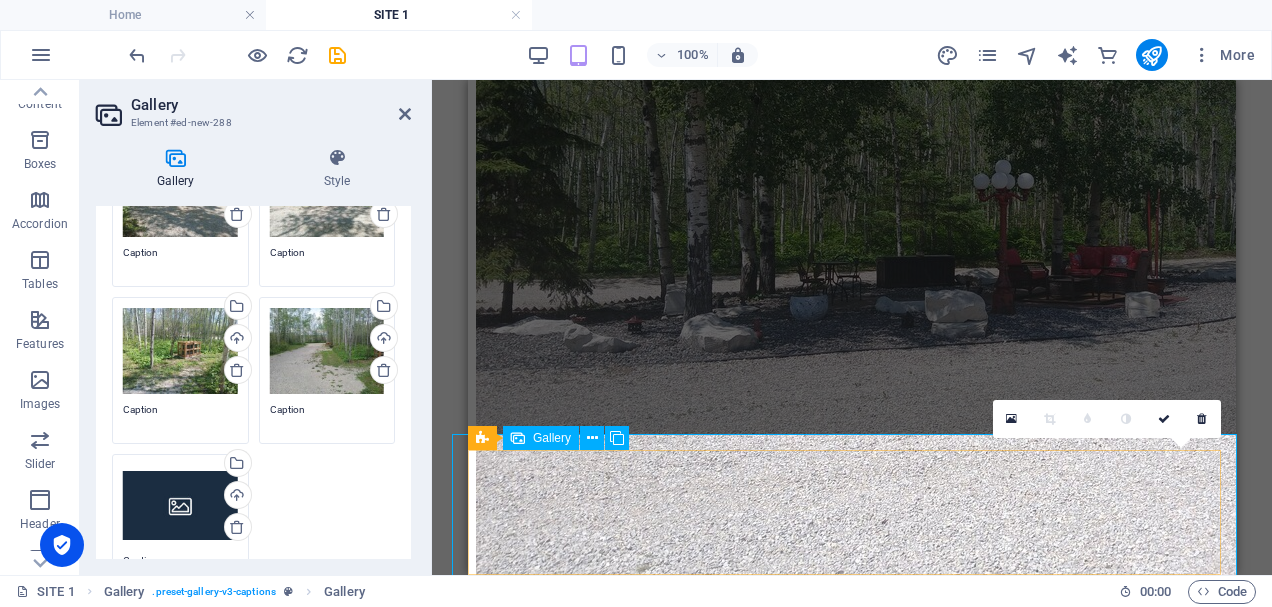 click at bounding box center (916, 4061) 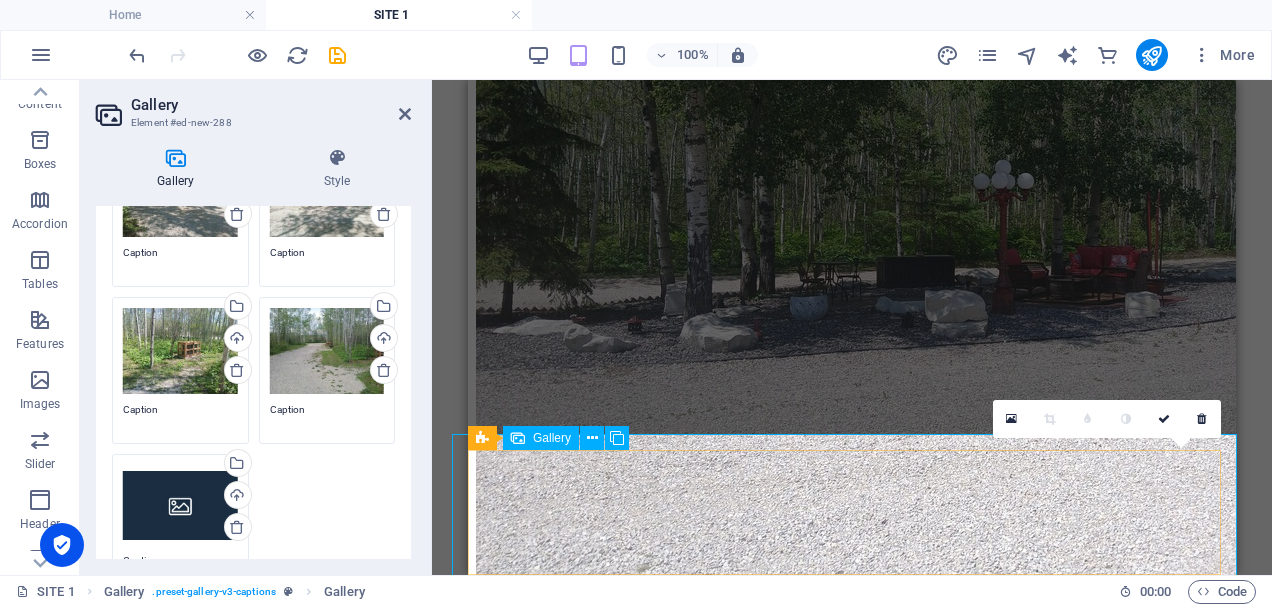 click at bounding box center [916, 4061] 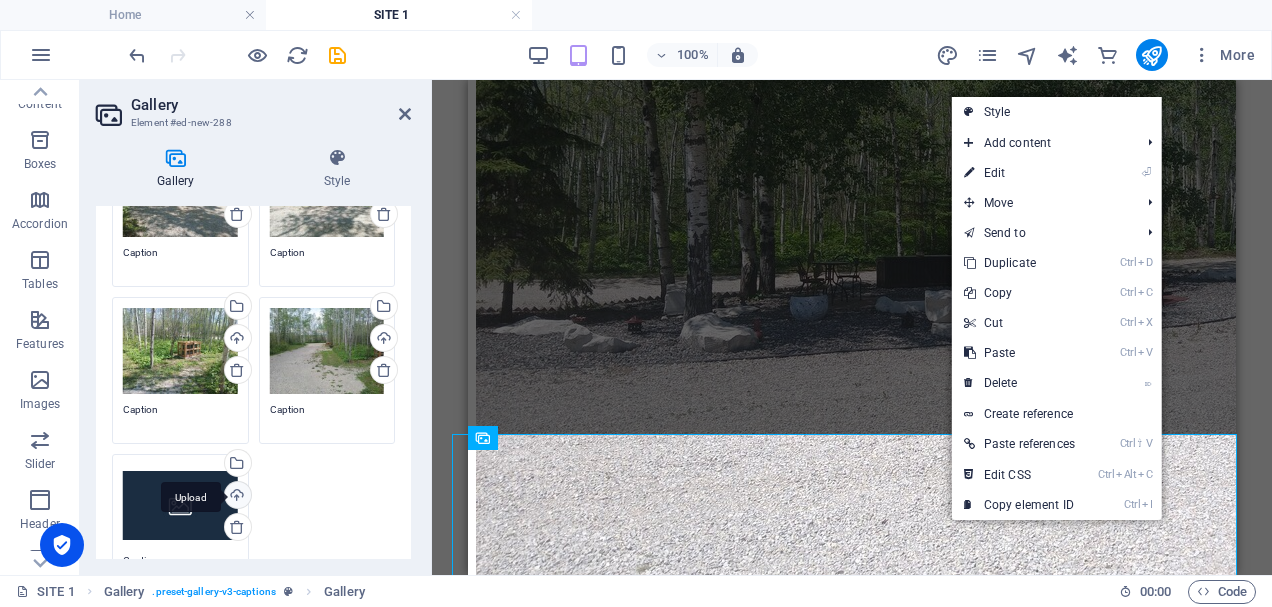 click on "Upload" at bounding box center [236, 497] 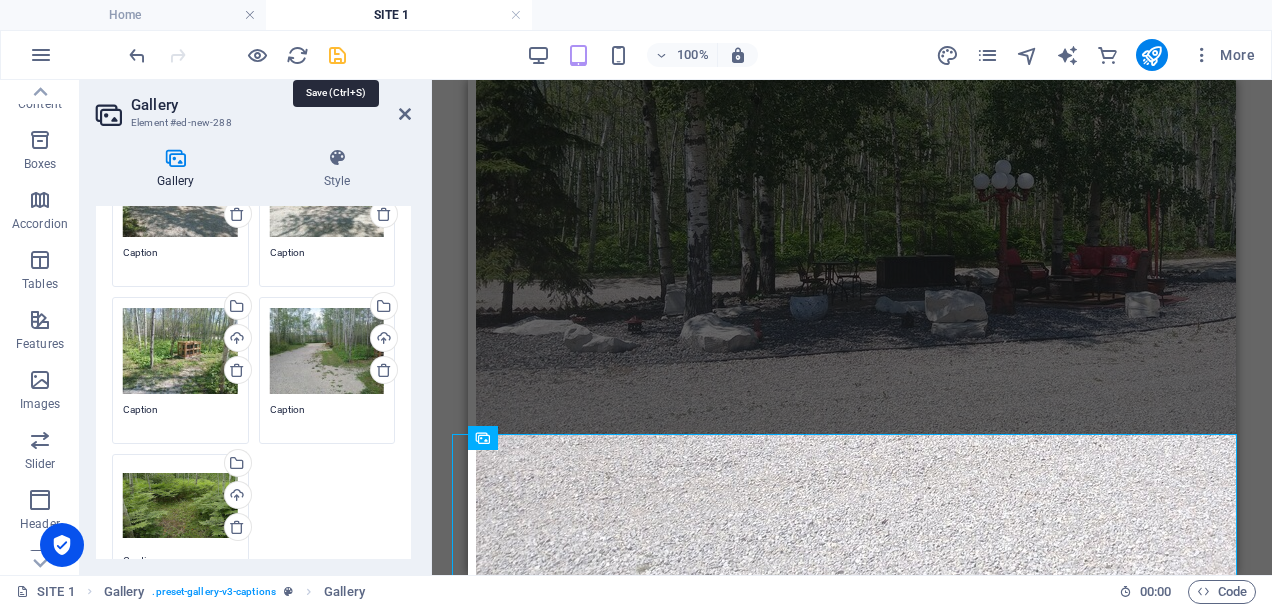click at bounding box center [337, 55] 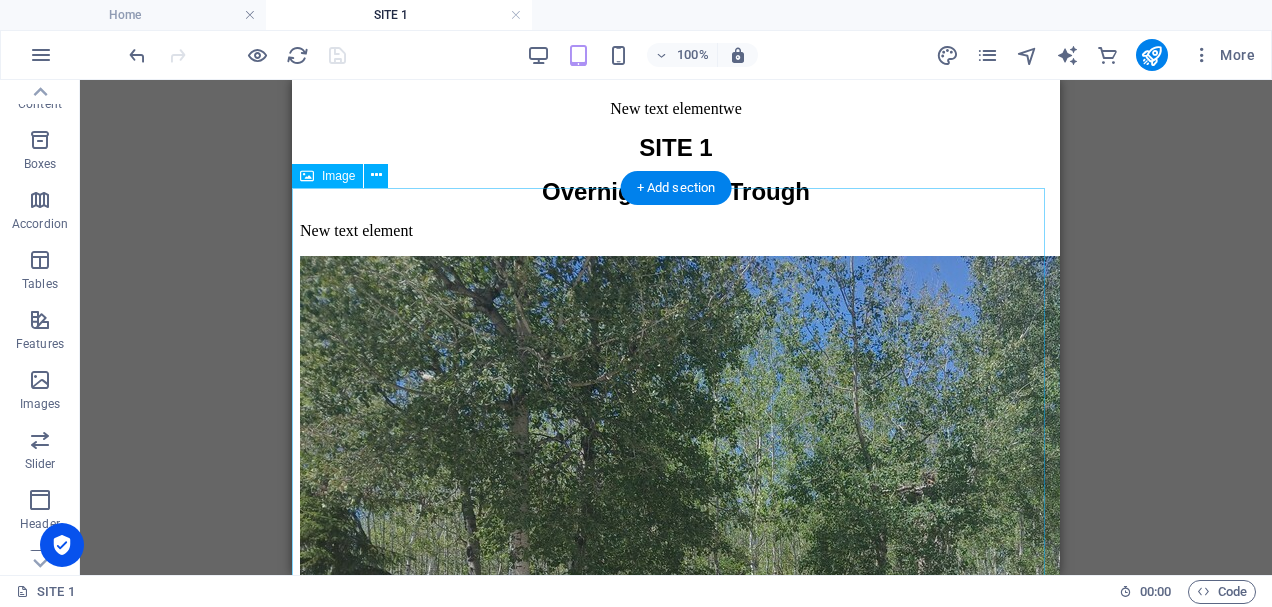 scroll, scrollTop: 0, scrollLeft: 0, axis: both 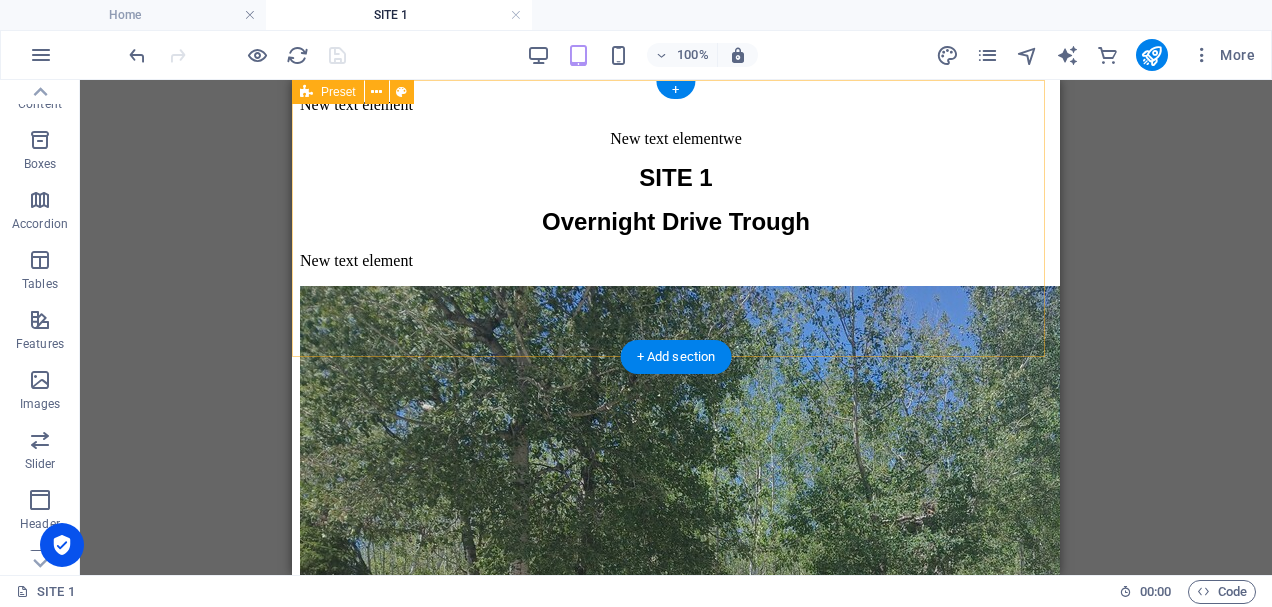 click on "New text elementwe SITE 1  Overnight Drive Trough New text element" at bounding box center (676, 200) 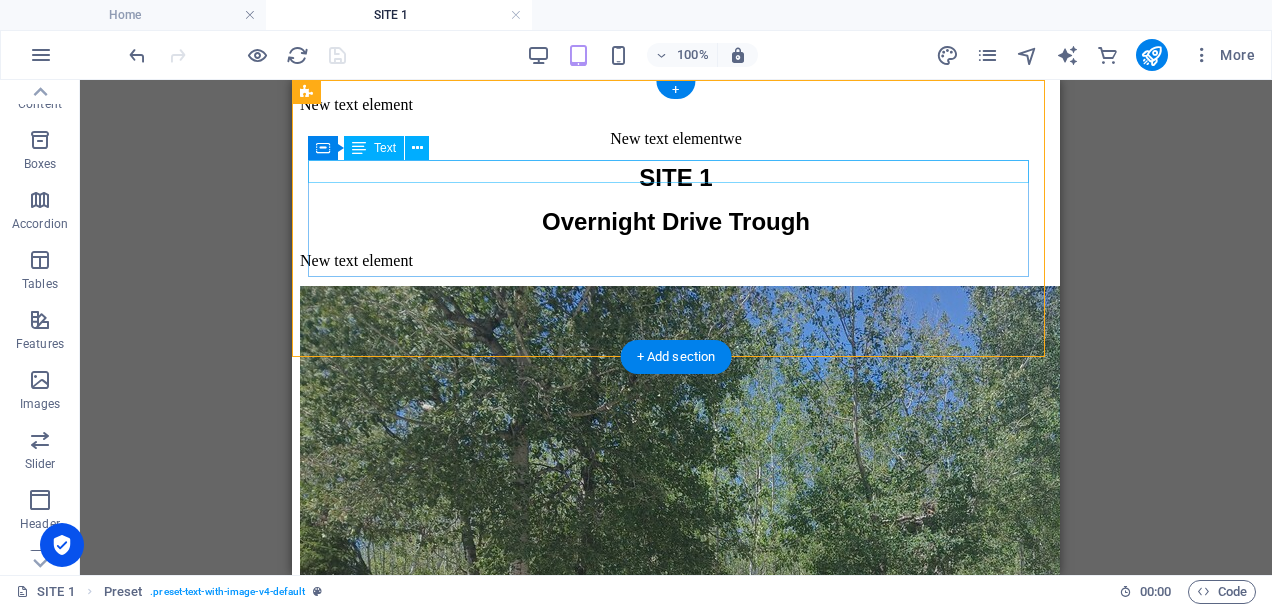 click on "New text elementwe" at bounding box center [676, 139] 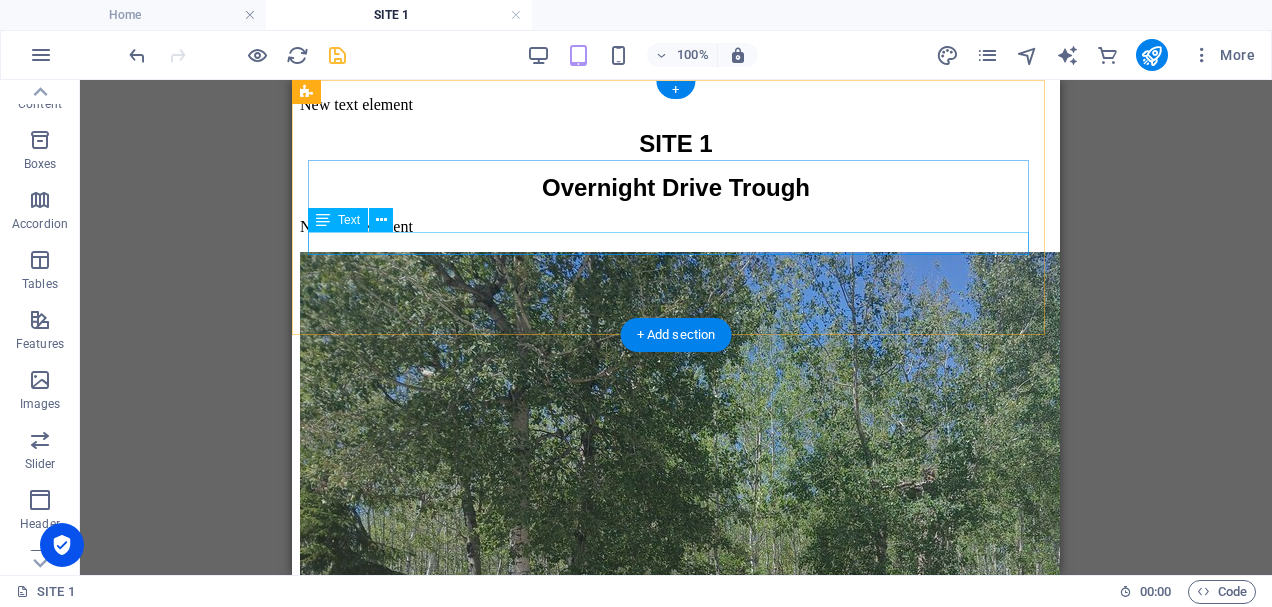 click on "New text element" at bounding box center [676, 227] 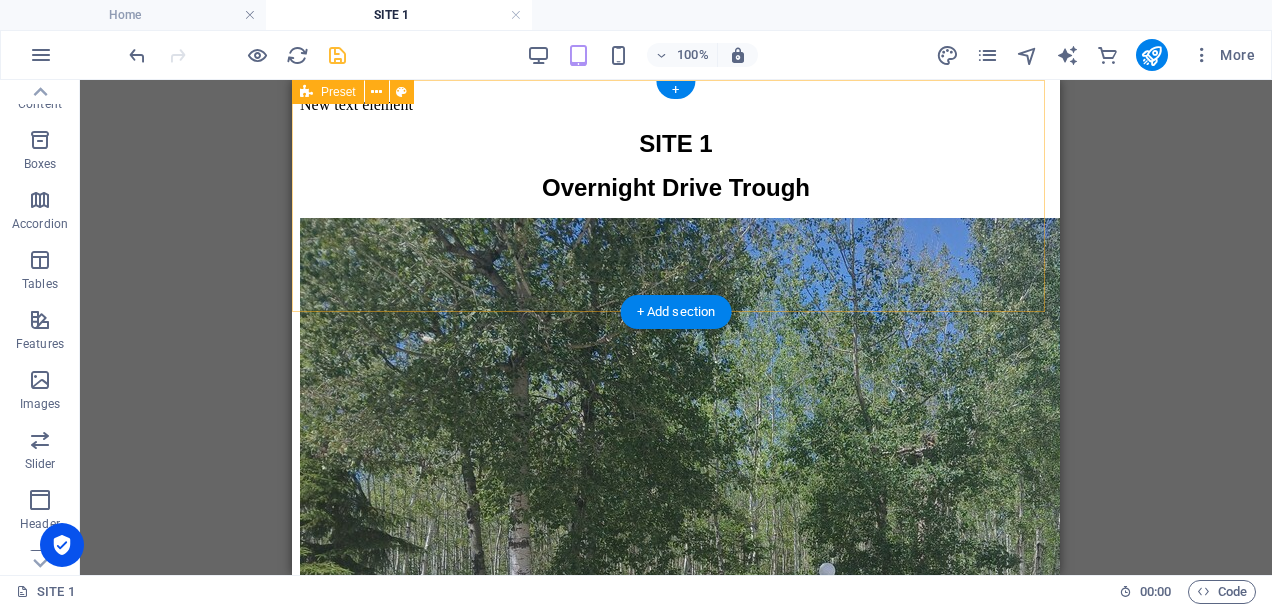 click on "SITE 1  Overnight Drive Trough" at bounding box center (676, 166) 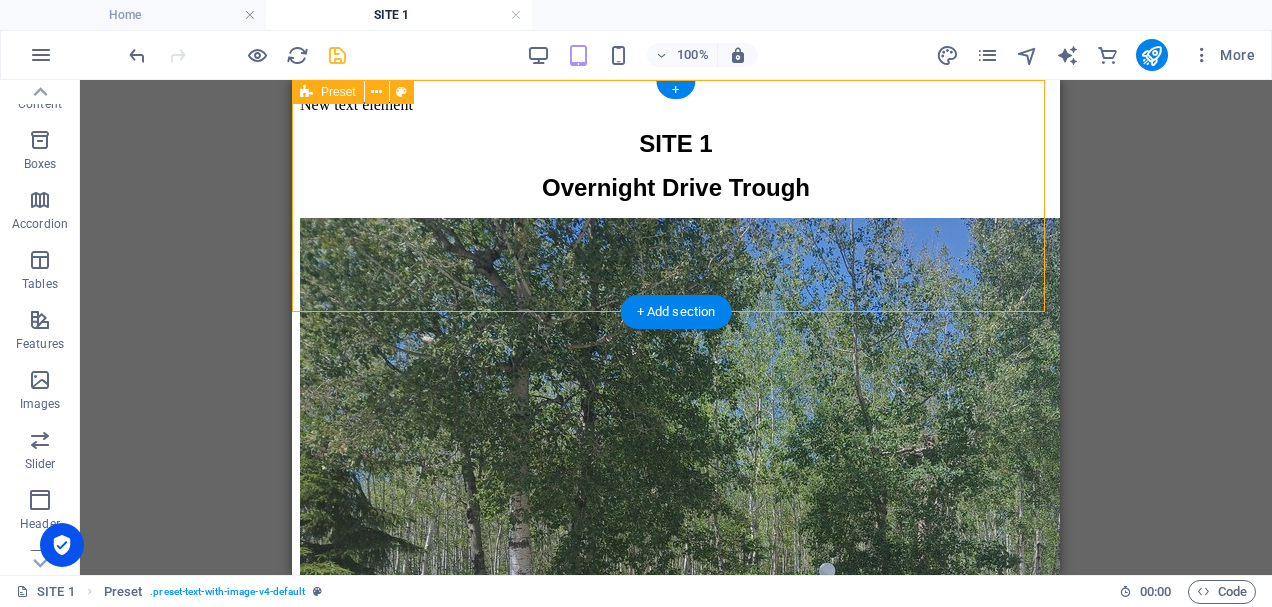 click on "SITE 1  Overnight Drive Trough" at bounding box center (676, 166) 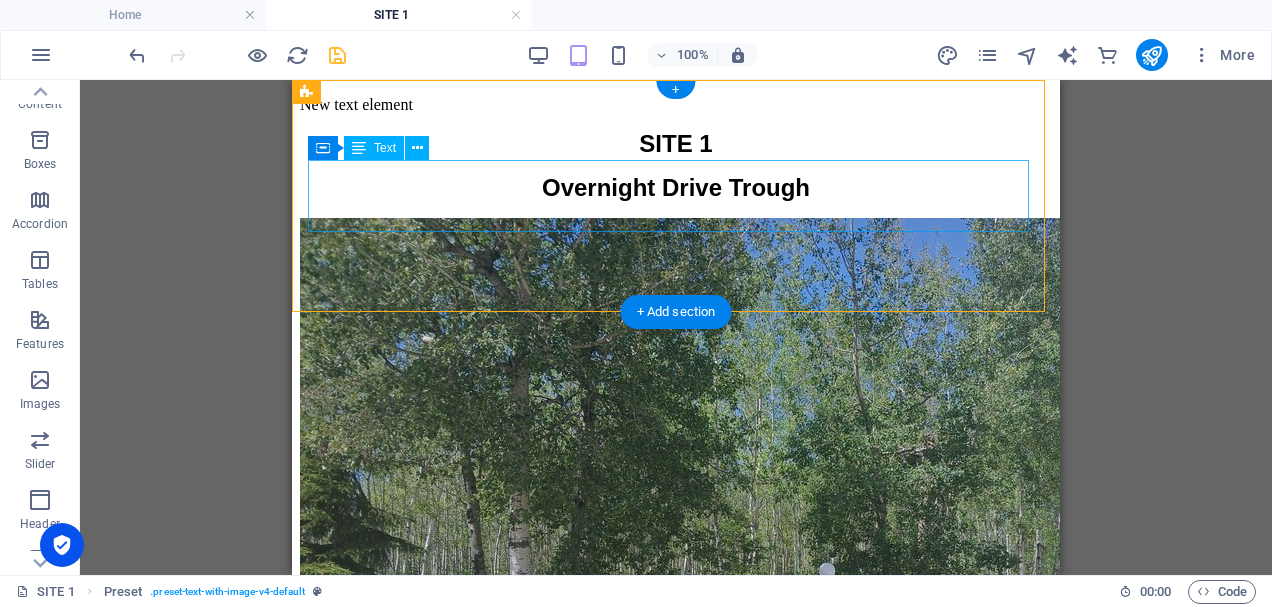 click on "SITE 1  Overnight Drive Trough" at bounding box center (676, 166) 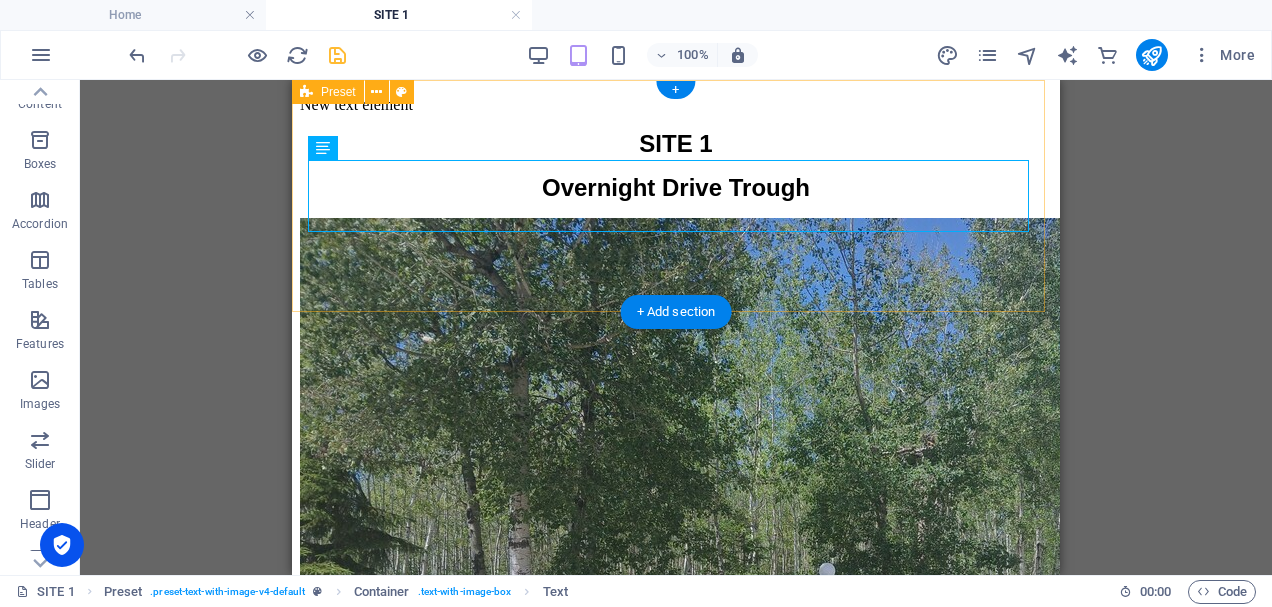 click on "SITE 1  Overnight Drive Trough" at bounding box center (676, 166) 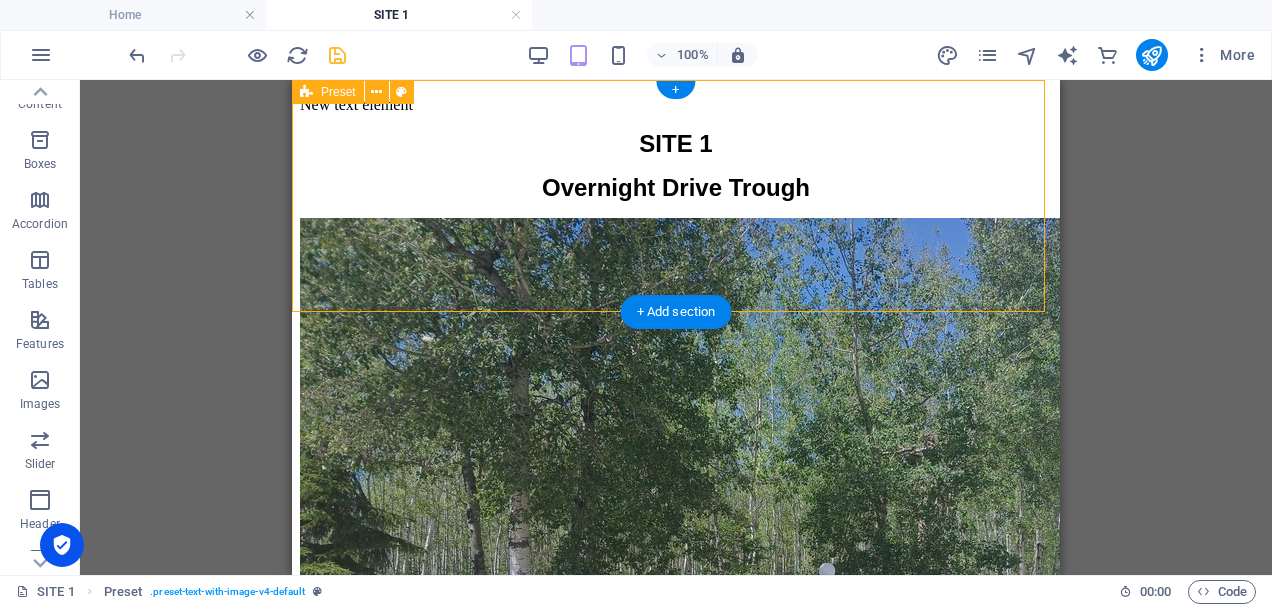 click on "SITE 1  Overnight Drive Trough" at bounding box center [676, 166] 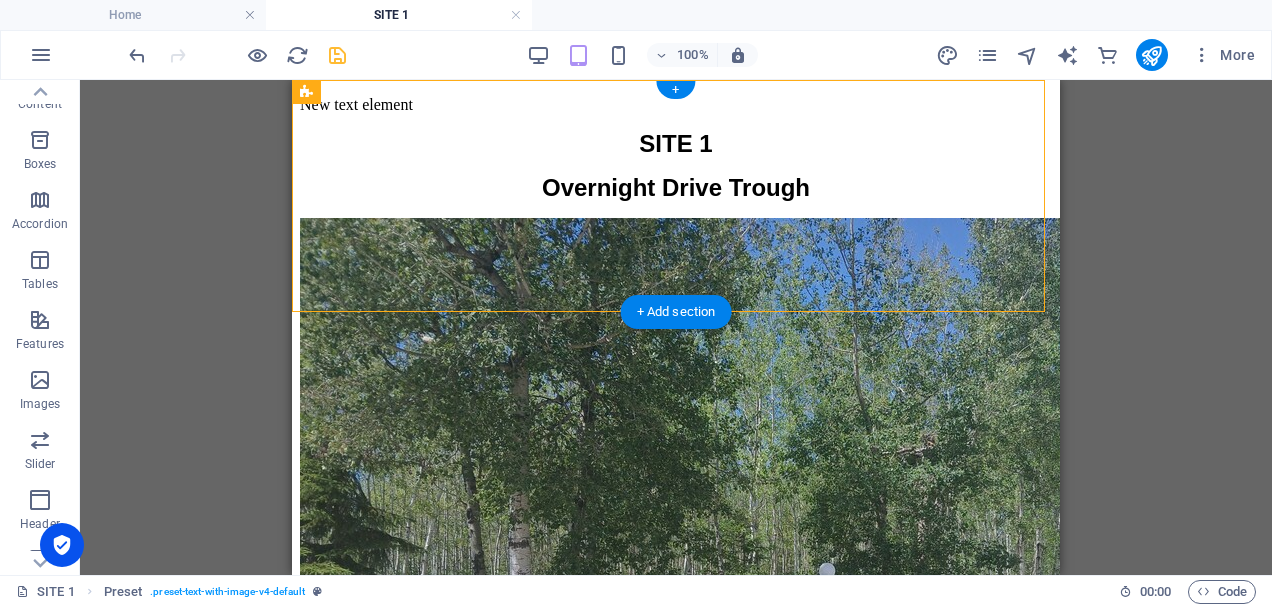 drag, startPoint x: 715, startPoint y: 248, endPoint x: 718, endPoint y: 276, distance: 28.160255 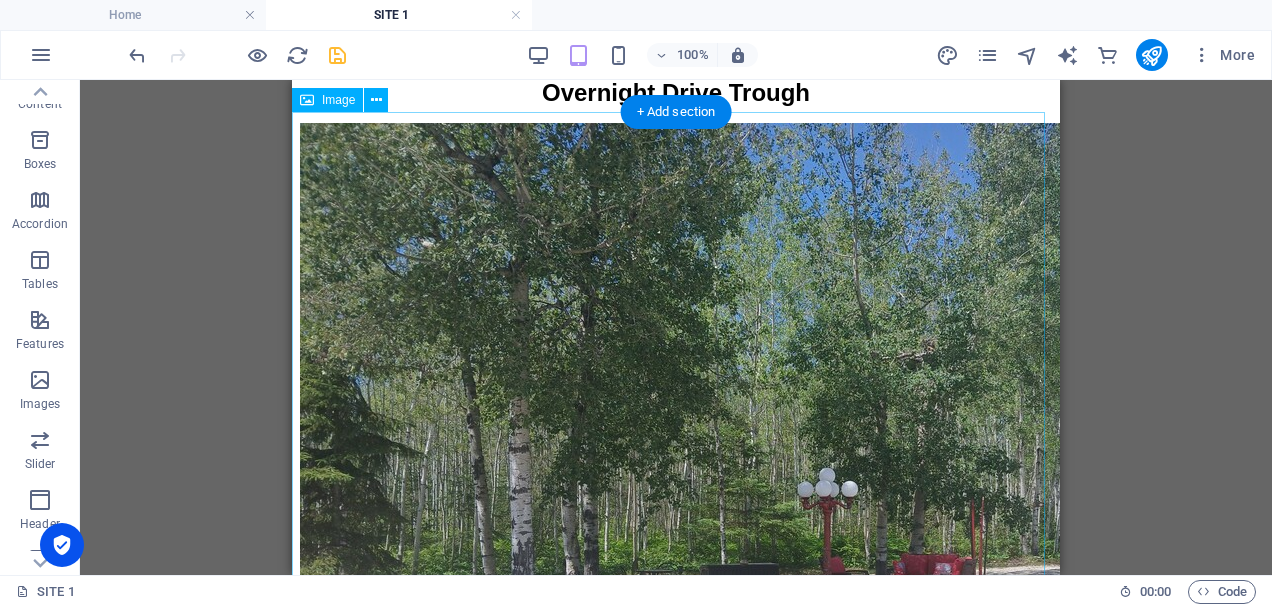 scroll, scrollTop: 0, scrollLeft: 0, axis: both 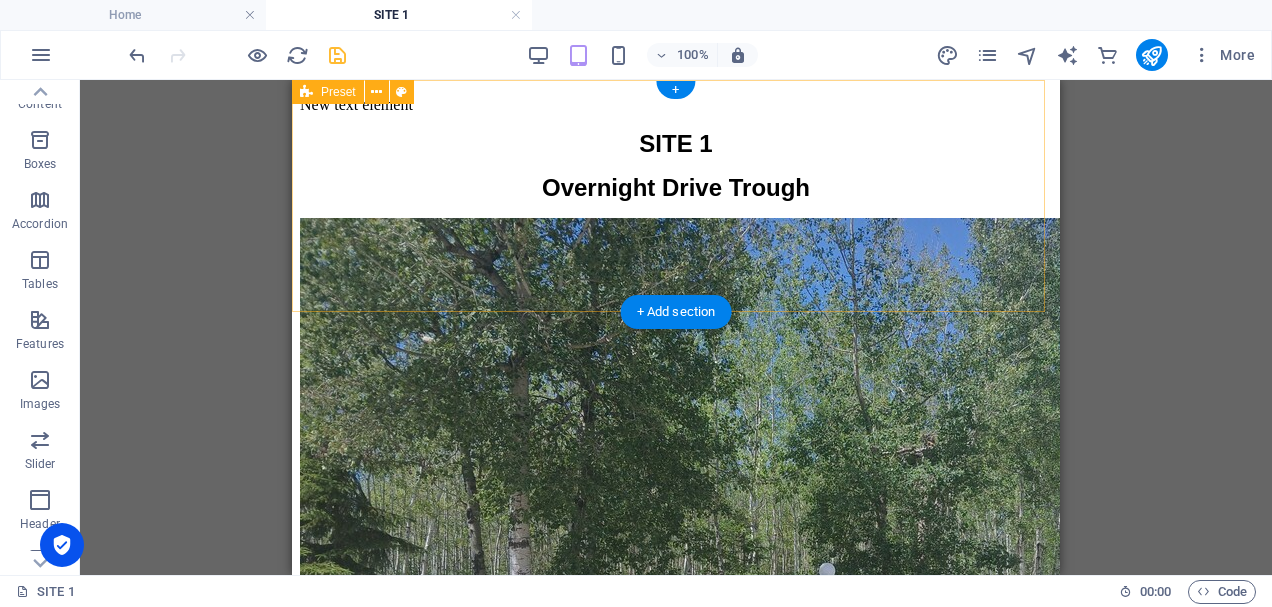 click on "SITE 1  Overnight Drive Trough" at bounding box center (676, 166) 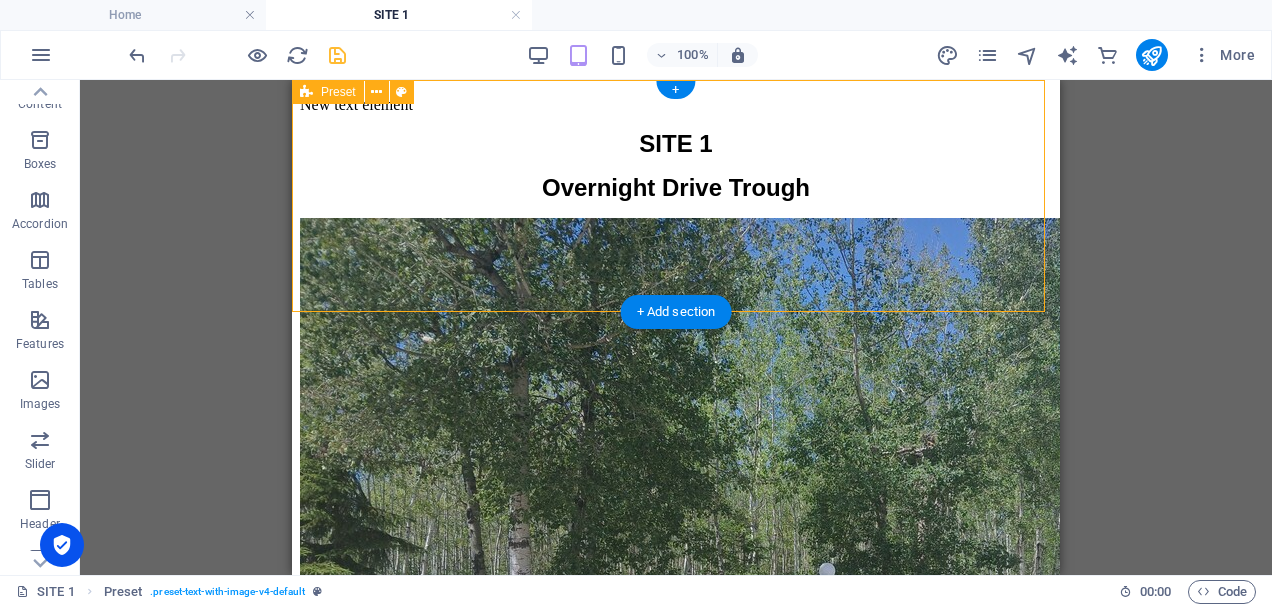 click on "SITE 1  Overnight Drive Trough" at bounding box center [676, 166] 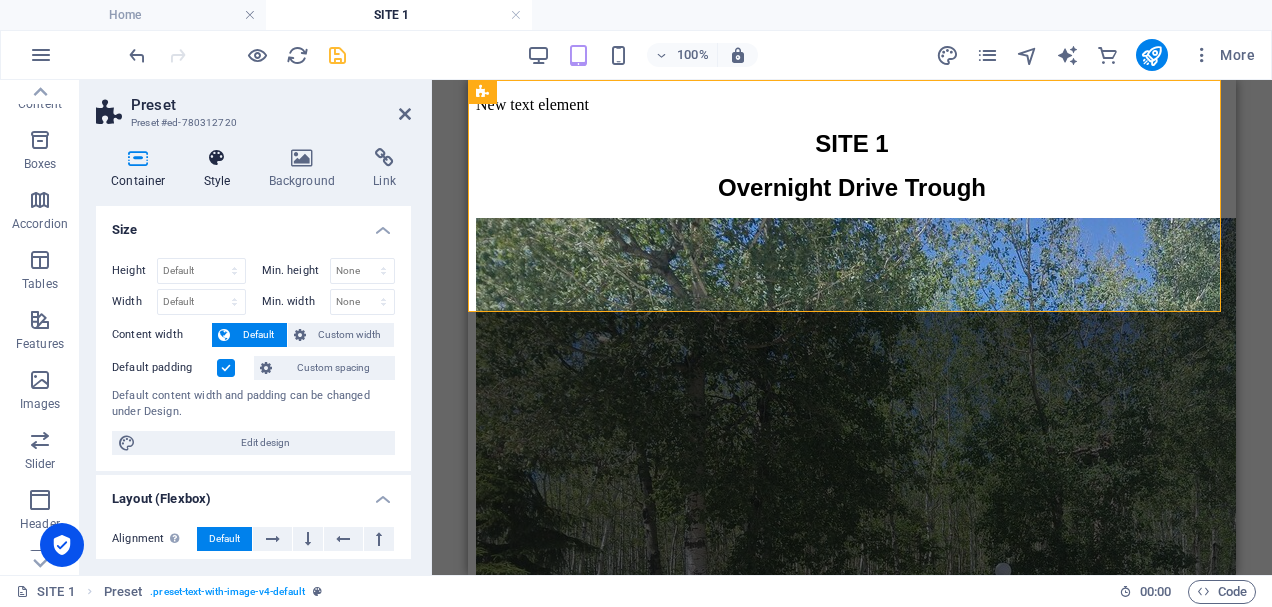 click at bounding box center [217, 158] 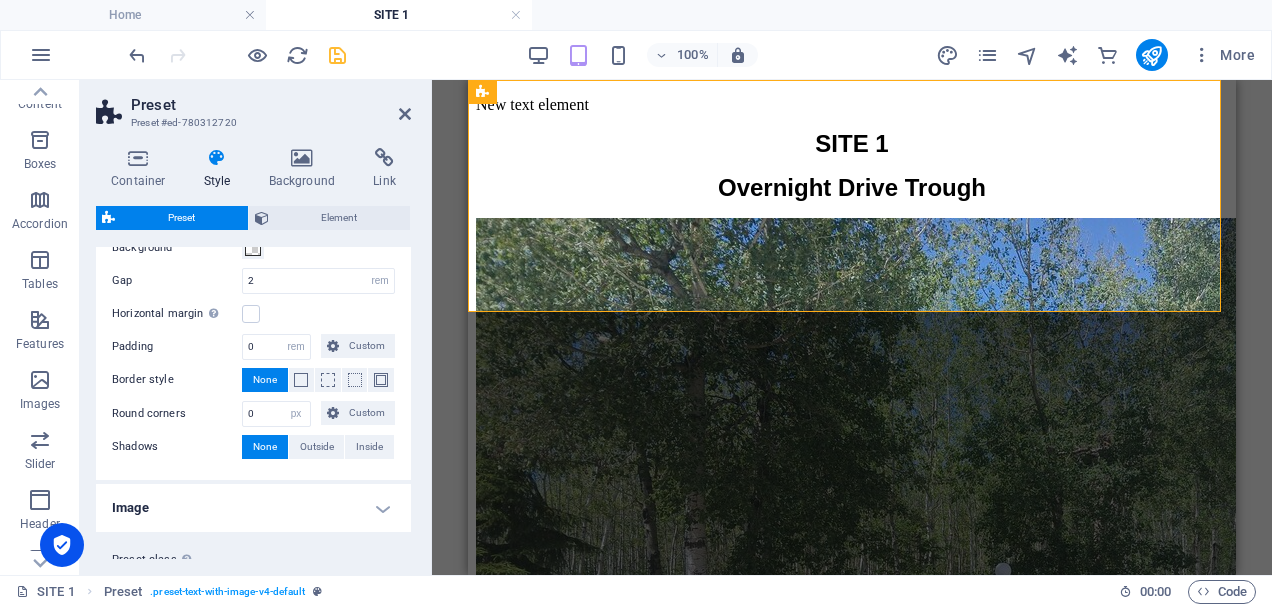 scroll, scrollTop: 300, scrollLeft: 0, axis: vertical 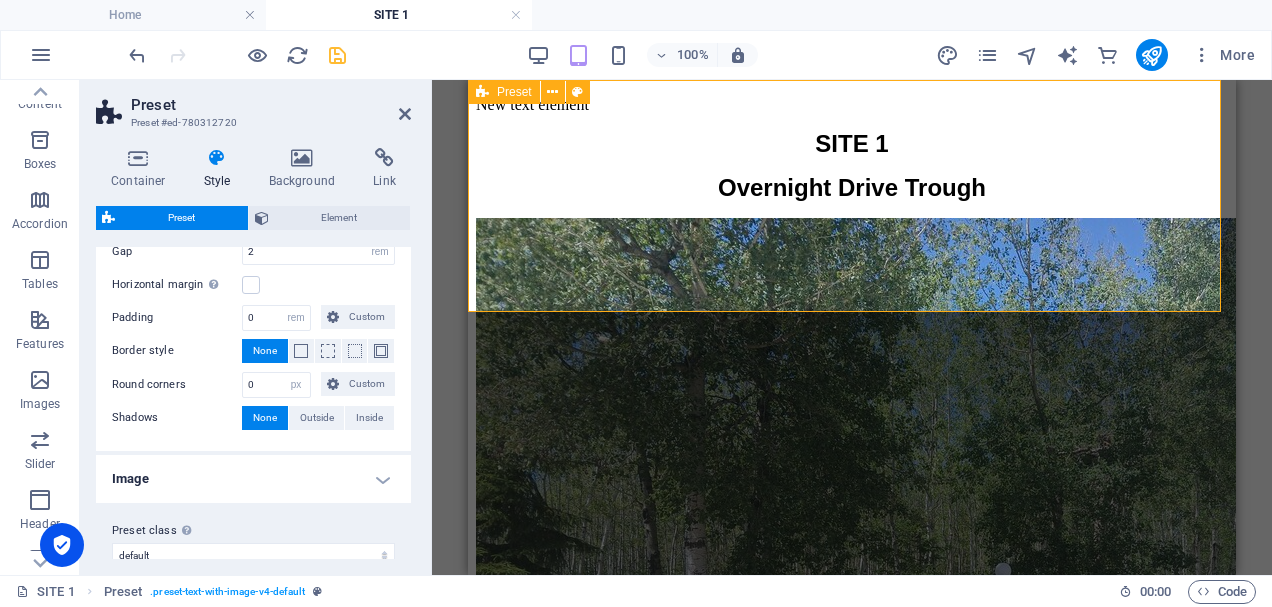 click on "SITE 1  Overnight Drive Trough" at bounding box center [852, 166] 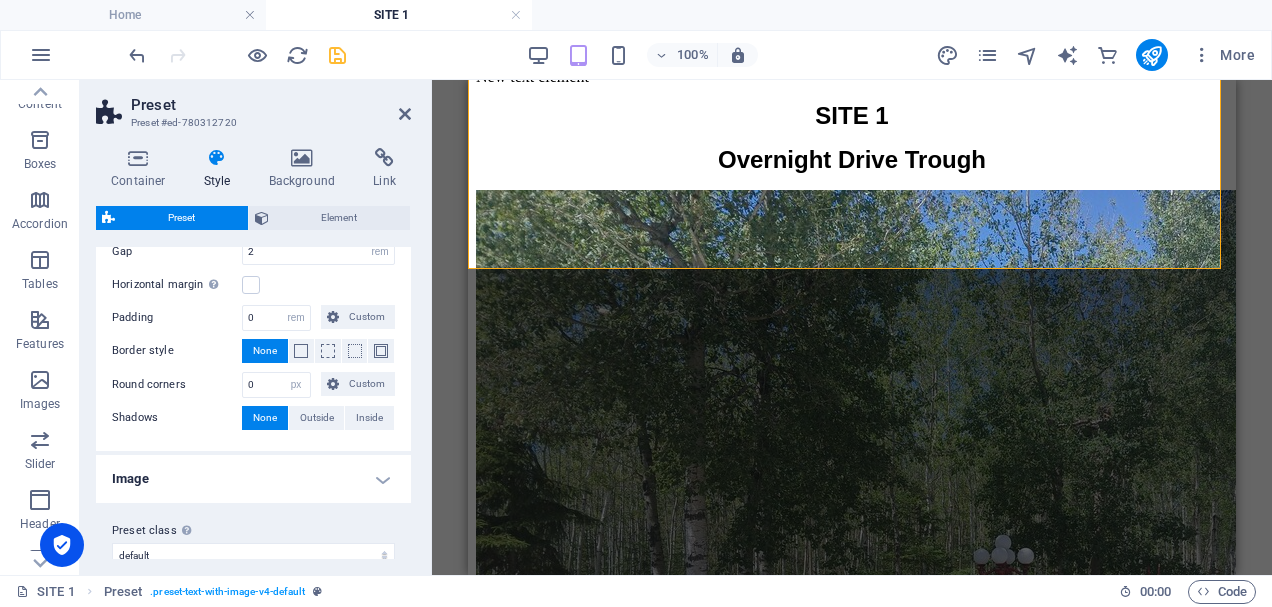 scroll, scrollTop: 100, scrollLeft: 0, axis: vertical 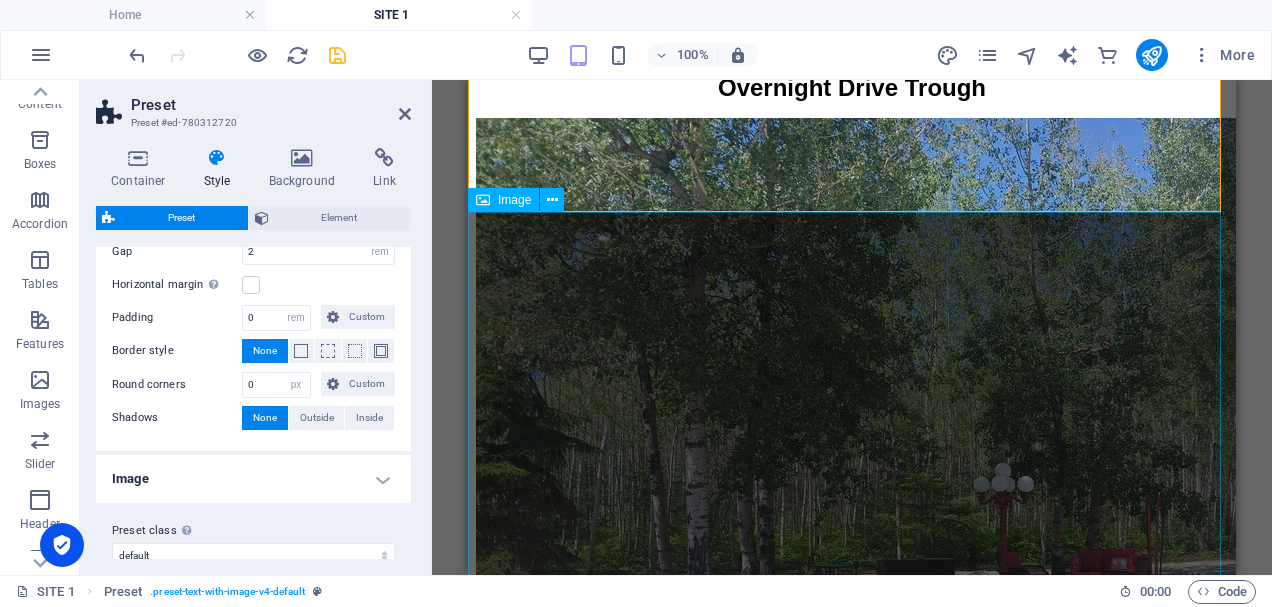 click at bounding box center (852, 504) 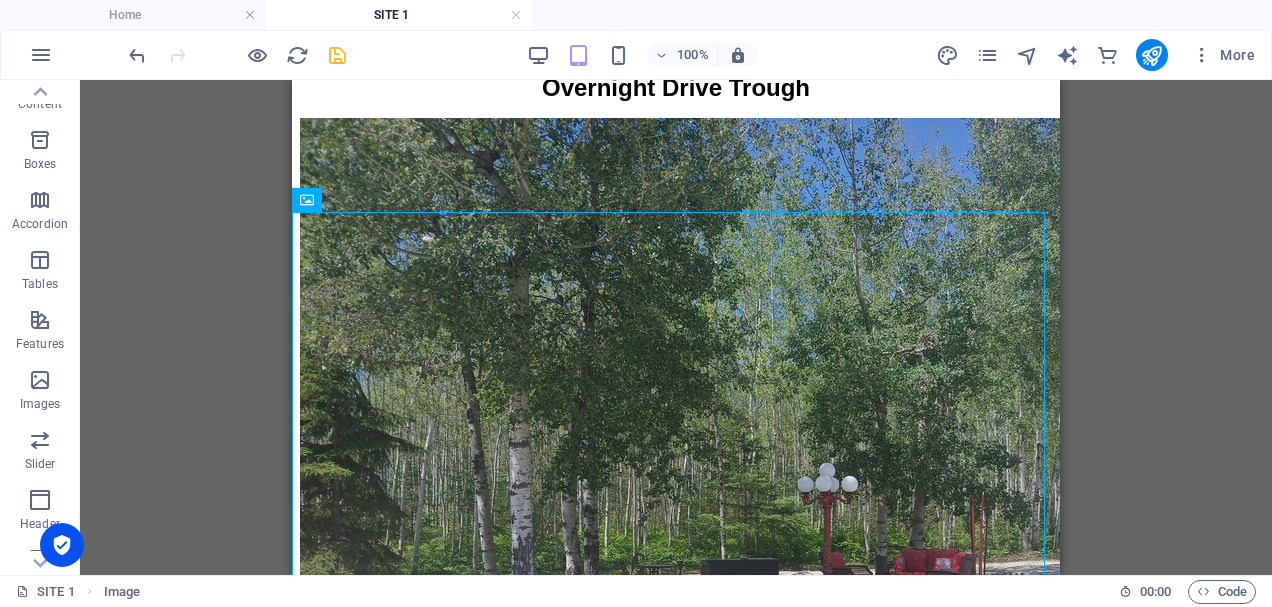 click on "Drag here to replace the existing content. Press “Ctrl” if you want to create a new element.
Image   Preset   Gallery   Gallery   Gallery   Gallery   Gallery   Placeholder   Gallery   Gallery   Text   Container   Container   Text   Container   Text   Gallery" at bounding box center [676, 327] 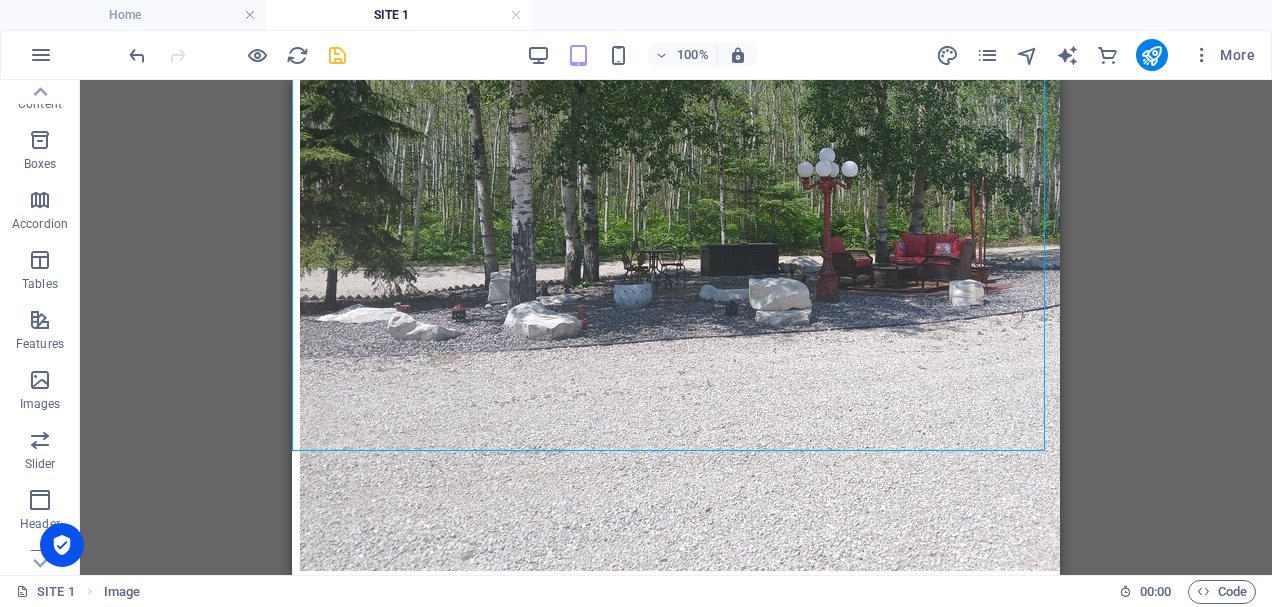 scroll, scrollTop: 426, scrollLeft: 0, axis: vertical 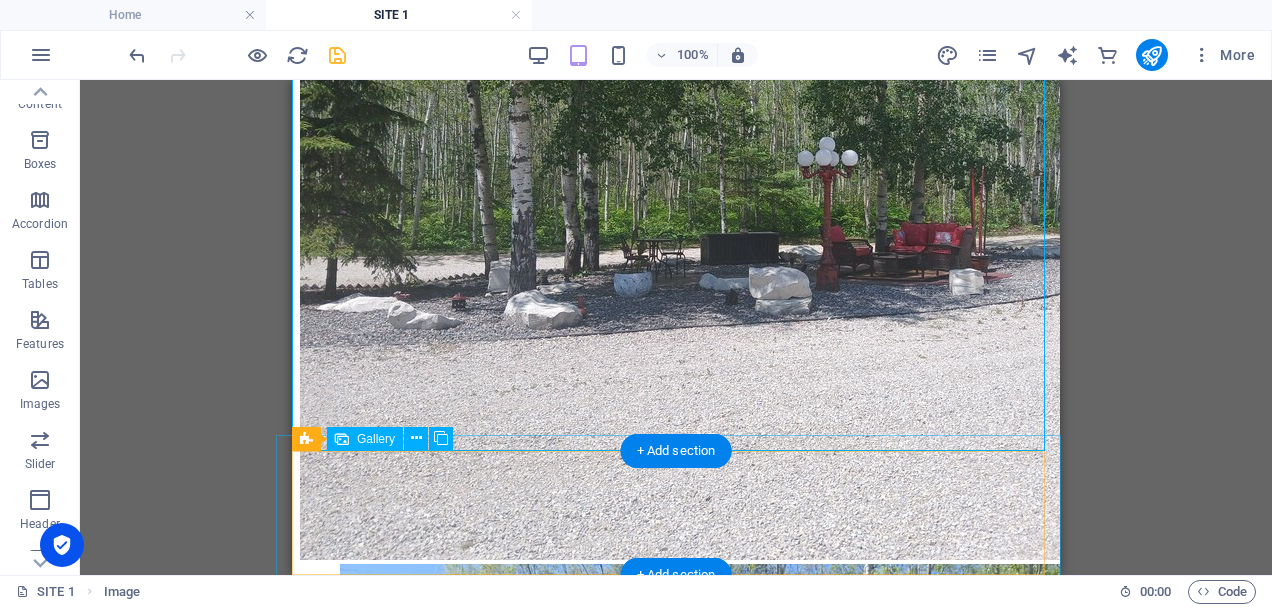 click at bounding box center (740, 3266) 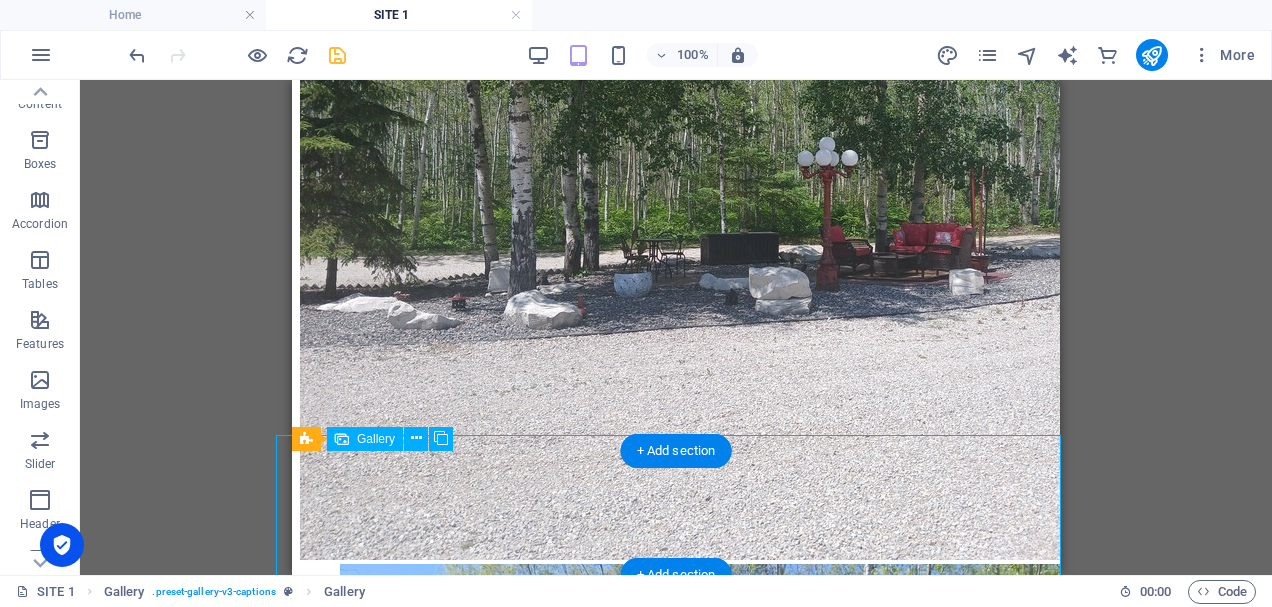click at bounding box center [740, 3266] 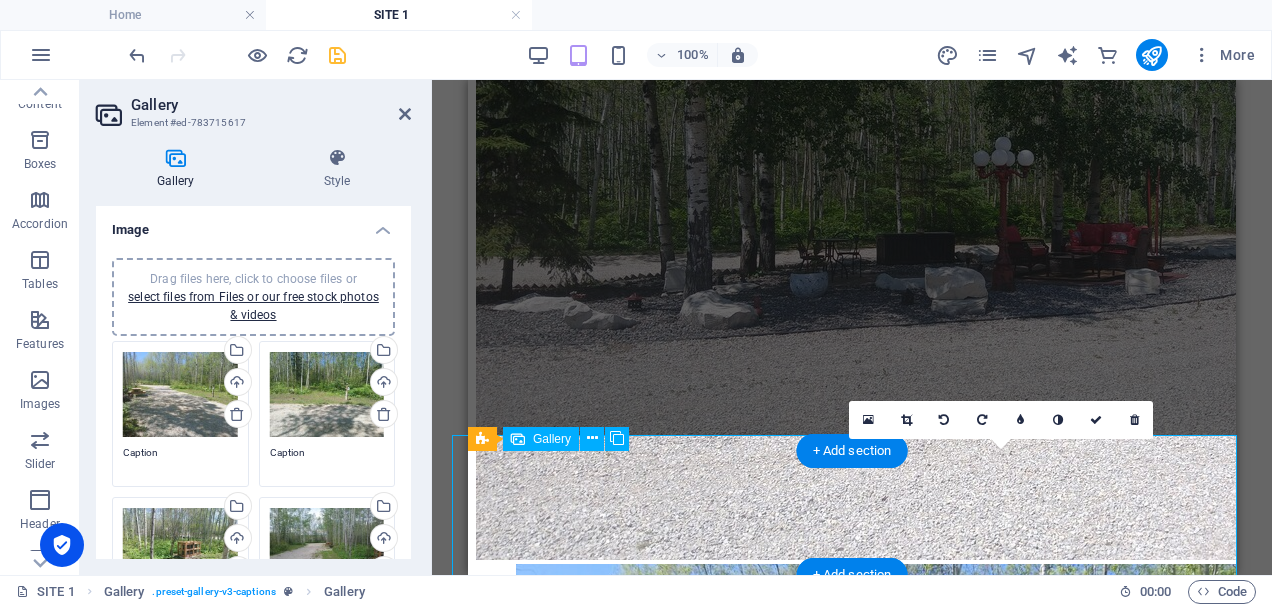 click at bounding box center (916, 3266) 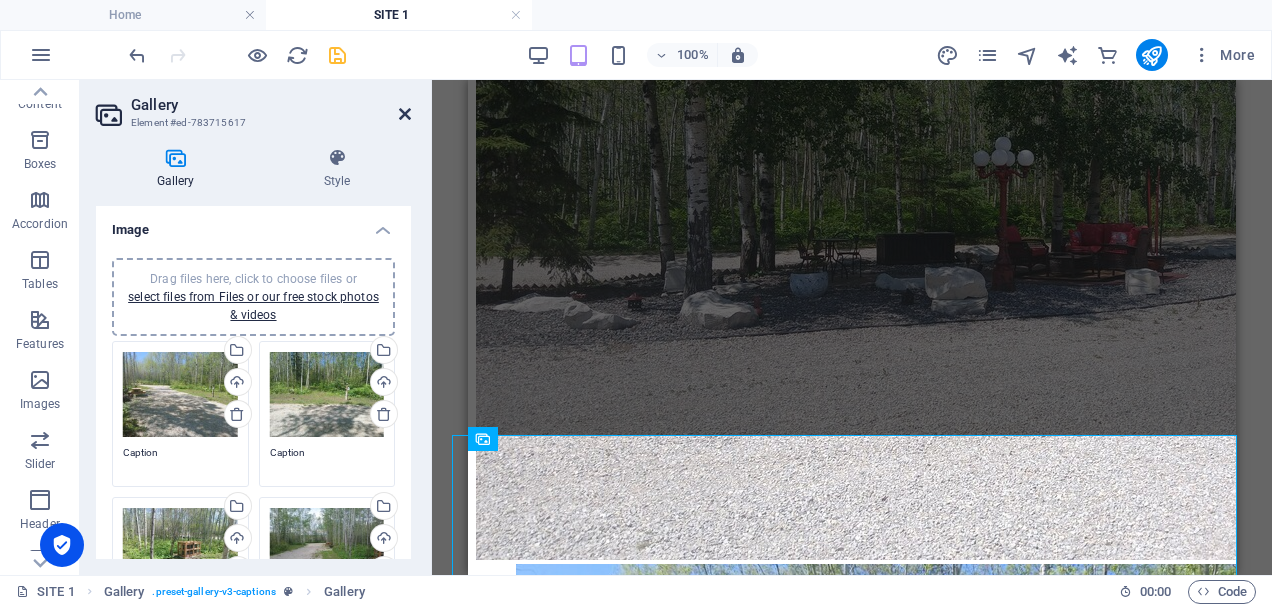 click at bounding box center [405, 114] 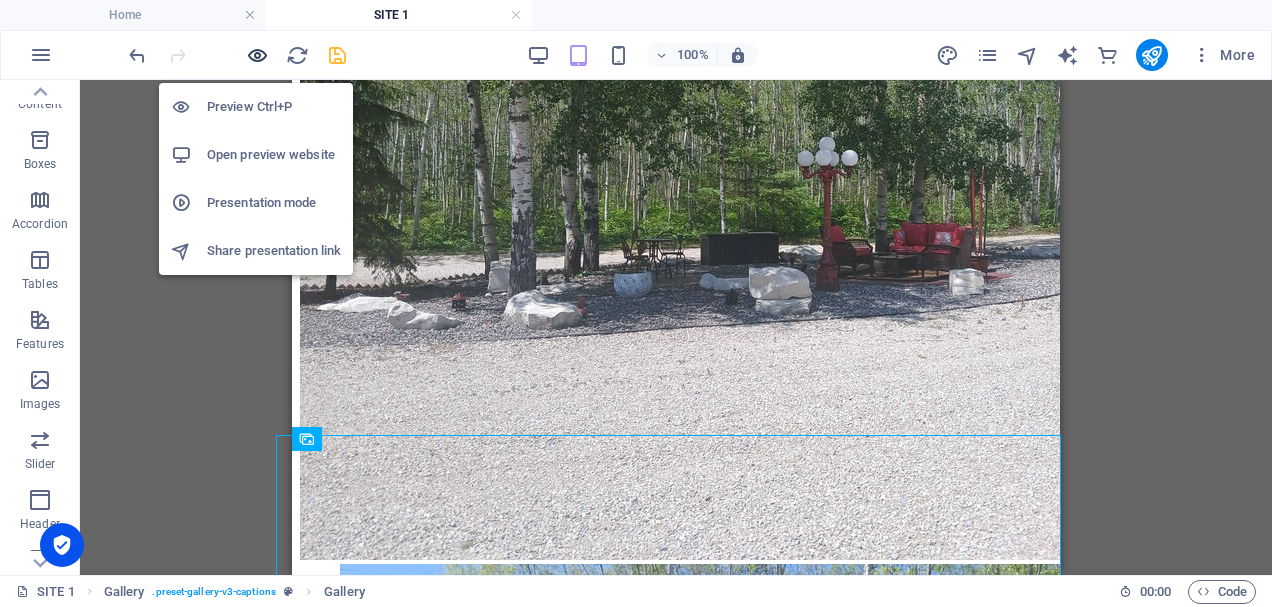 click at bounding box center [257, 55] 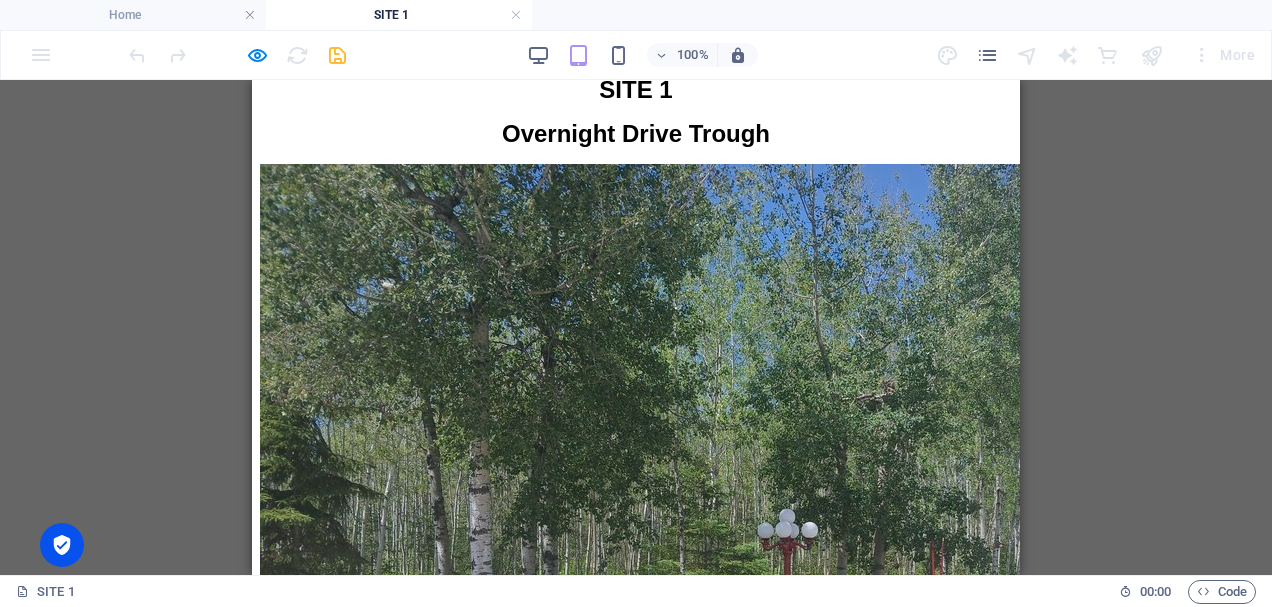 scroll, scrollTop: 0, scrollLeft: 0, axis: both 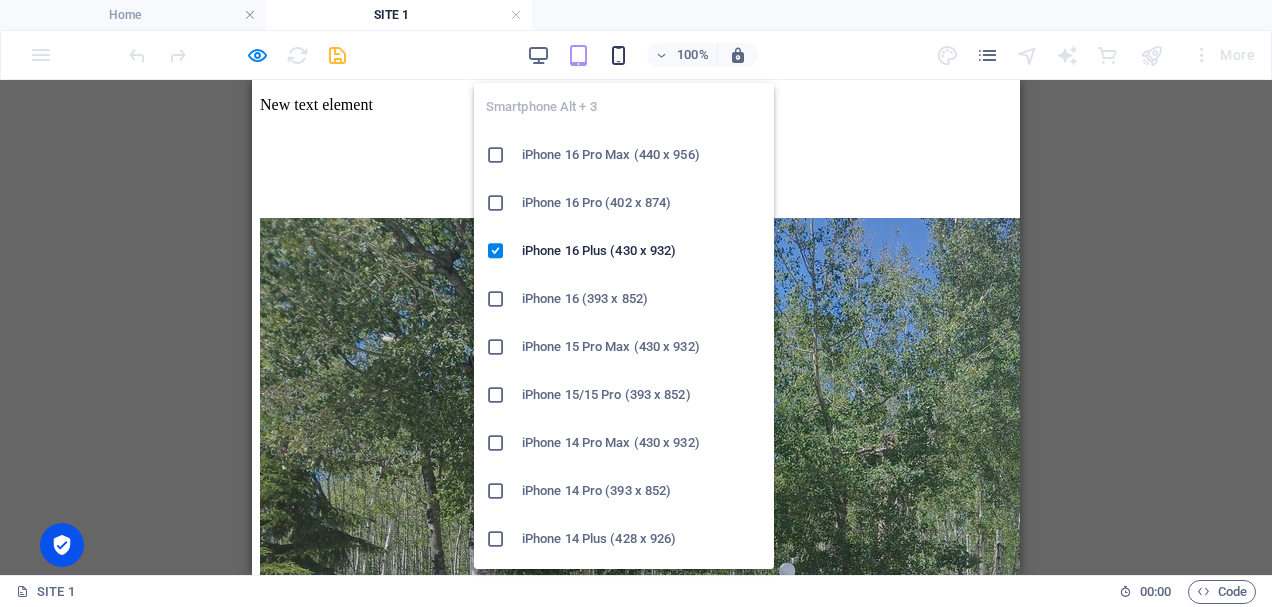 click at bounding box center [618, 55] 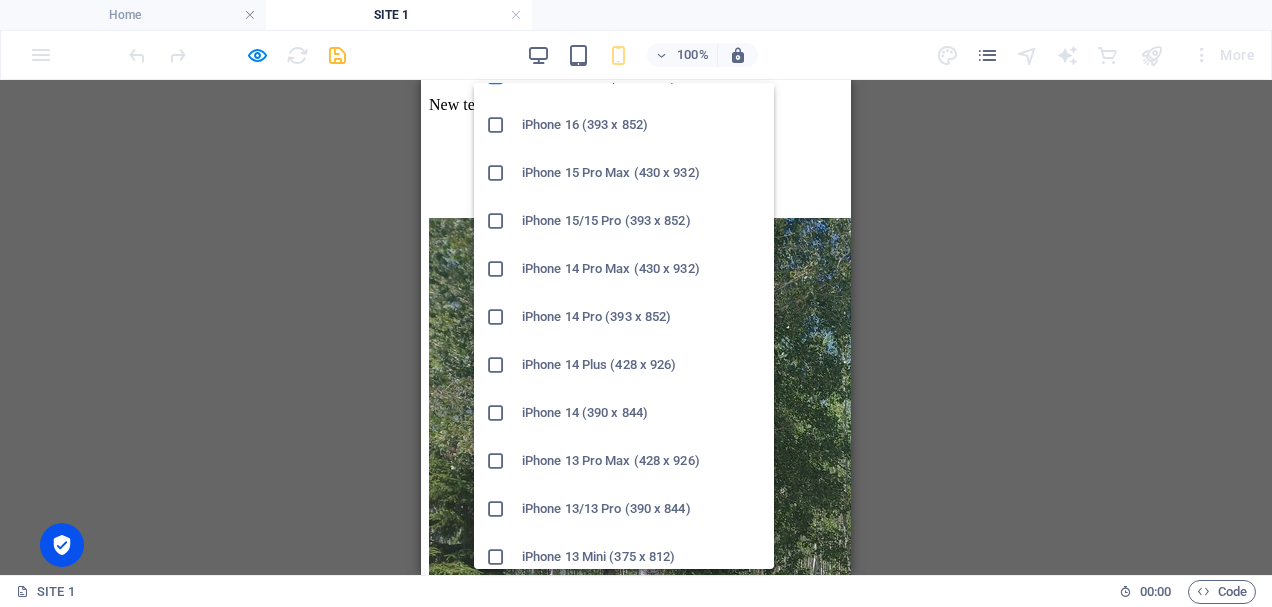 scroll, scrollTop: 300, scrollLeft: 0, axis: vertical 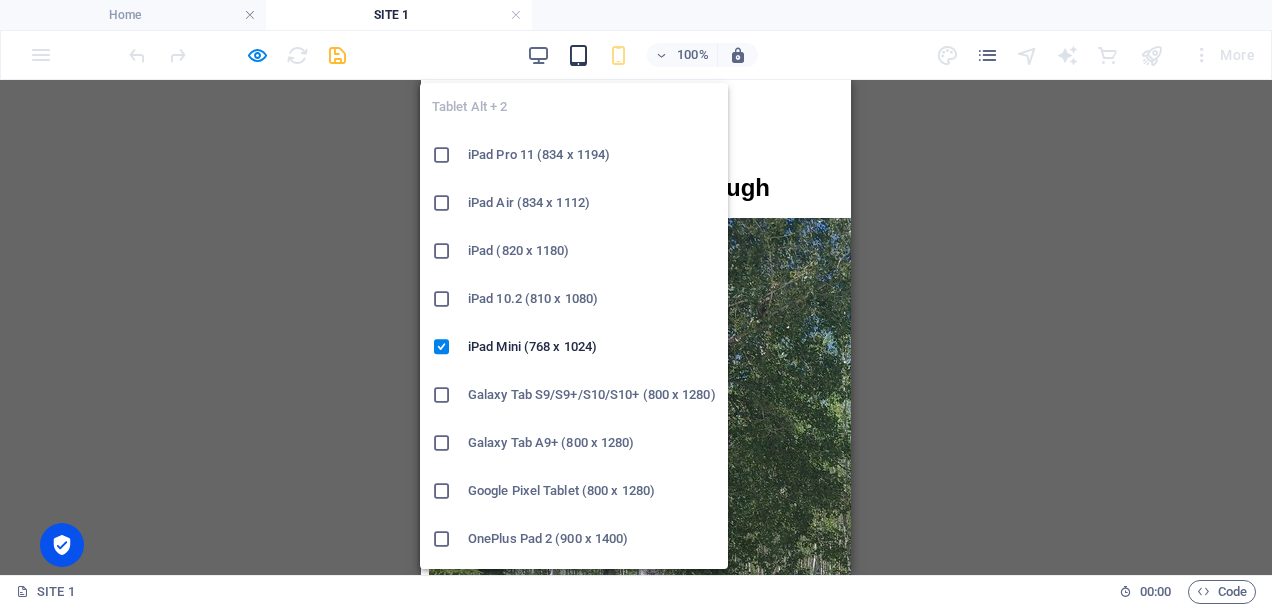 click at bounding box center [578, 55] 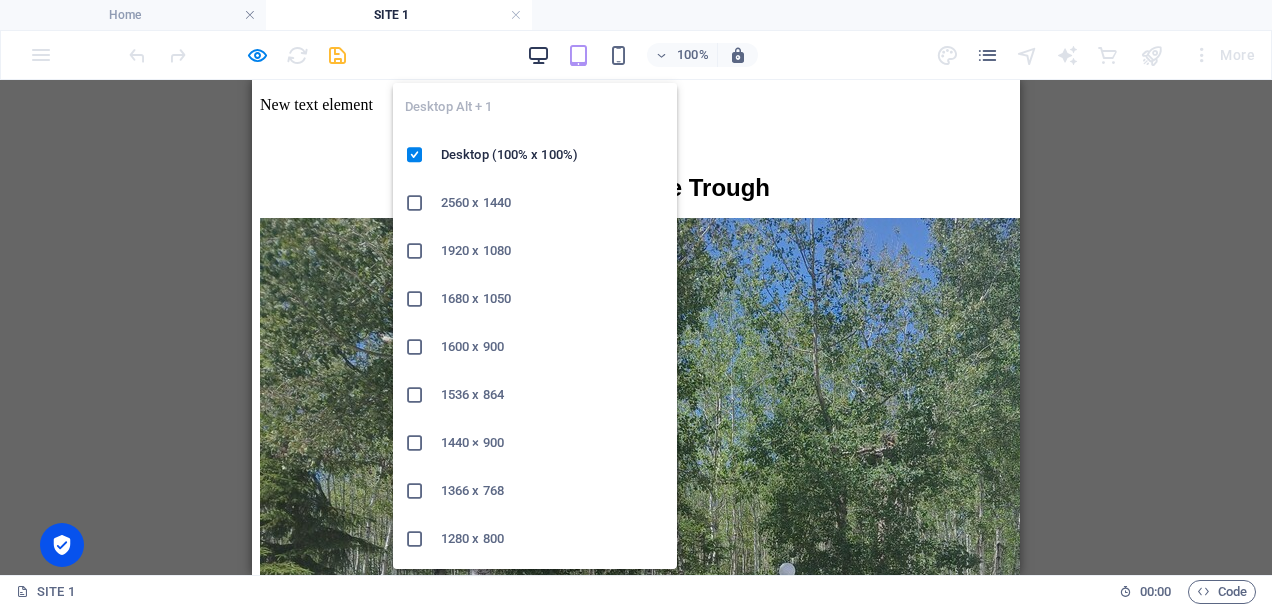 click at bounding box center (538, 55) 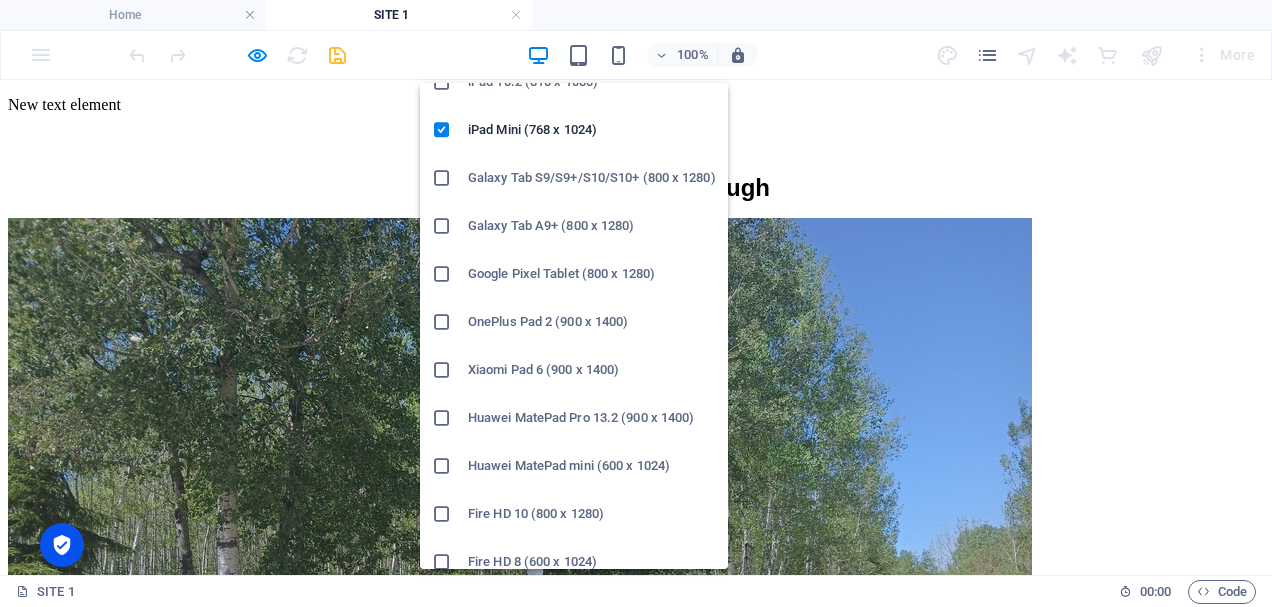 scroll, scrollTop: 234, scrollLeft: 0, axis: vertical 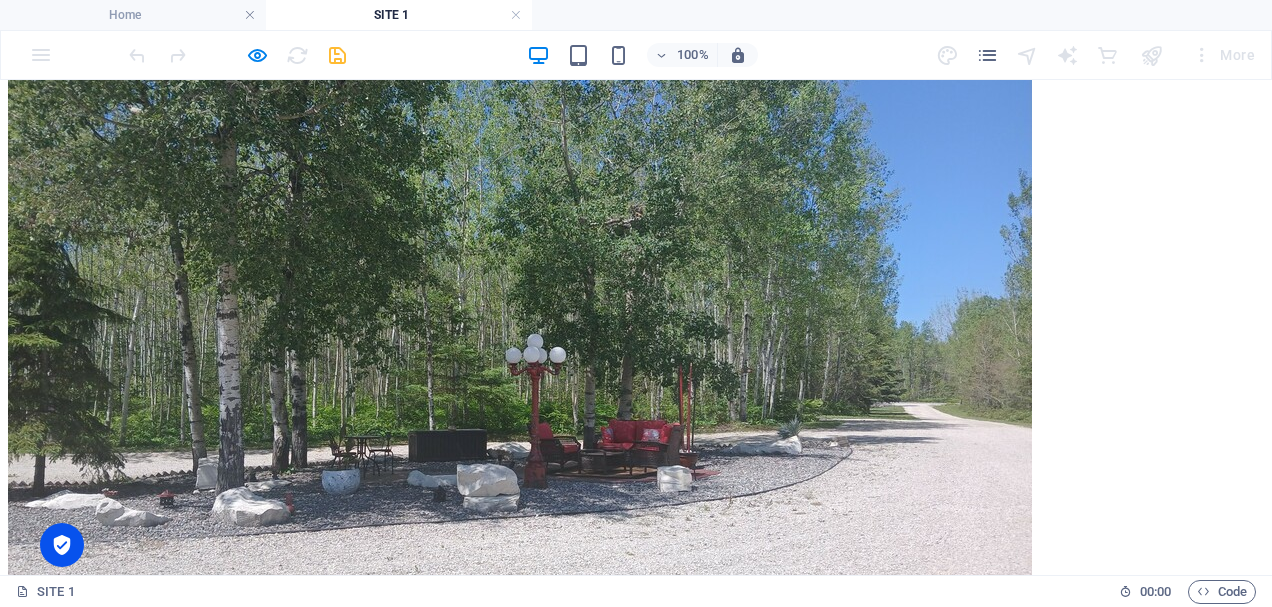 click at bounding box center (520, 373) 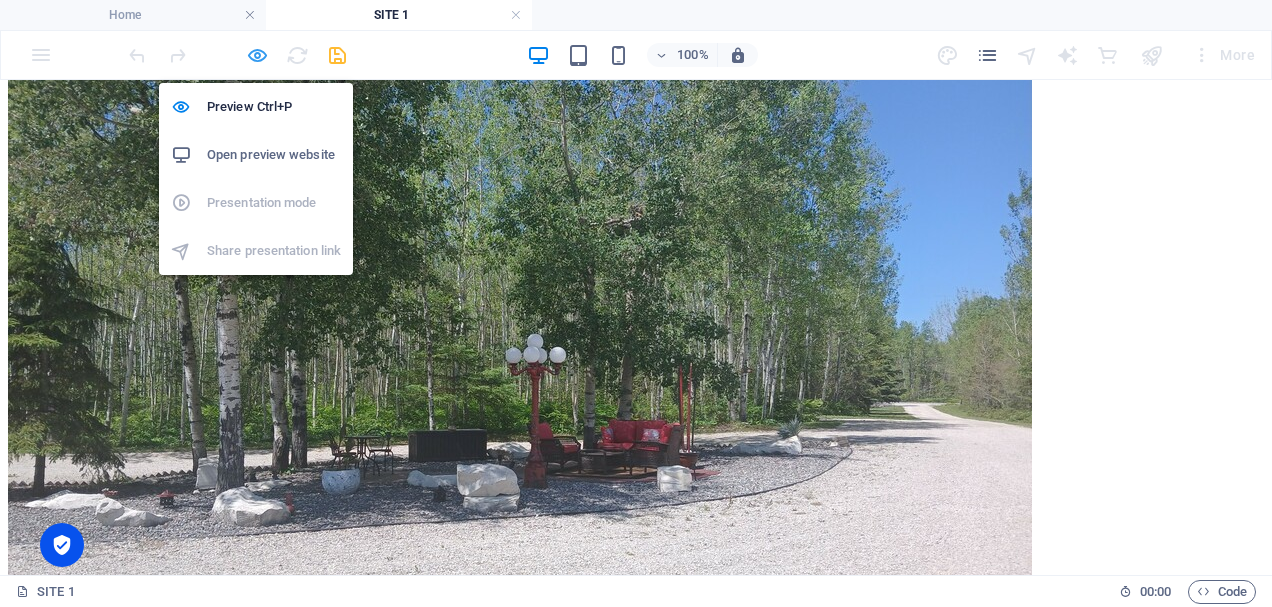 click at bounding box center [257, 55] 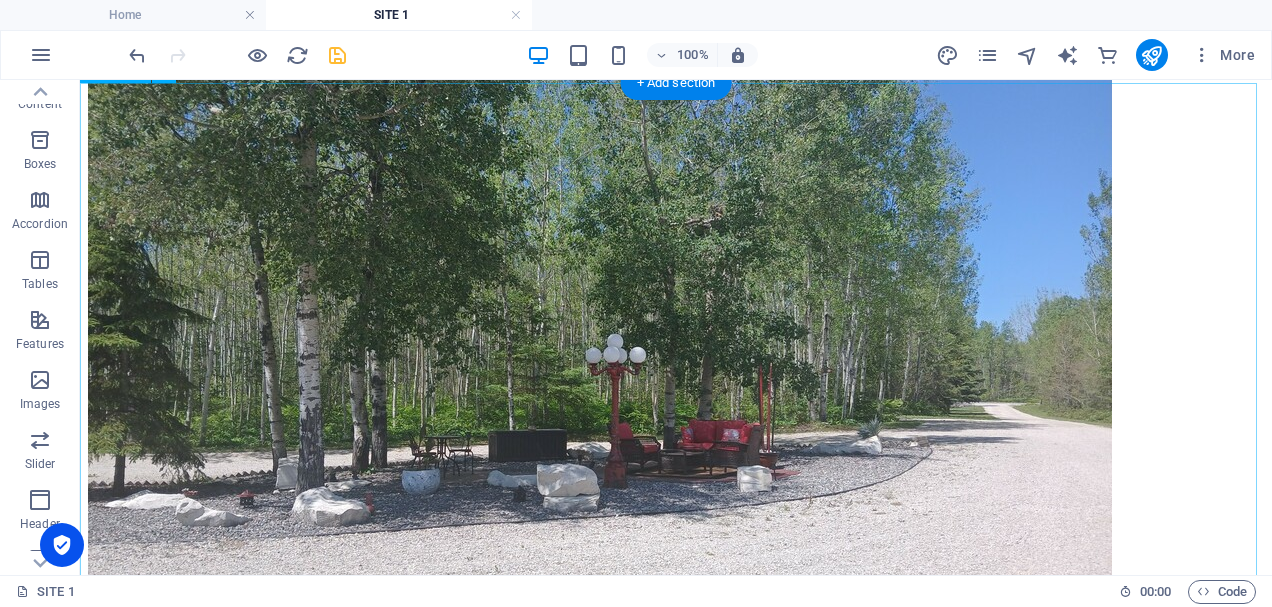 click at bounding box center [676, 375] 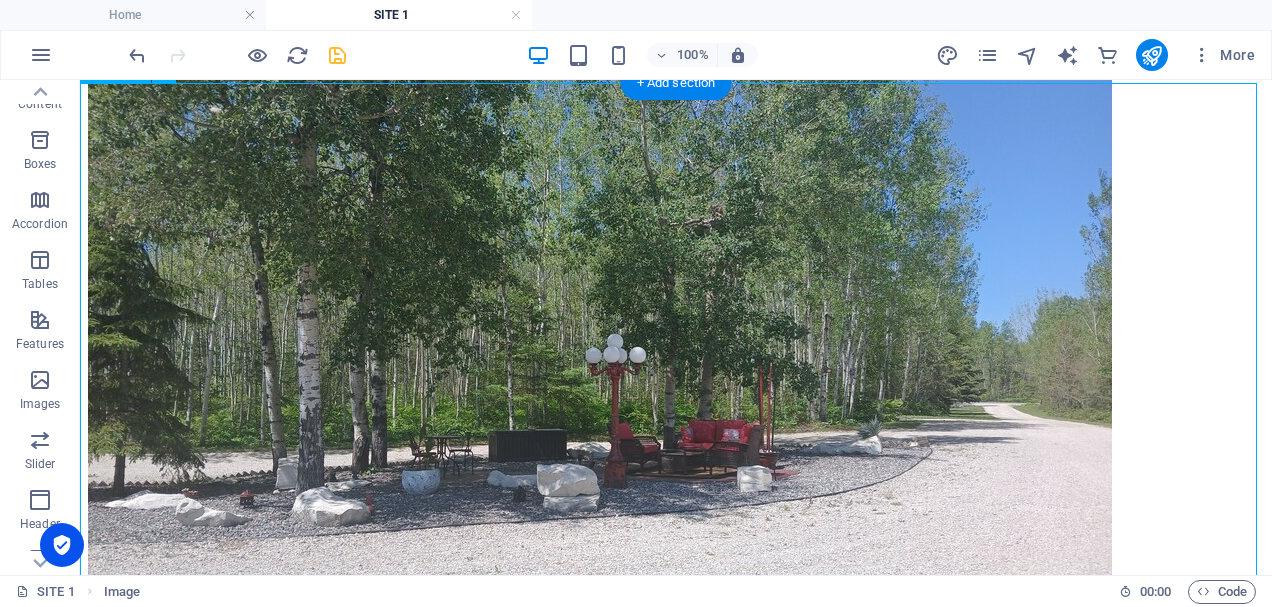 click at bounding box center [676, 375] 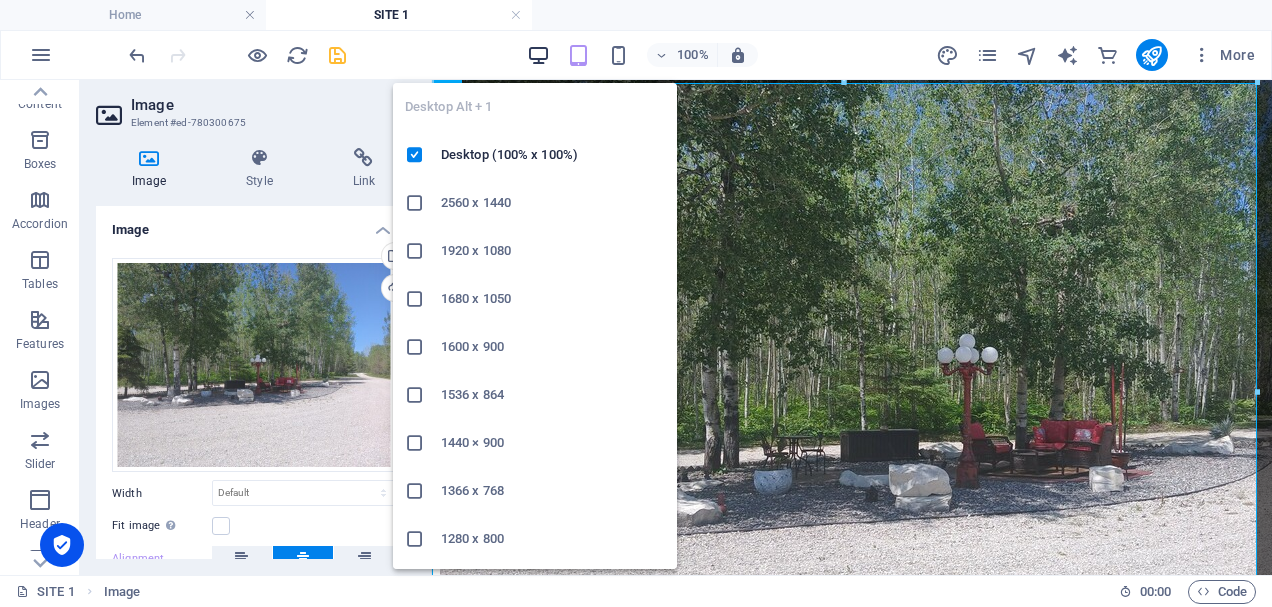 click at bounding box center (538, 55) 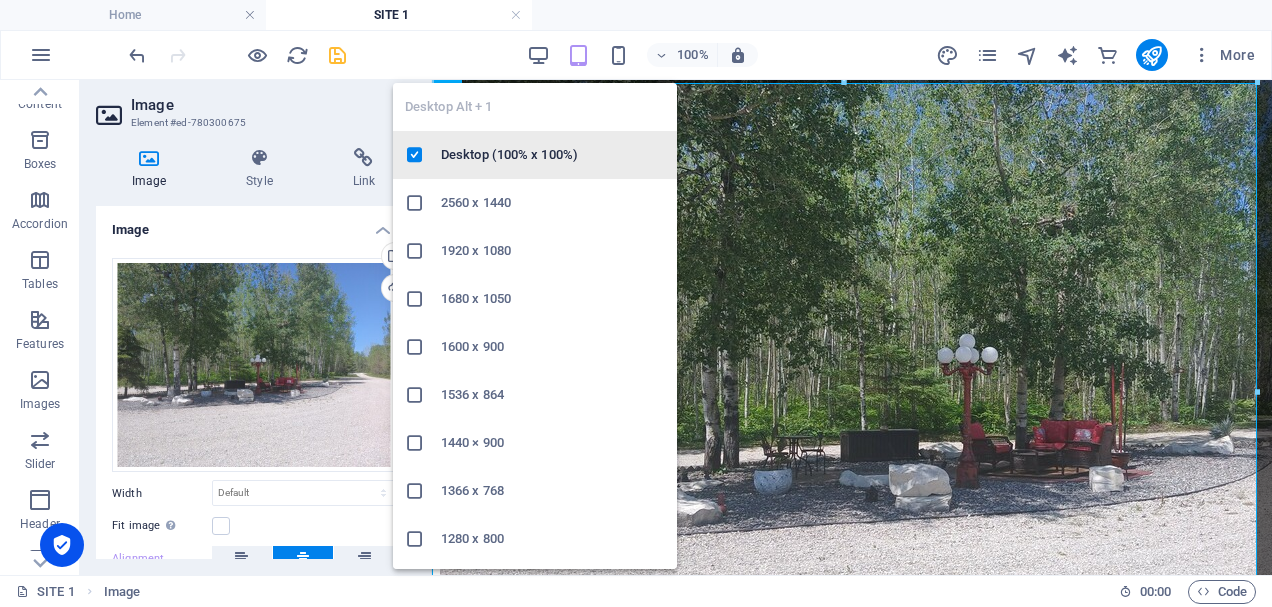 click on "Desktop (100% x 100%)" at bounding box center [553, 155] 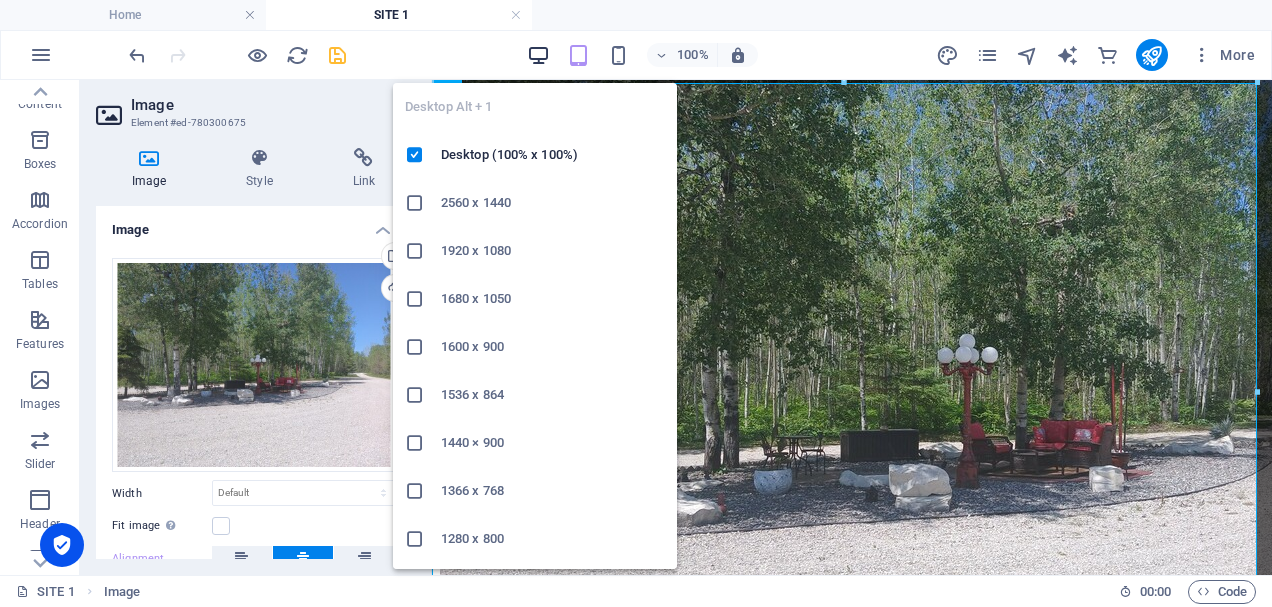 click at bounding box center [538, 55] 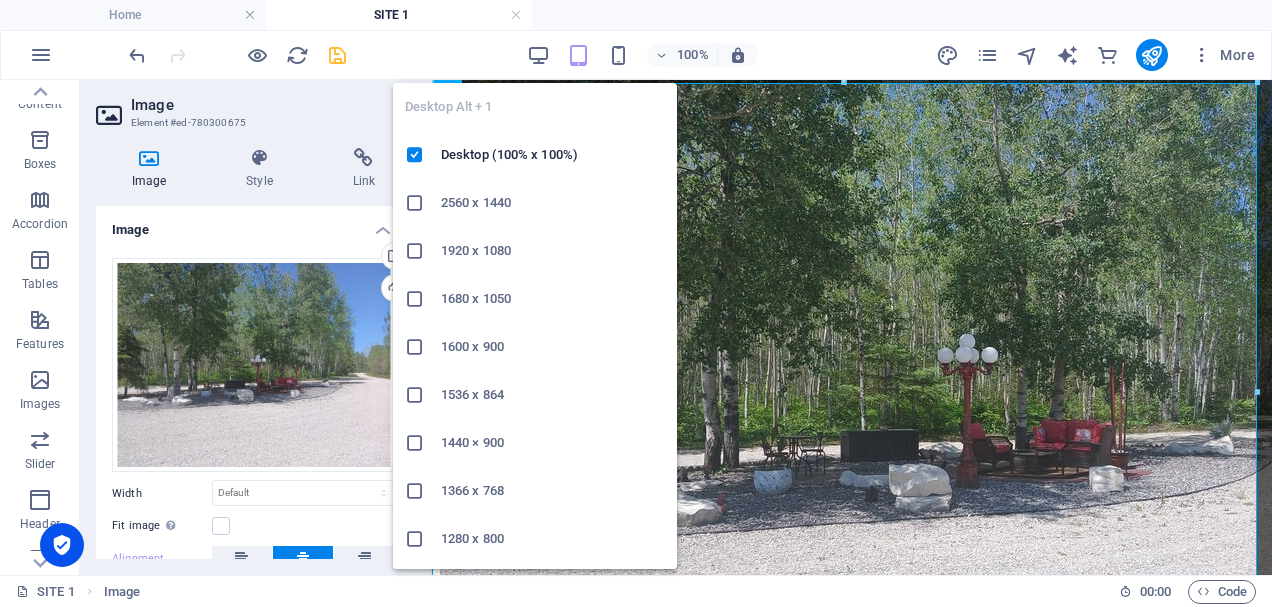 click on "1680 x 1050" at bounding box center (553, 299) 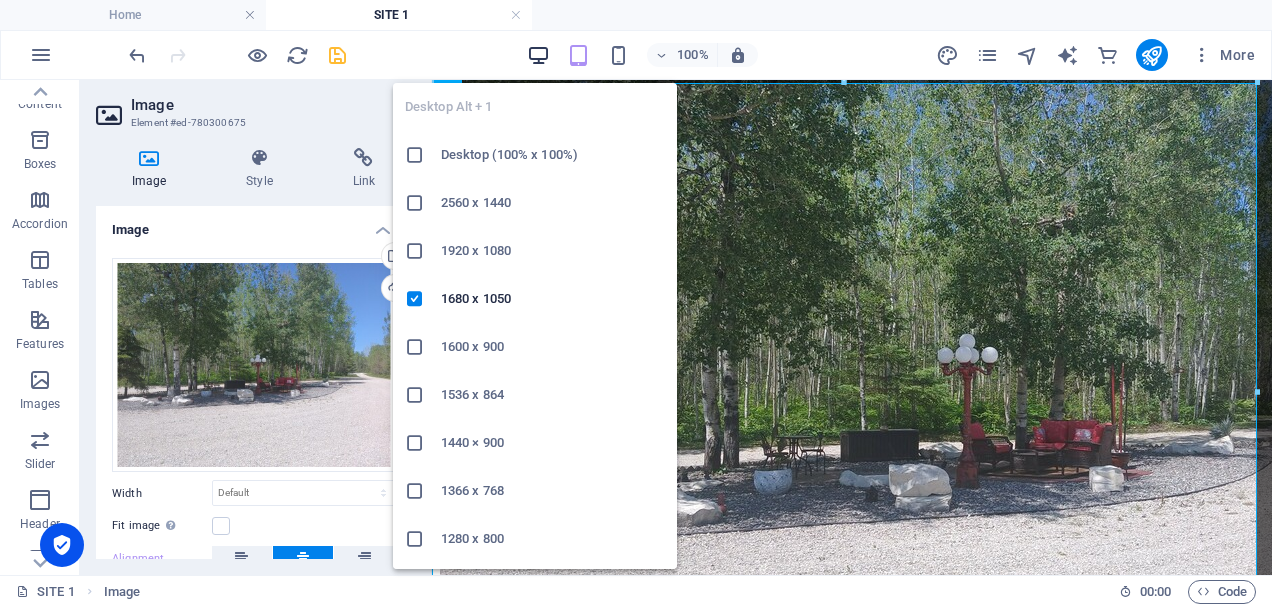 click at bounding box center [538, 55] 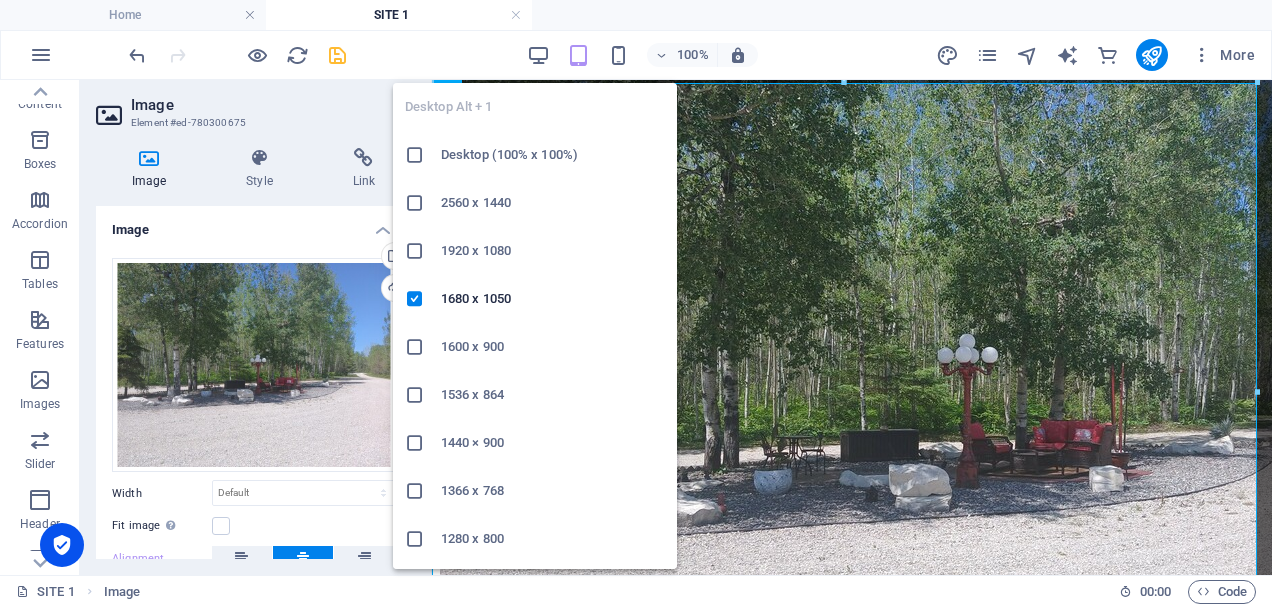 click on "1920 x 1080" at bounding box center [553, 251] 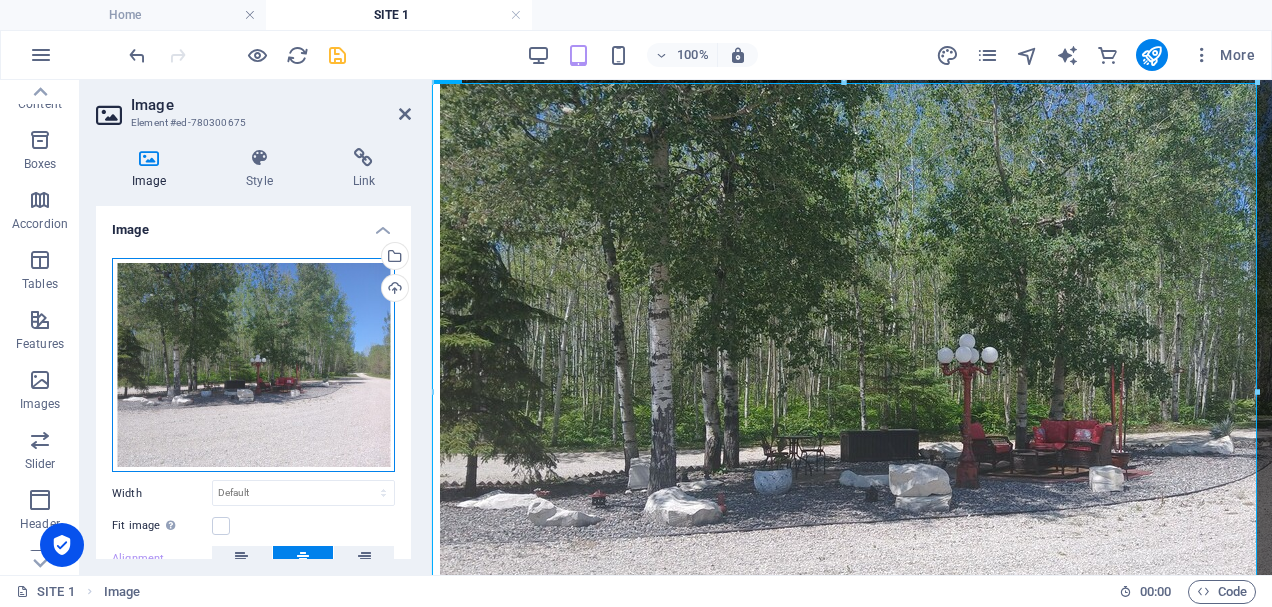 click on "Drag files here, click to choose files or select files from Files or our free stock photos & videos" at bounding box center [253, 365] 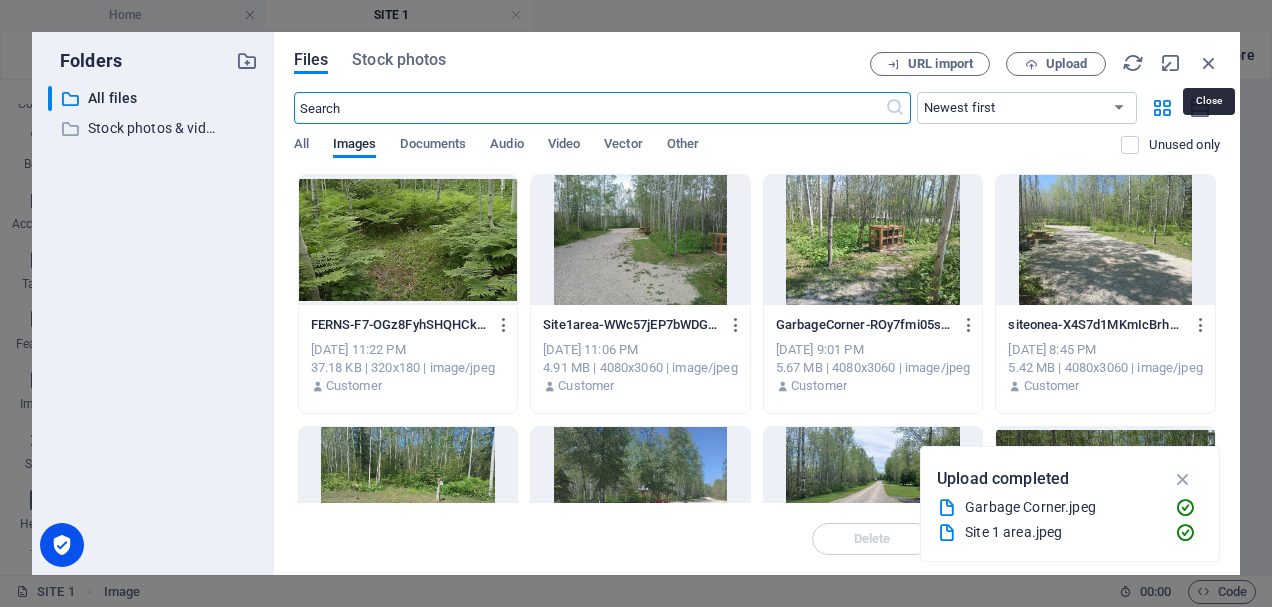 click at bounding box center [1209, 63] 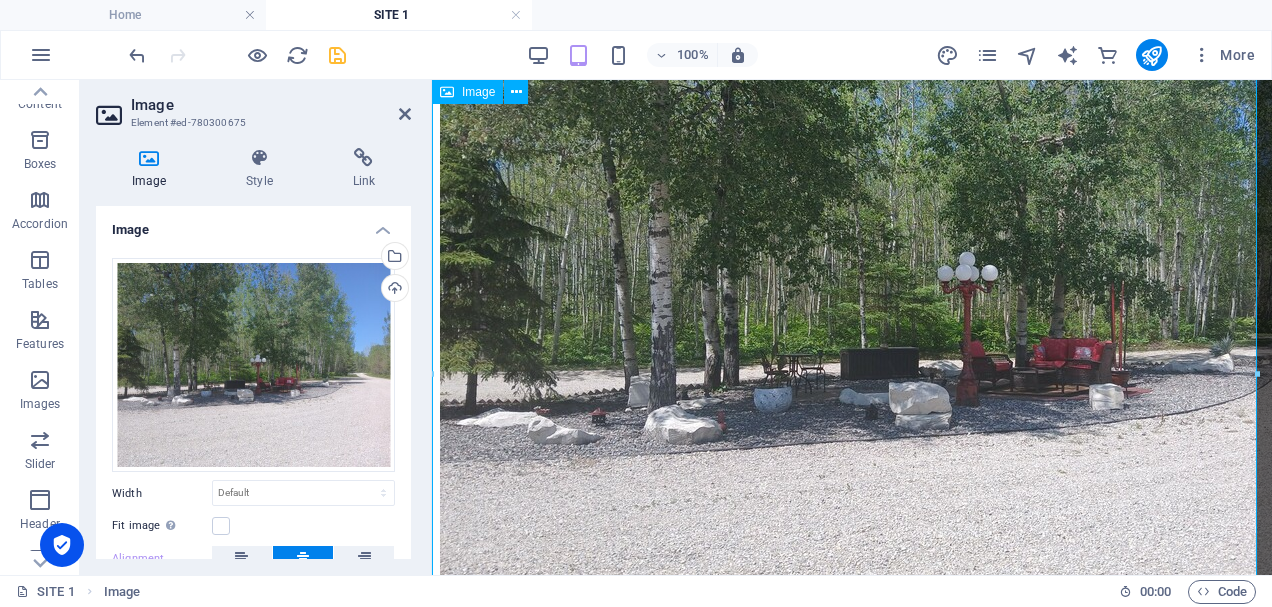 scroll, scrollTop: 347, scrollLeft: 0, axis: vertical 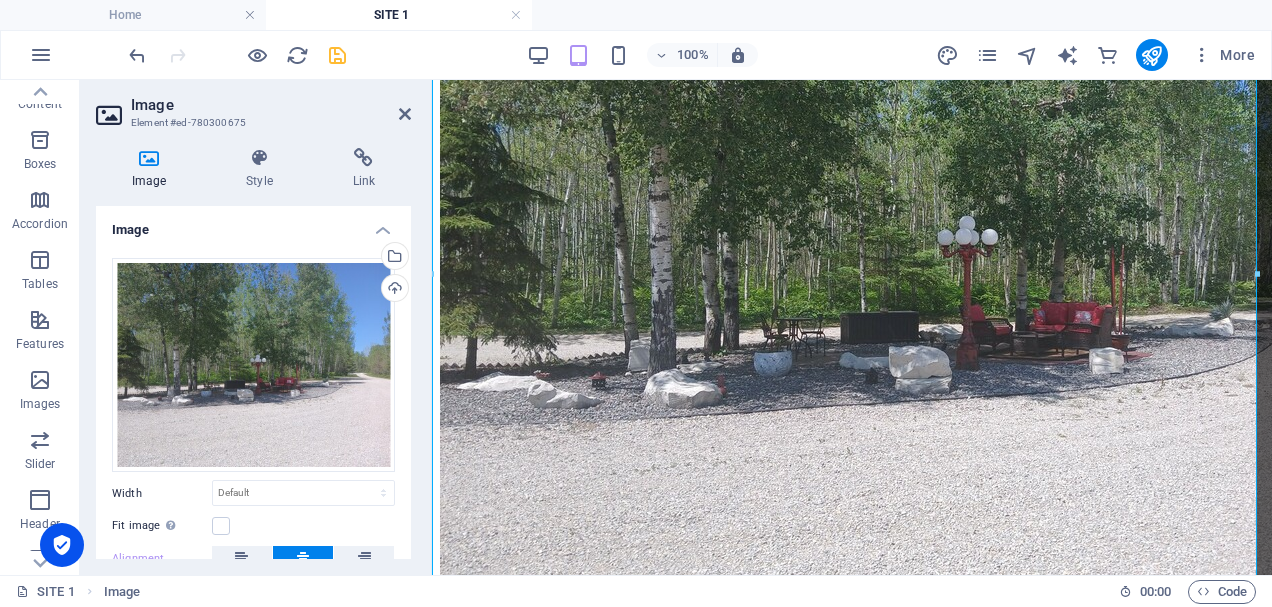 click on "Image" at bounding box center [271, 105] 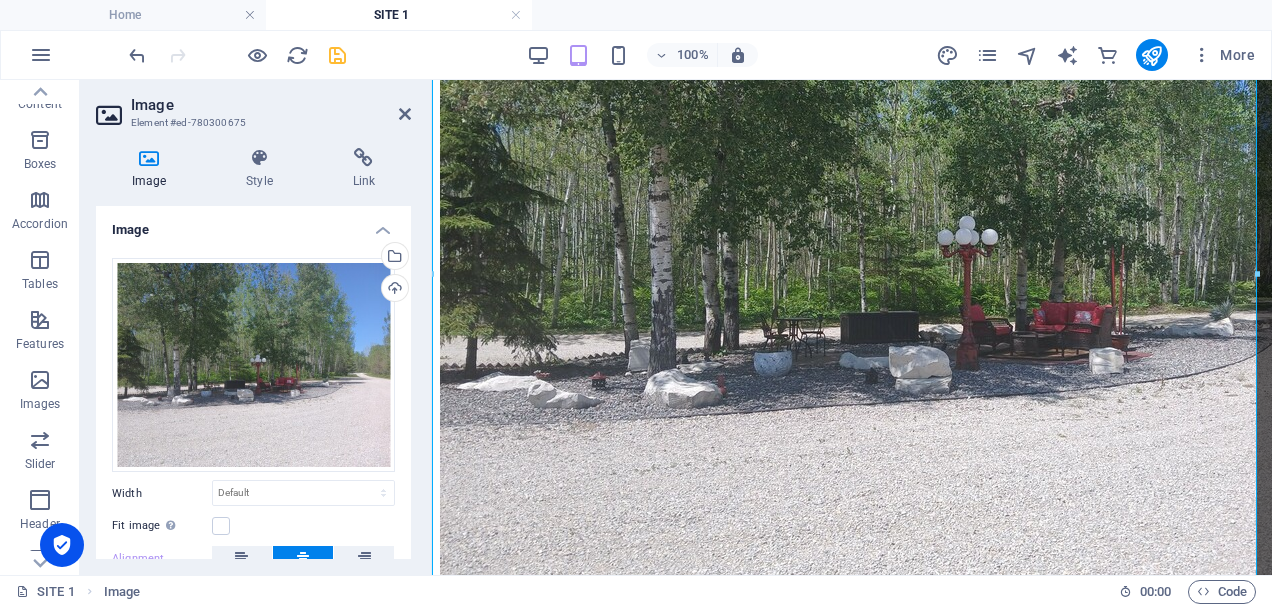 click on "Image" at bounding box center (271, 105) 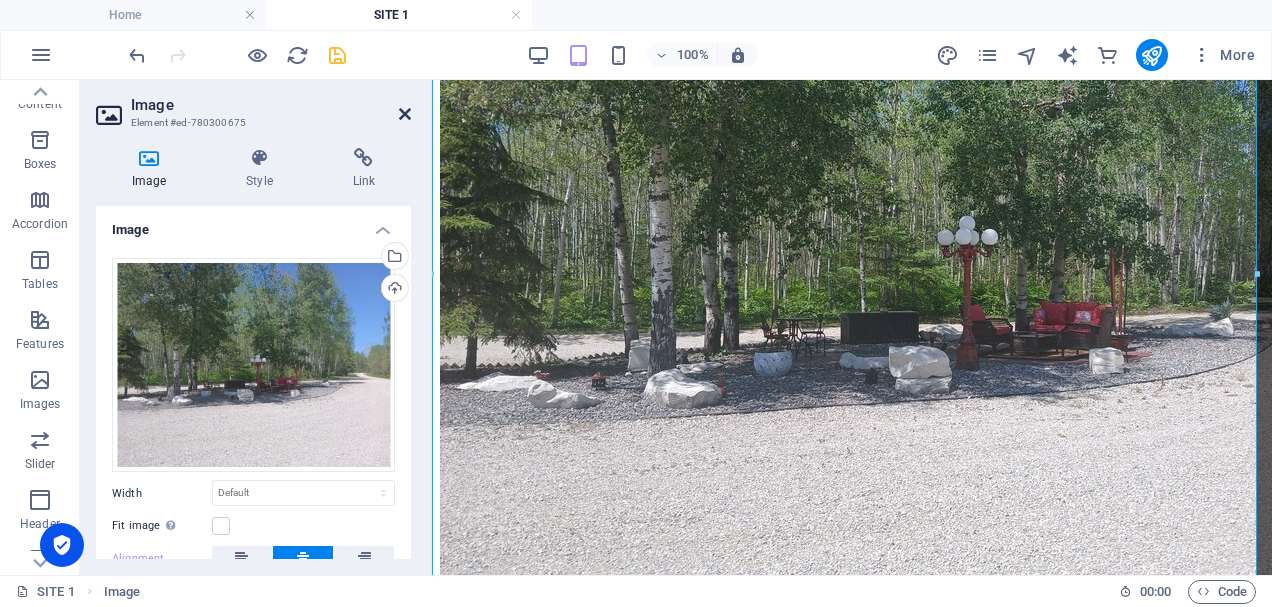 click at bounding box center (405, 114) 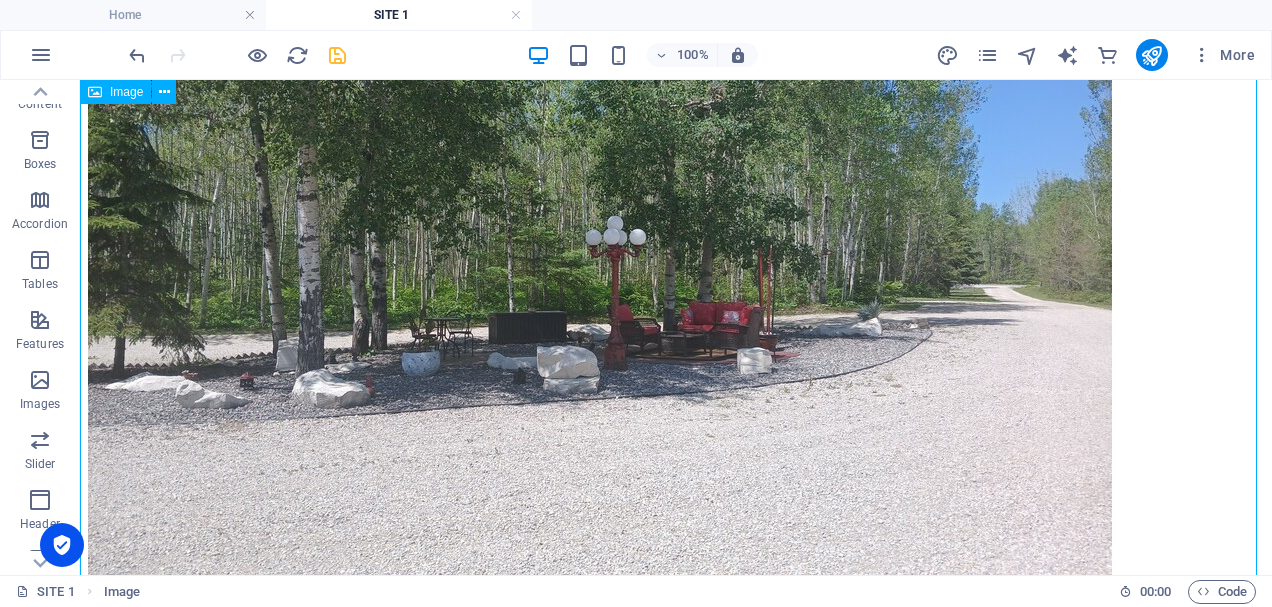 drag, startPoint x: 726, startPoint y: 251, endPoint x: 1076, endPoint y: 332, distance: 359.2506 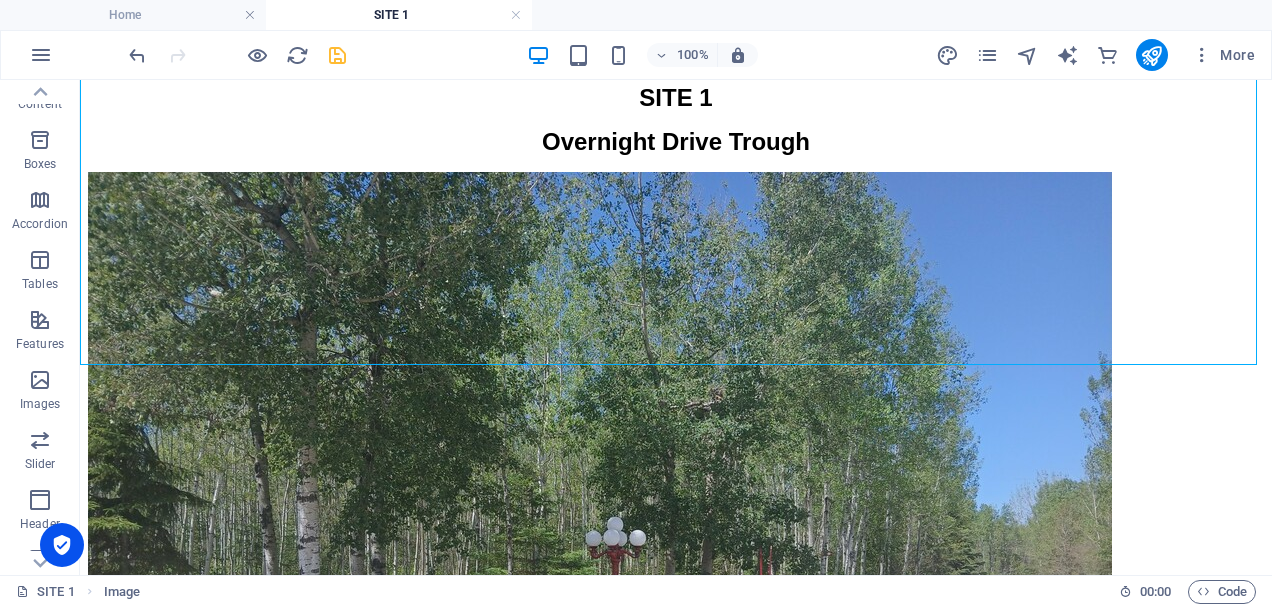 scroll, scrollTop: 0, scrollLeft: 0, axis: both 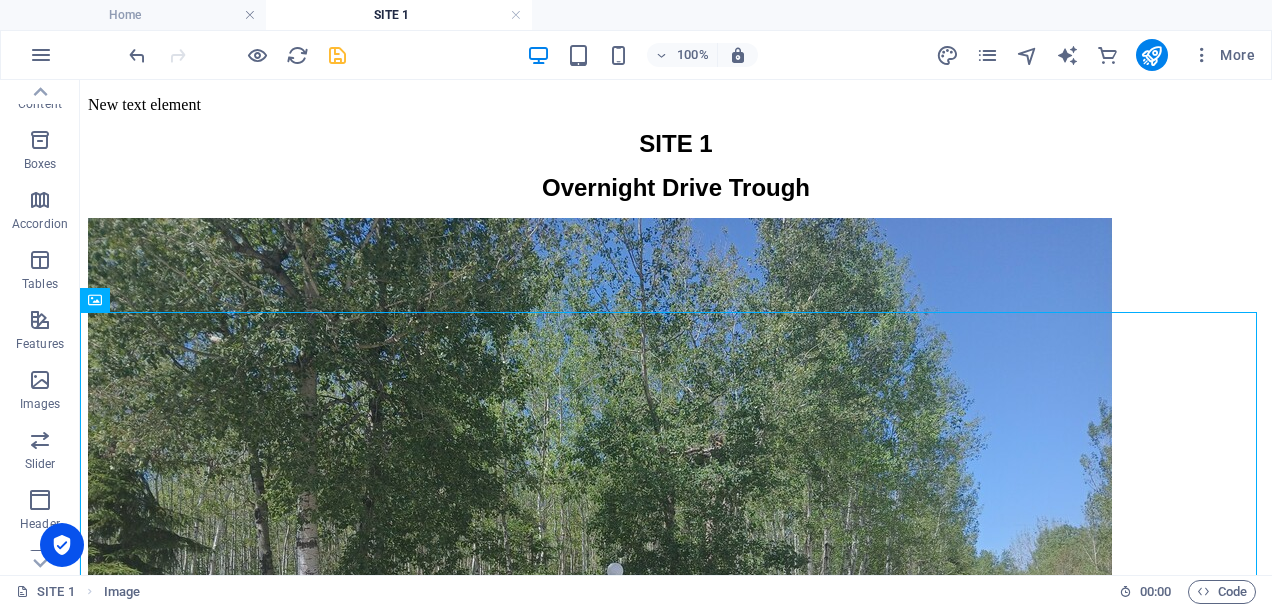 drag, startPoint x: 1265, startPoint y: 334, endPoint x: 1338, endPoint y: 156, distance: 192.38763 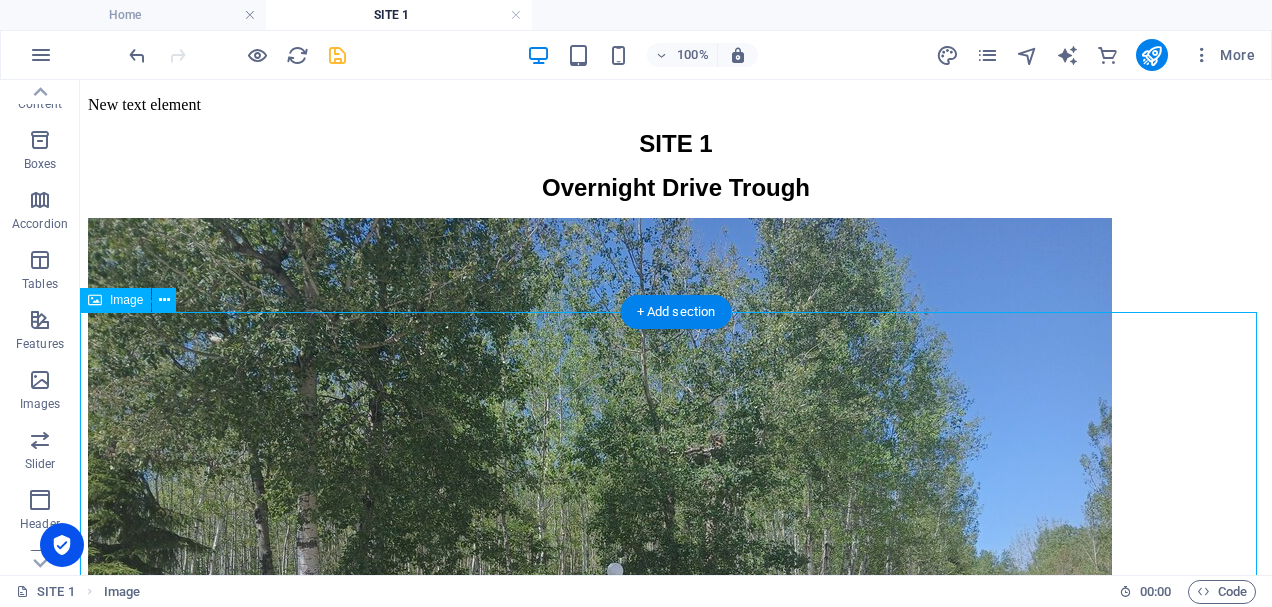click at bounding box center [676, 604] 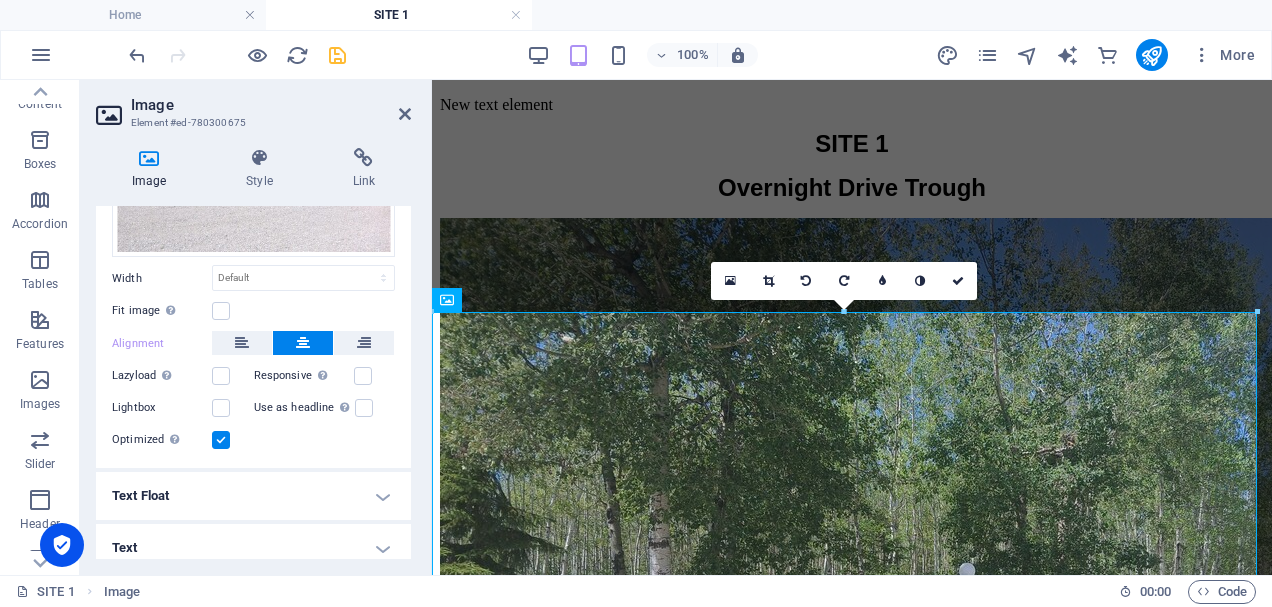scroll, scrollTop: 224, scrollLeft: 0, axis: vertical 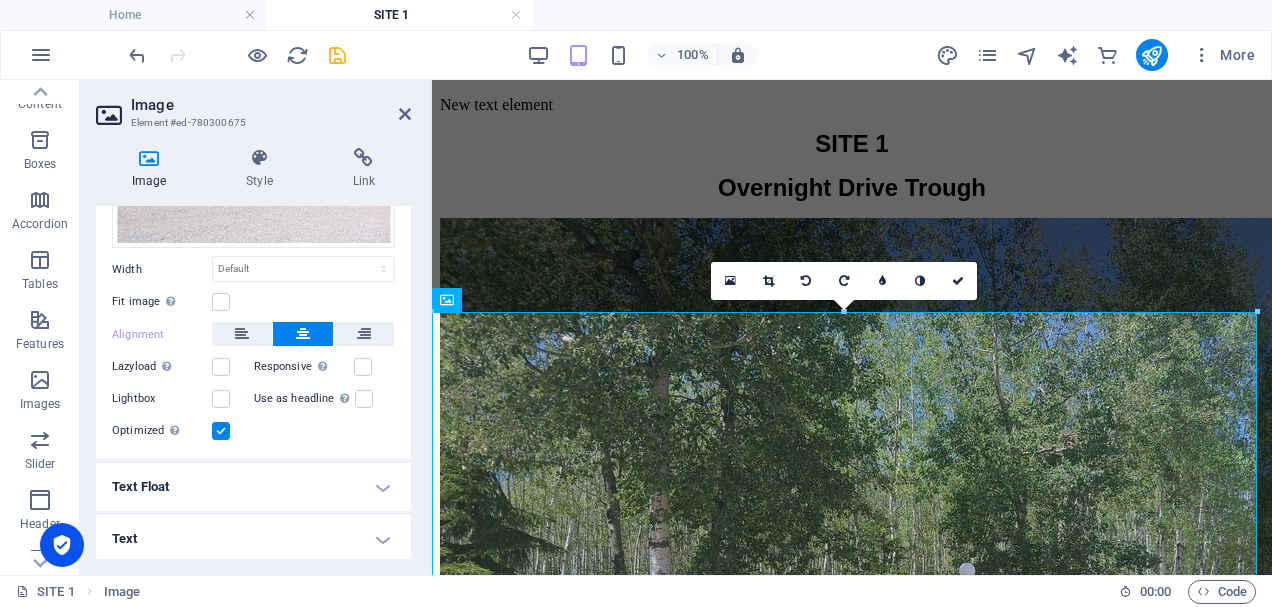 click at bounding box center (221, 431) 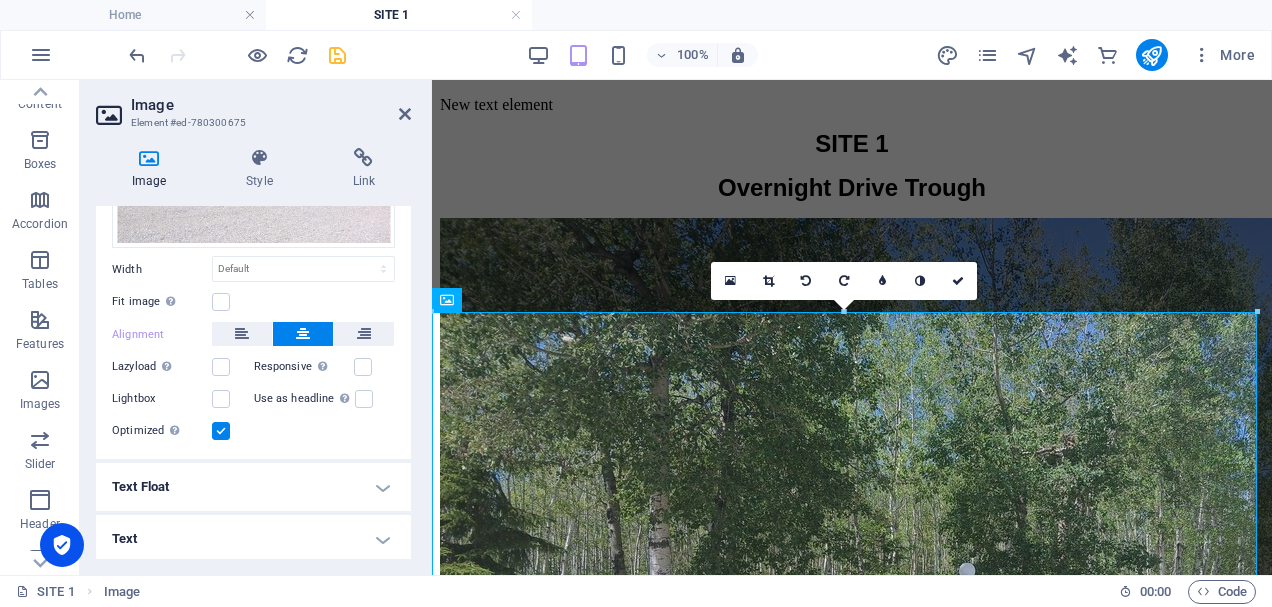 click on "Optimized Images are compressed to improve page speed." at bounding box center [0, 0] 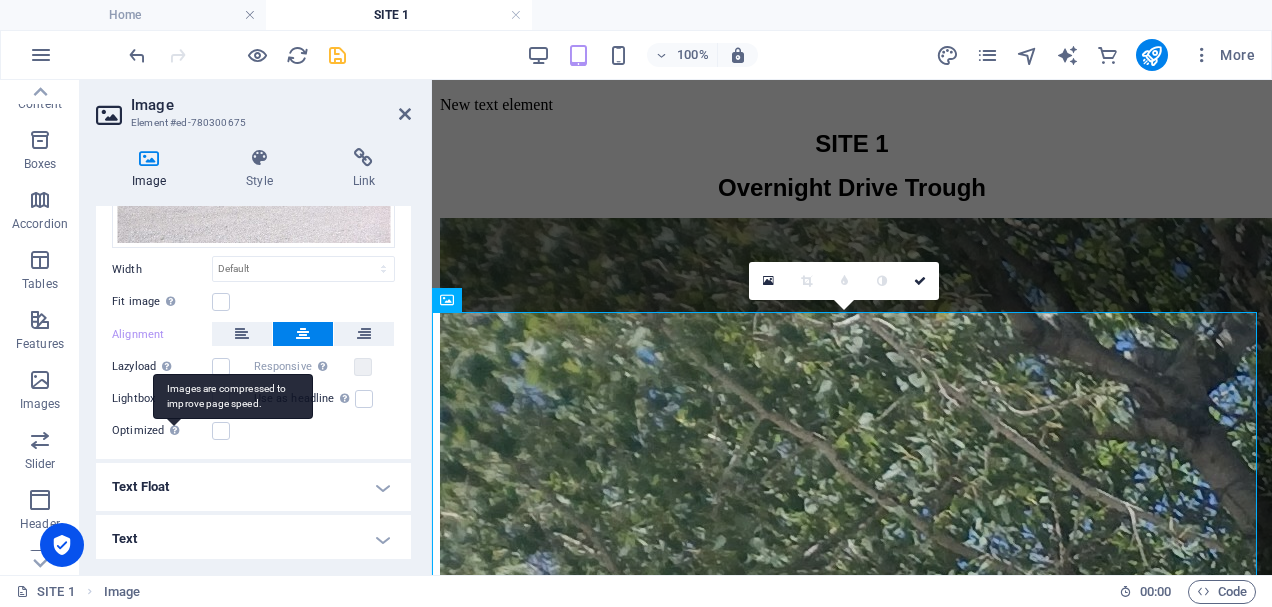 click on "Images are compressed to improve page speed." at bounding box center [233, 396] 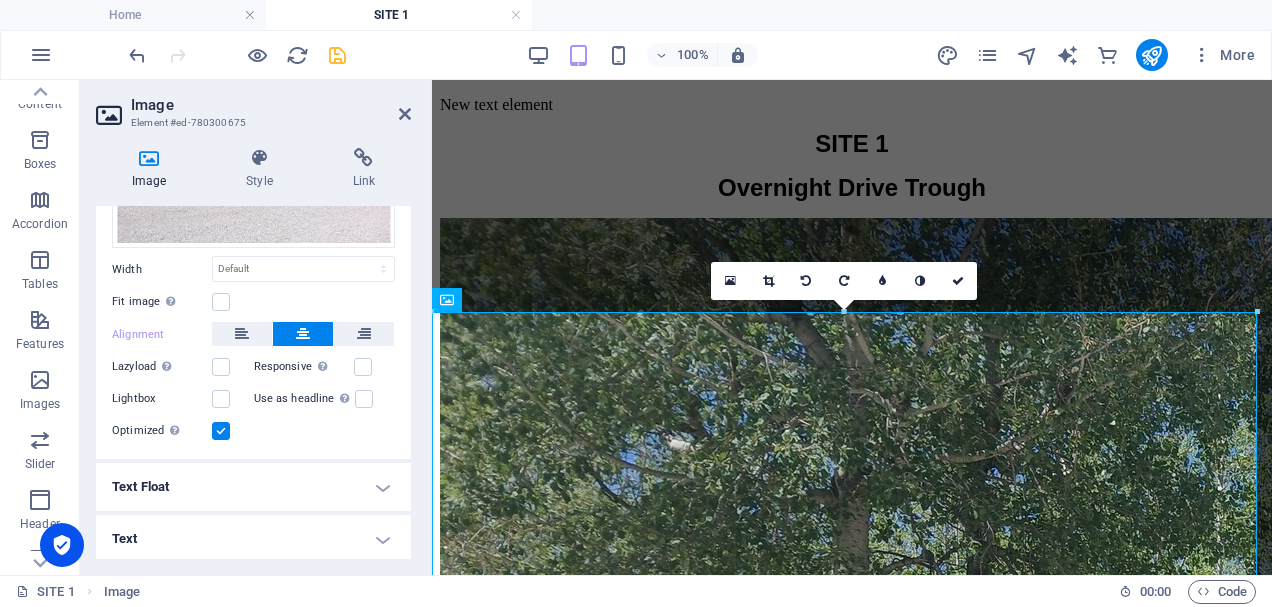 click on "Lightbox" at bounding box center [162, 399] 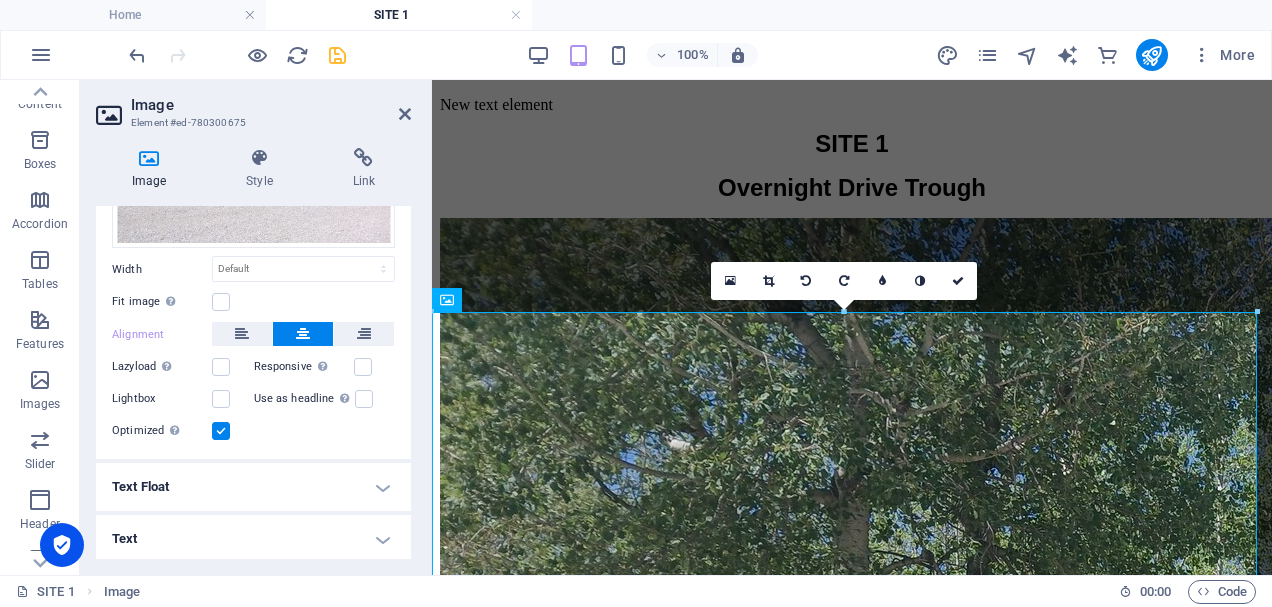 click on "Lightbox" at bounding box center [0, 0] 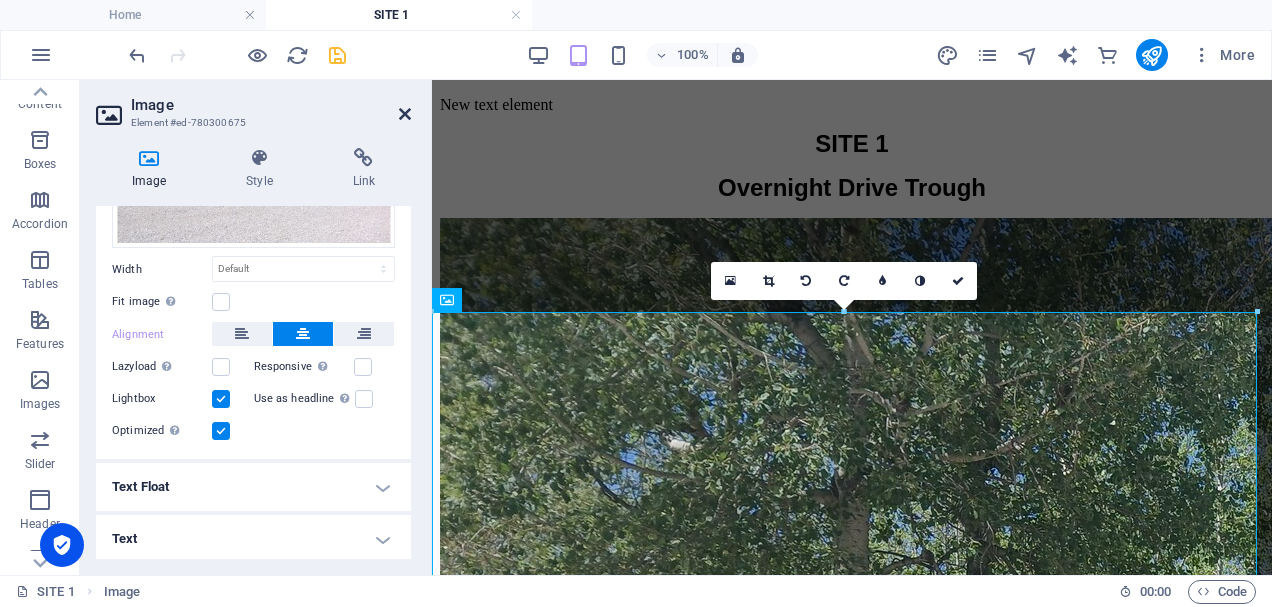 click at bounding box center [405, 114] 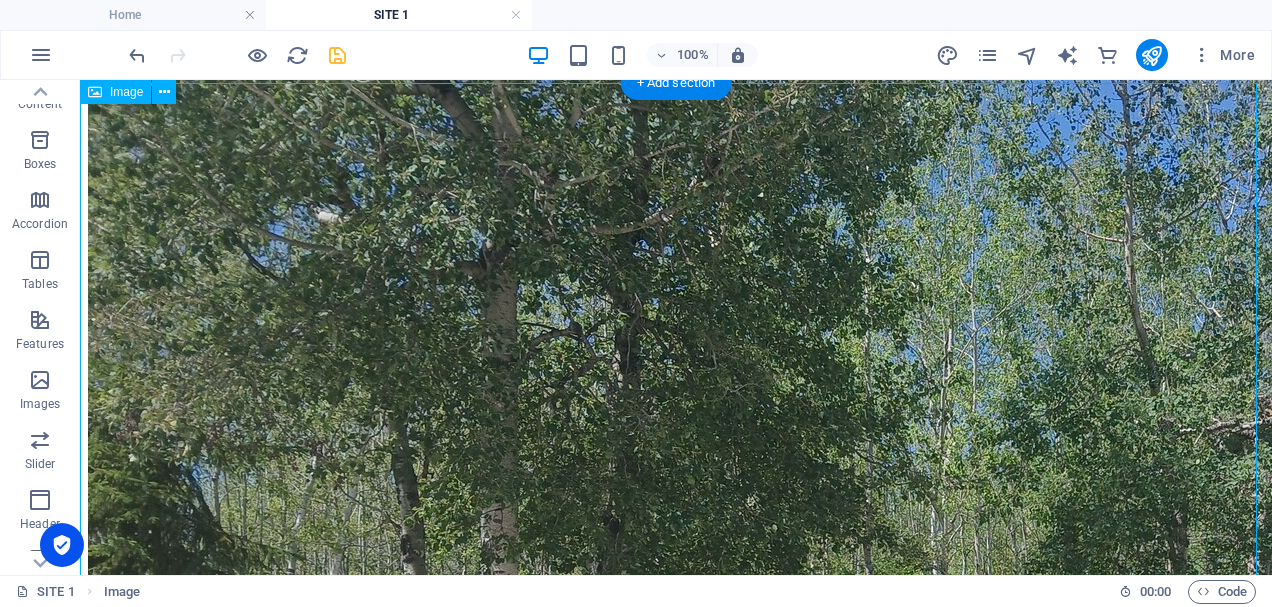 scroll, scrollTop: 0, scrollLeft: 0, axis: both 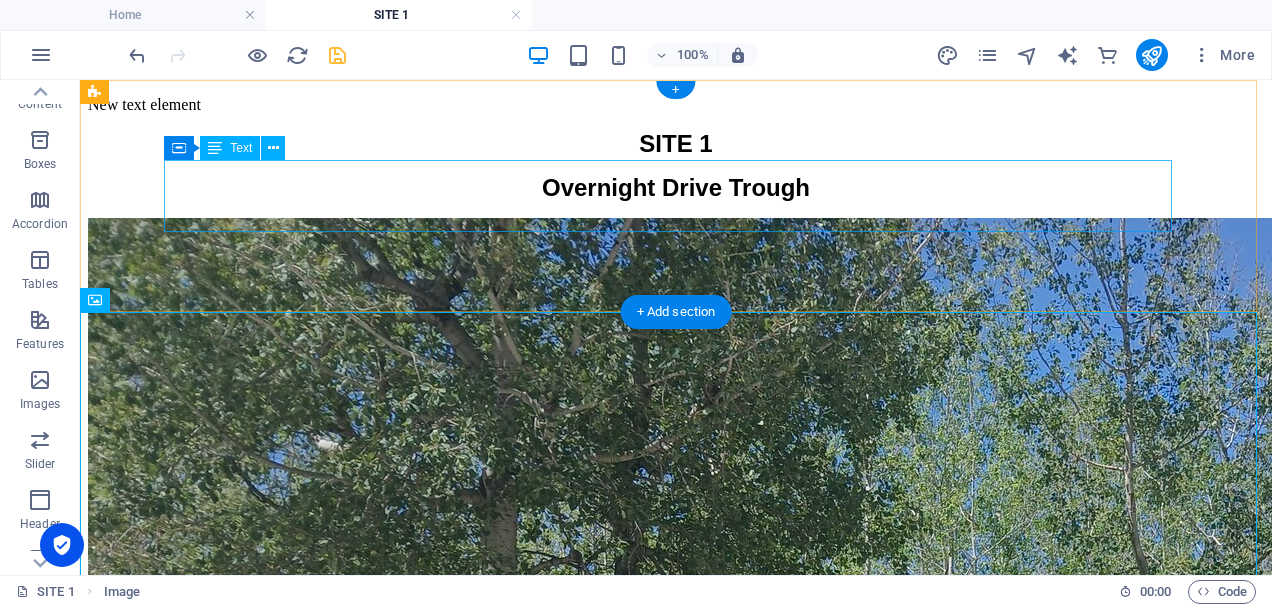 click on "SITE 1  Overnight Drive Trough" at bounding box center [676, 166] 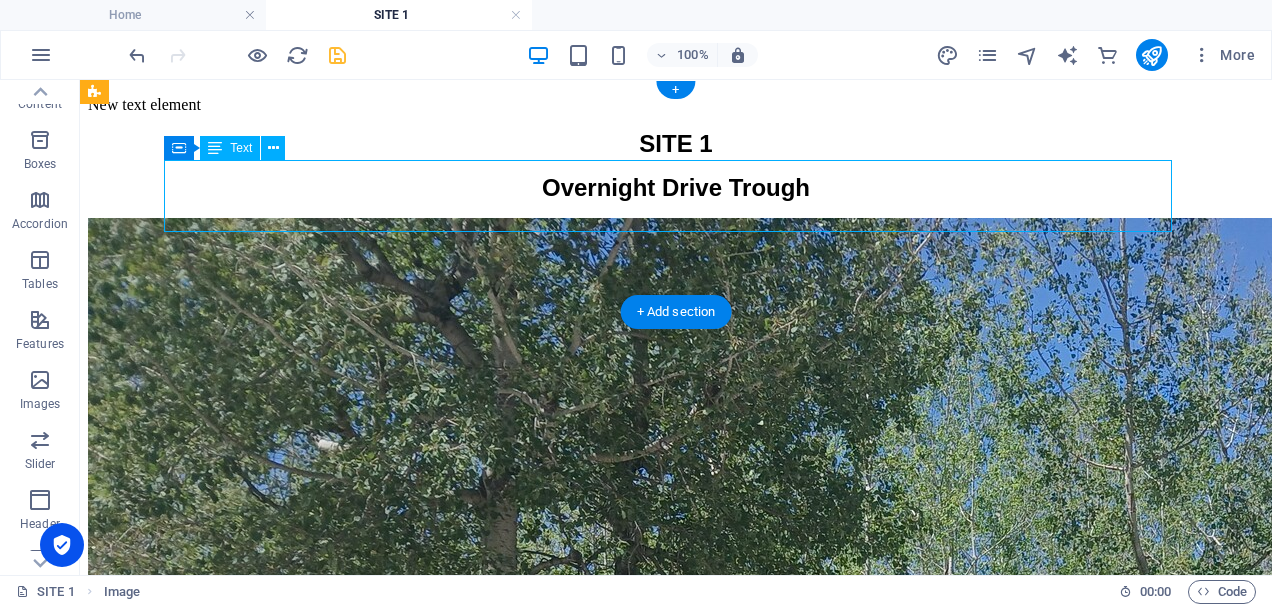 click on "SITE 1  Overnight Drive Trough" at bounding box center [676, 166] 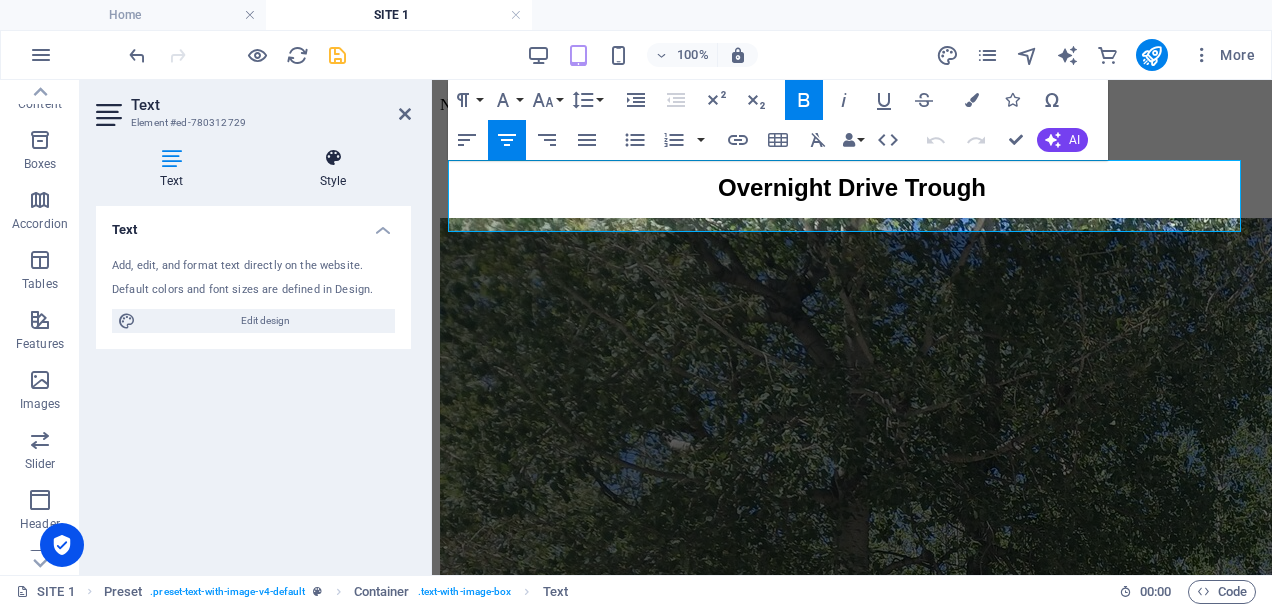 click at bounding box center (333, 158) 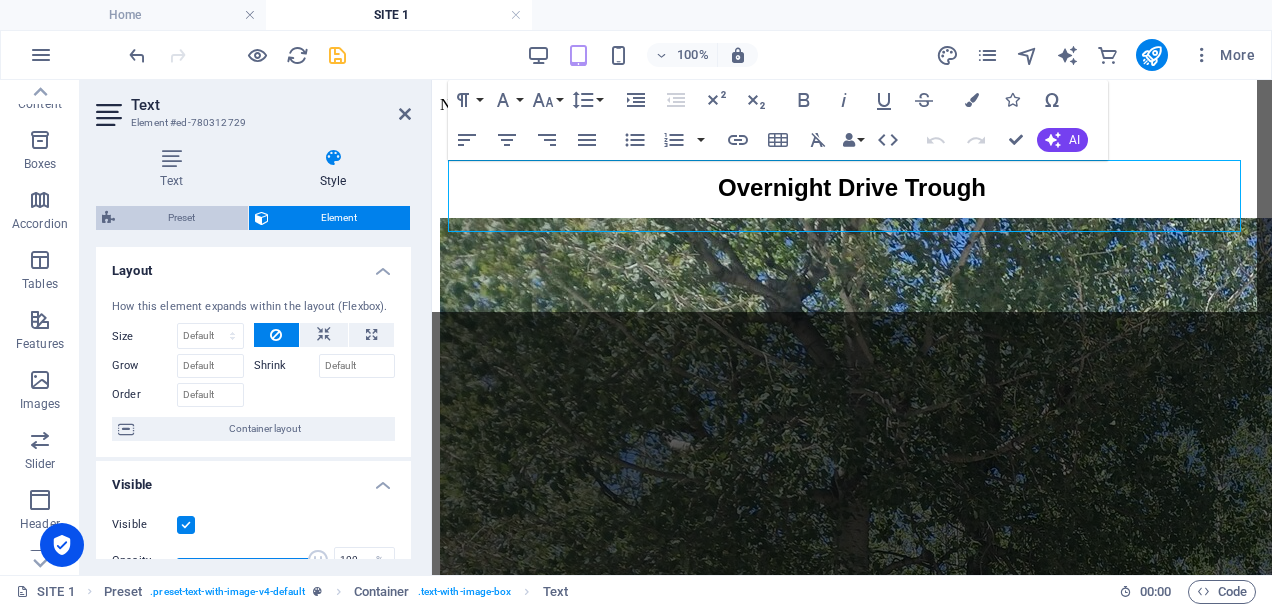 click on "Preset" at bounding box center [181, 218] 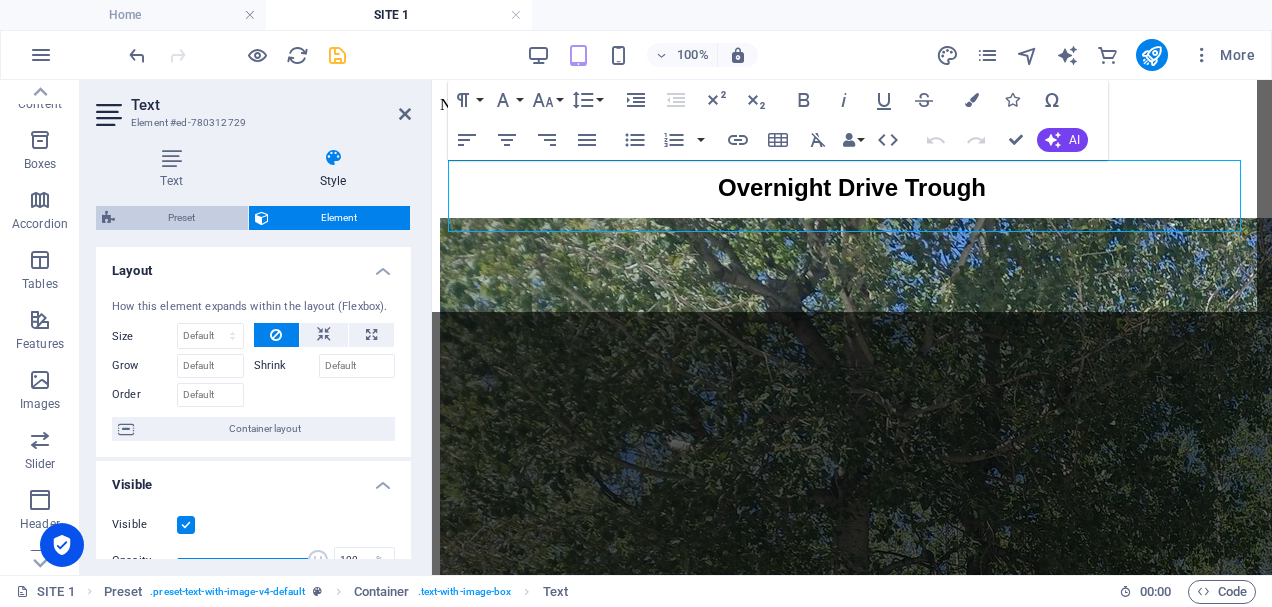 select on "rem" 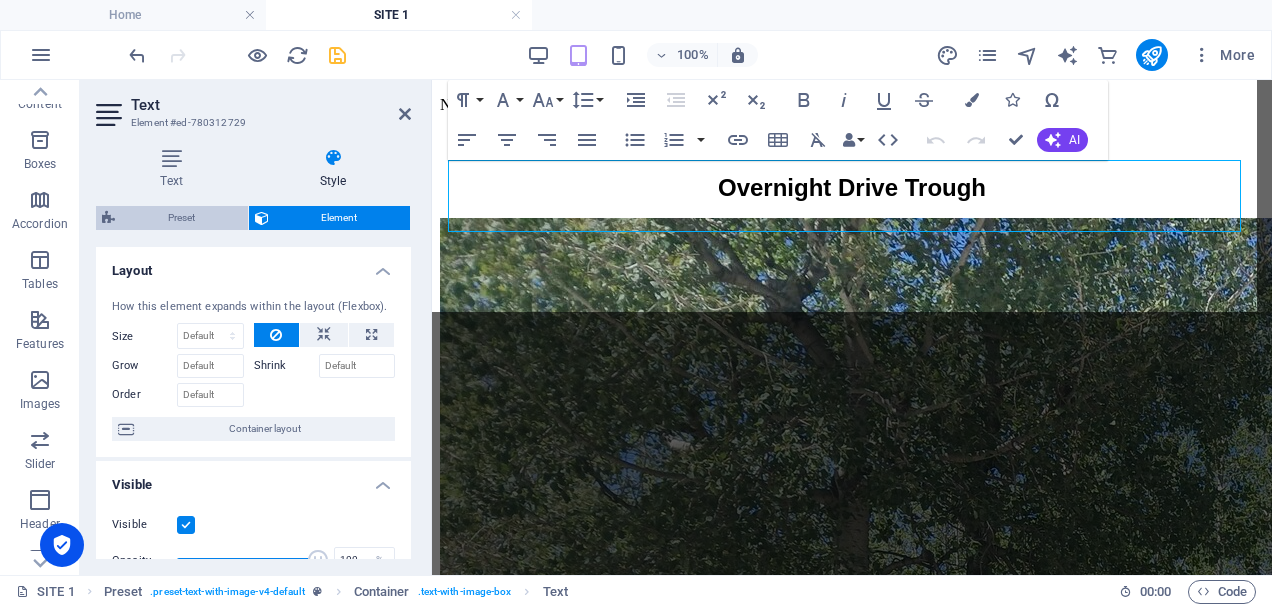 select on "px" 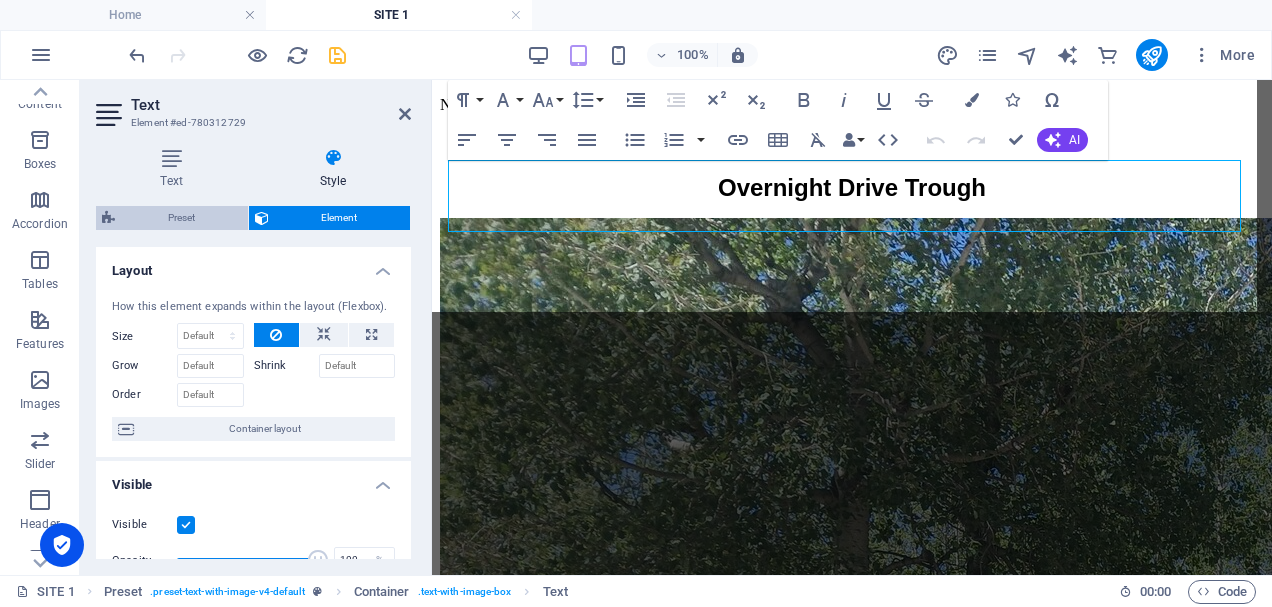select on "preset-text-with-image-v4-default" 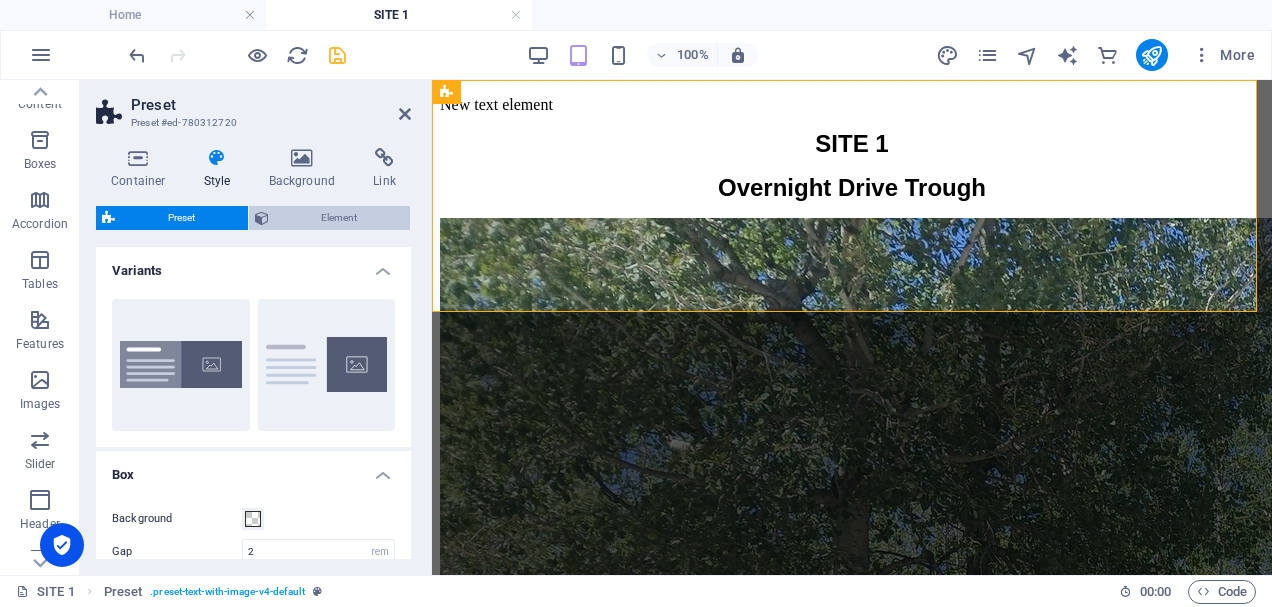 click on "Element" at bounding box center [340, 218] 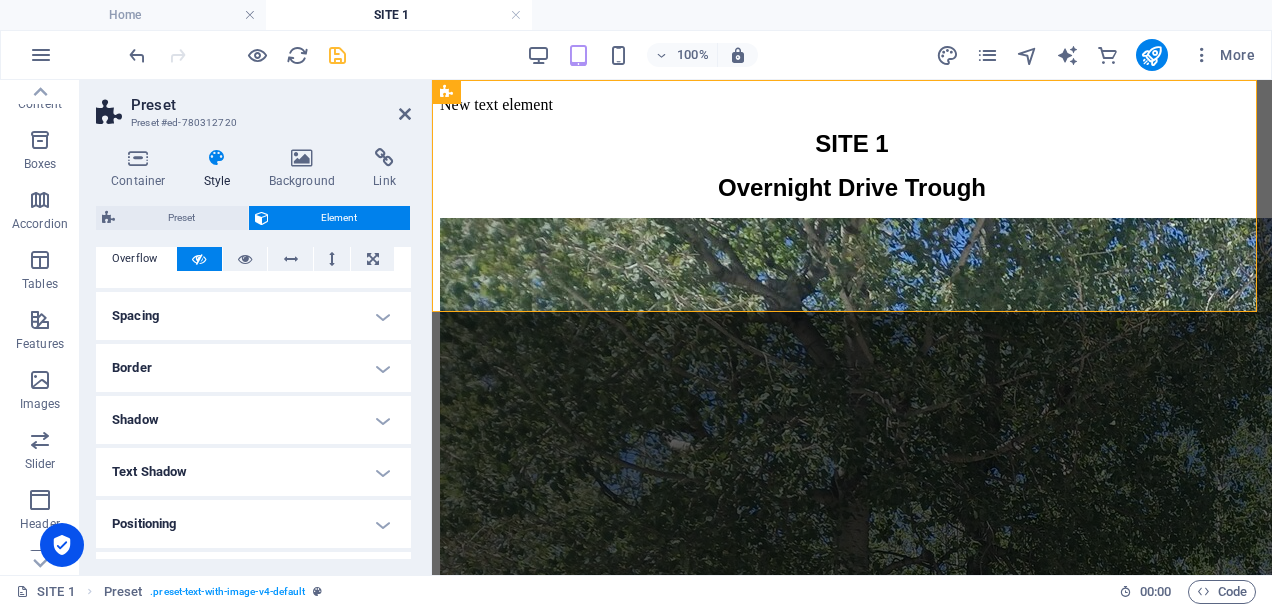 scroll, scrollTop: 100, scrollLeft: 0, axis: vertical 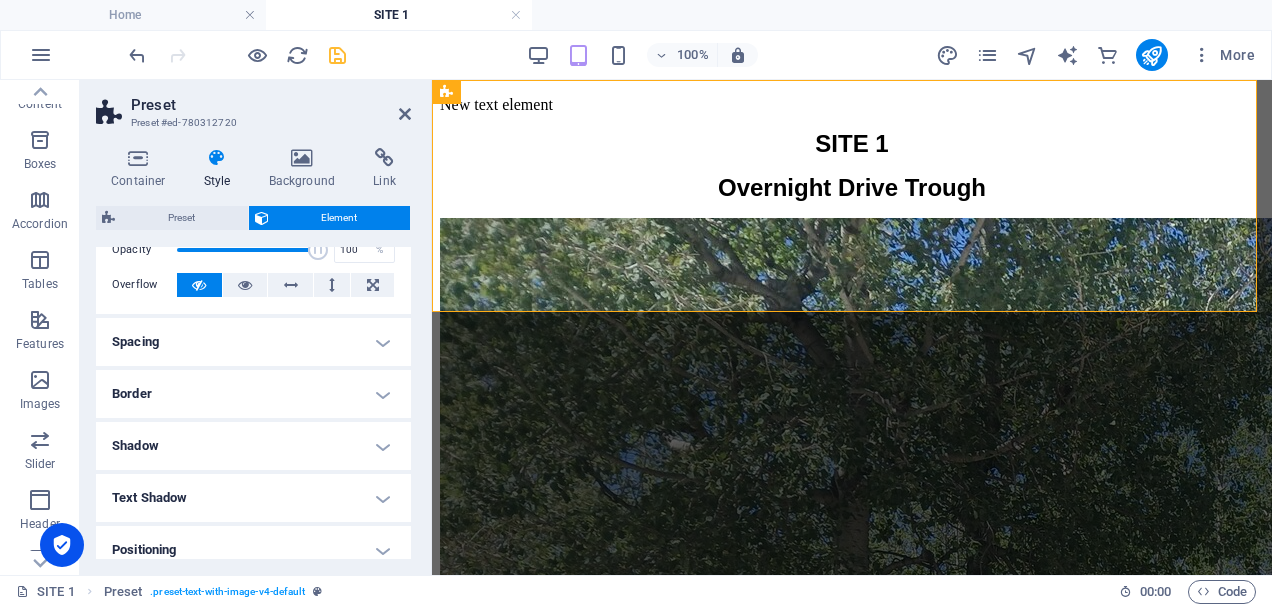click on "Shadow" at bounding box center [253, 446] 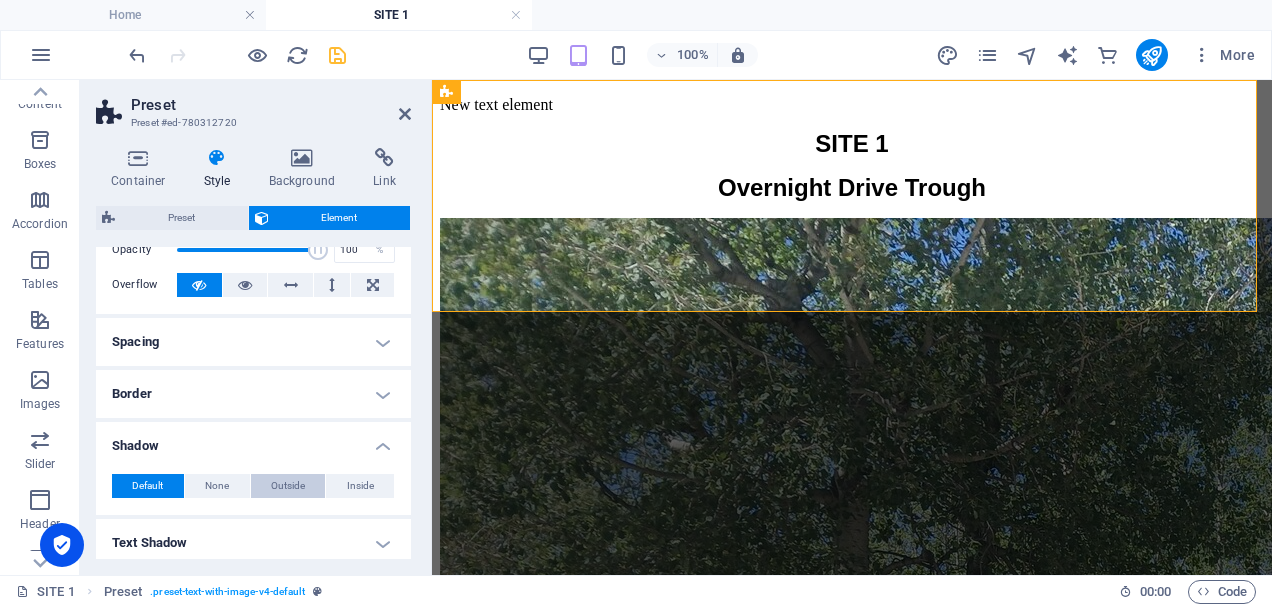 click on "Outside" at bounding box center (288, 486) 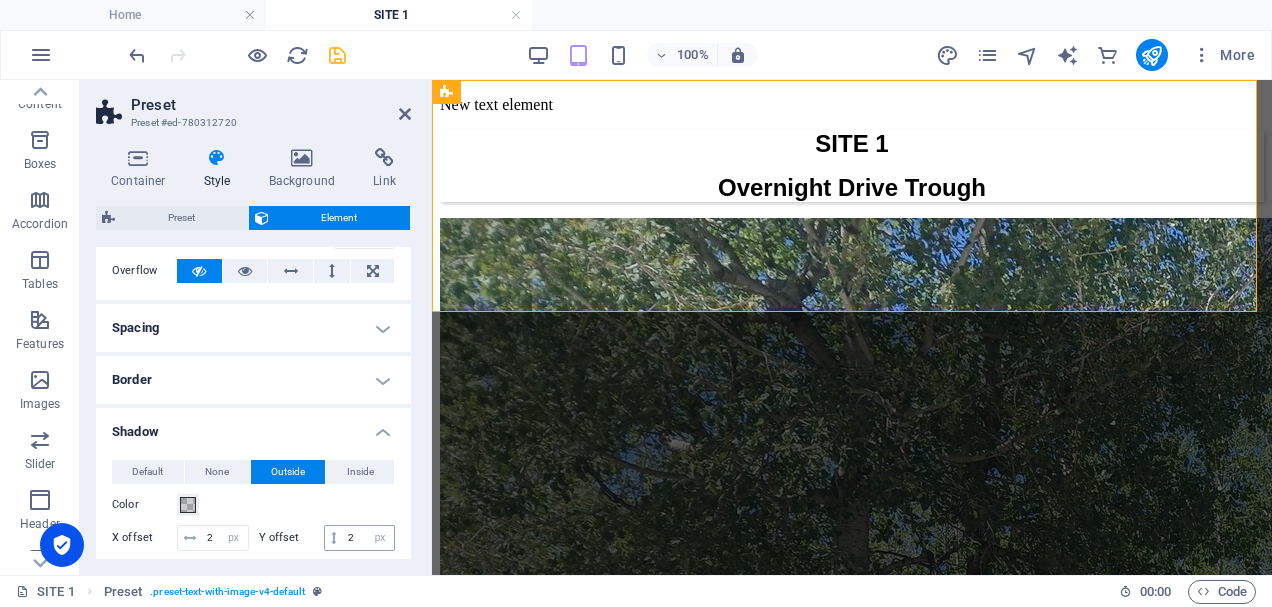 scroll, scrollTop: 100, scrollLeft: 0, axis: vertical 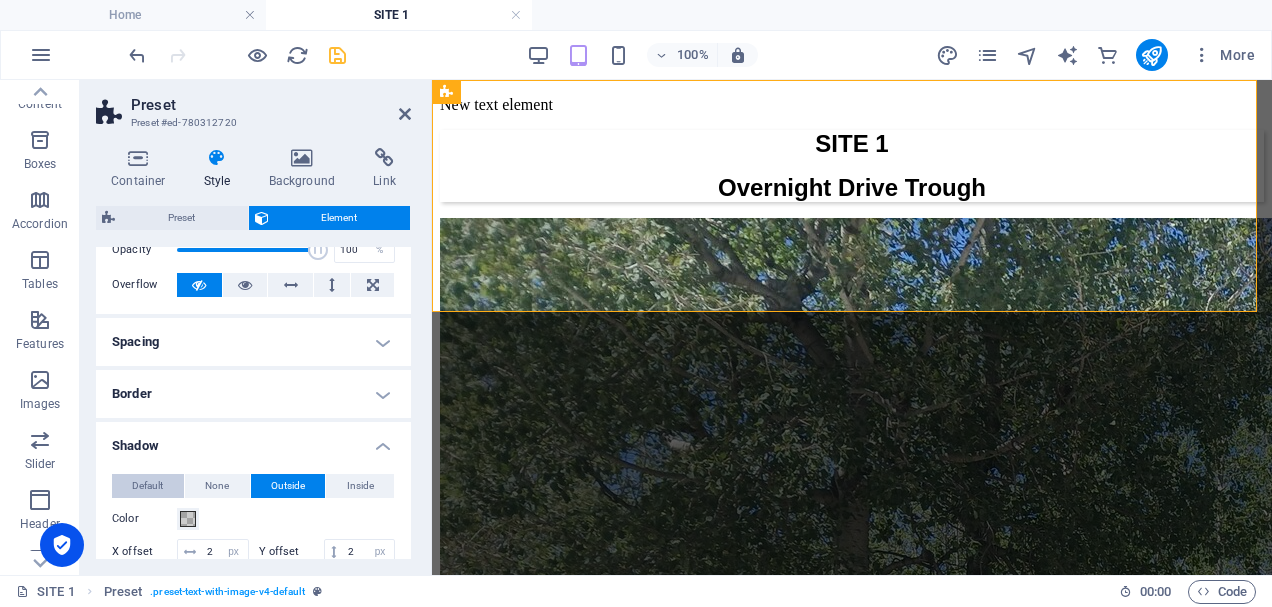 click on "Default" at bounding box center (148, 486) 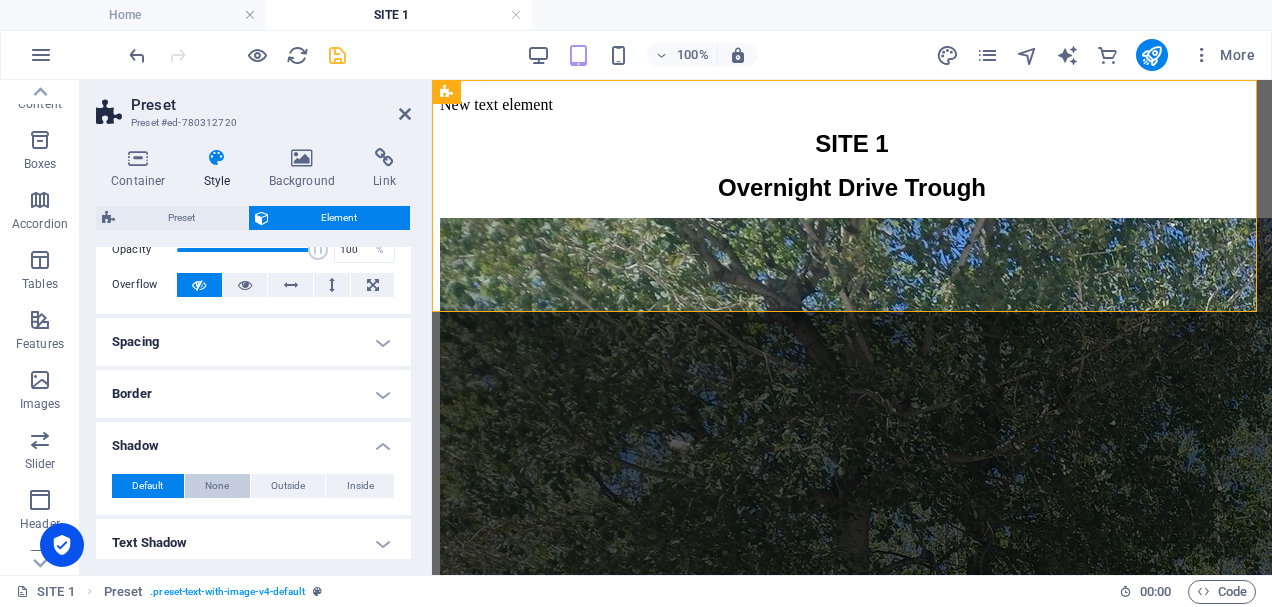 click on "None" at bounding box center (217, 486) 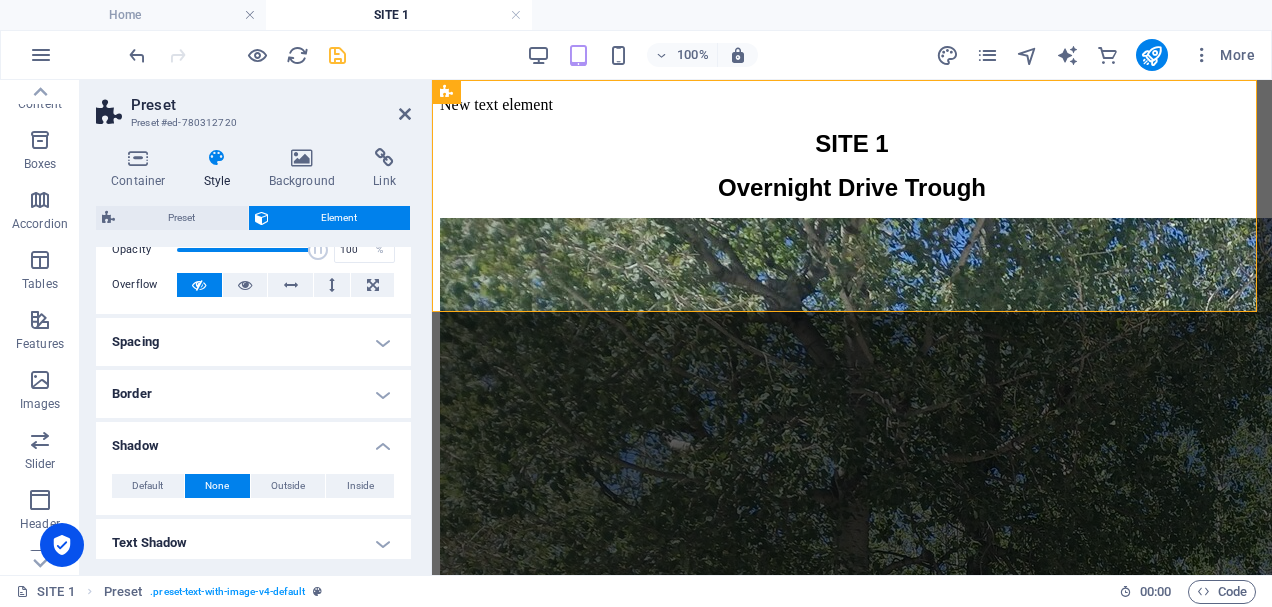 click on "Border" at bounding box center [253, 394] 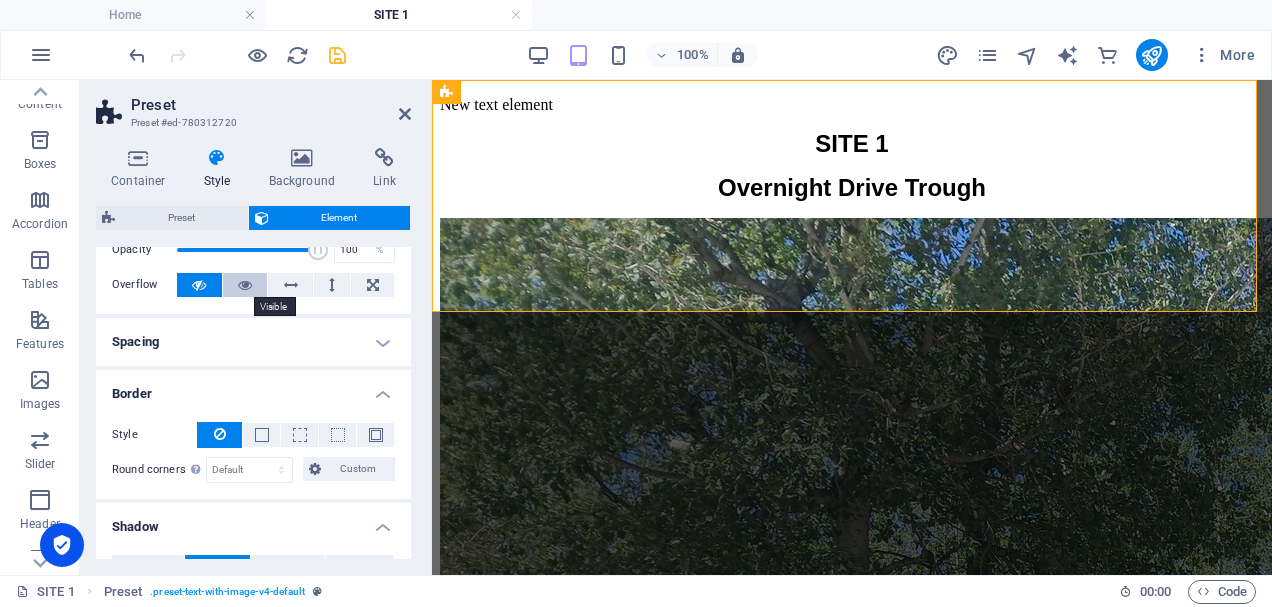 click at bounding box center [245, 285] 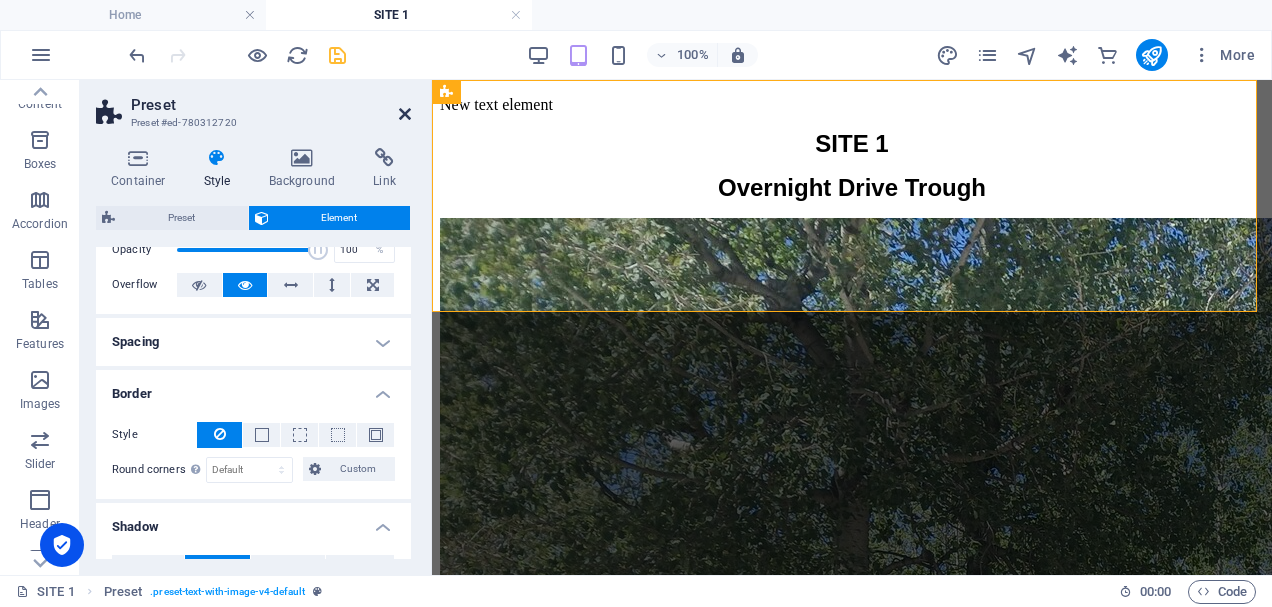click at bounding box center (405, 114) 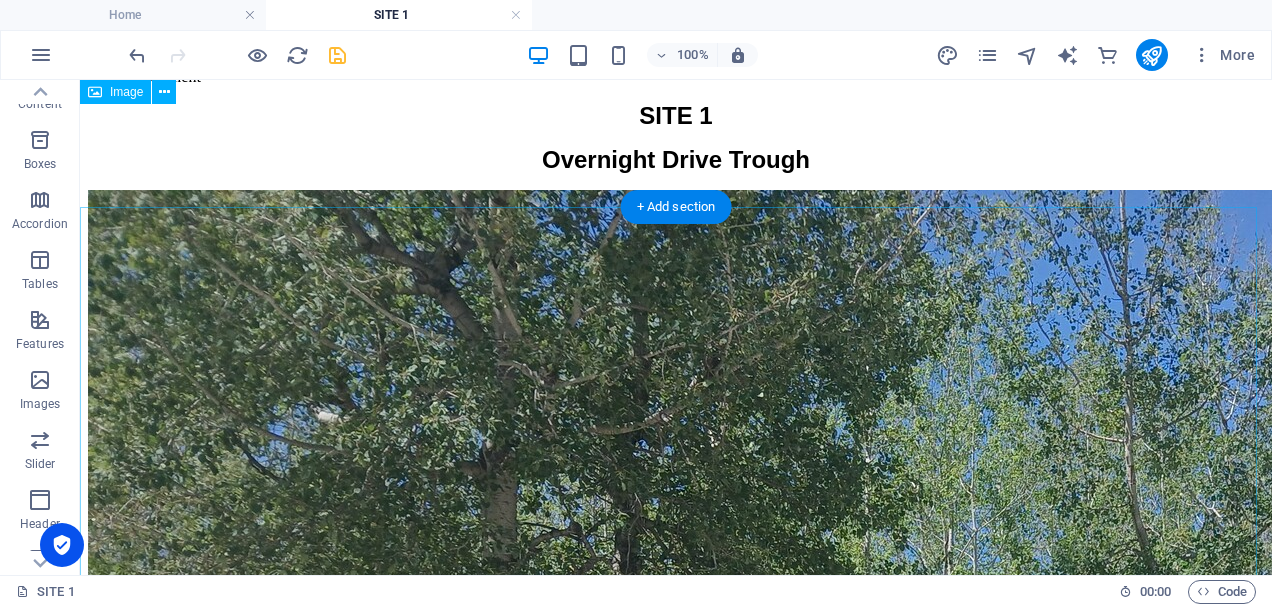 scroll, scrollTop: 0, scrollLeft: 0, axis: both 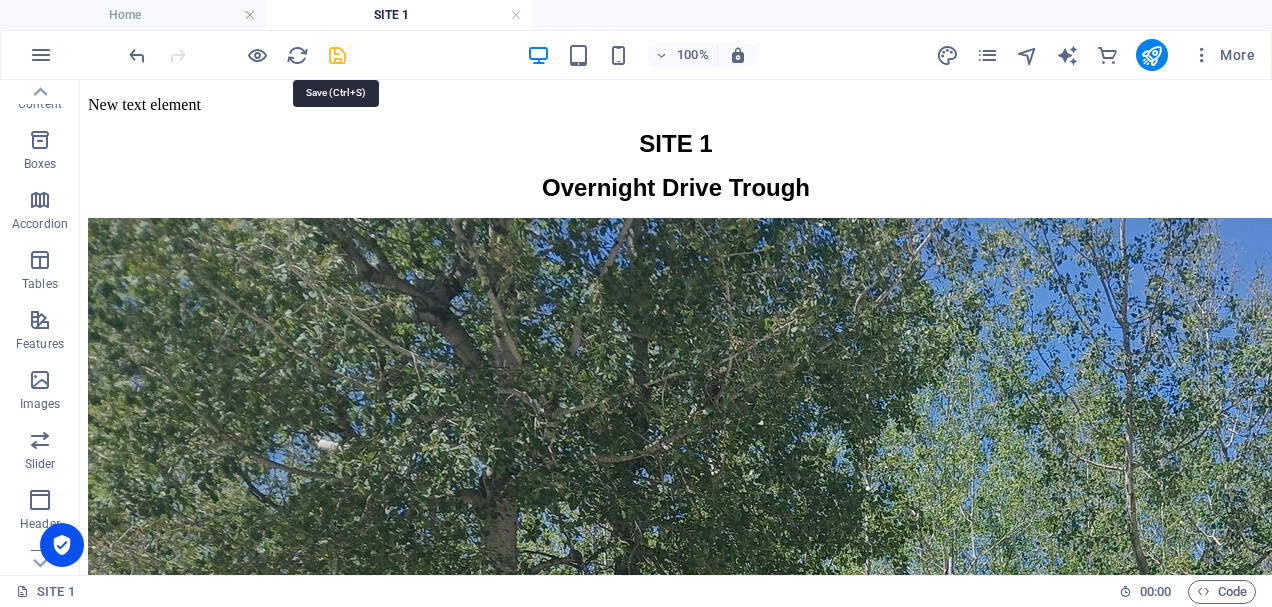 click at bounding box center (337, 55) 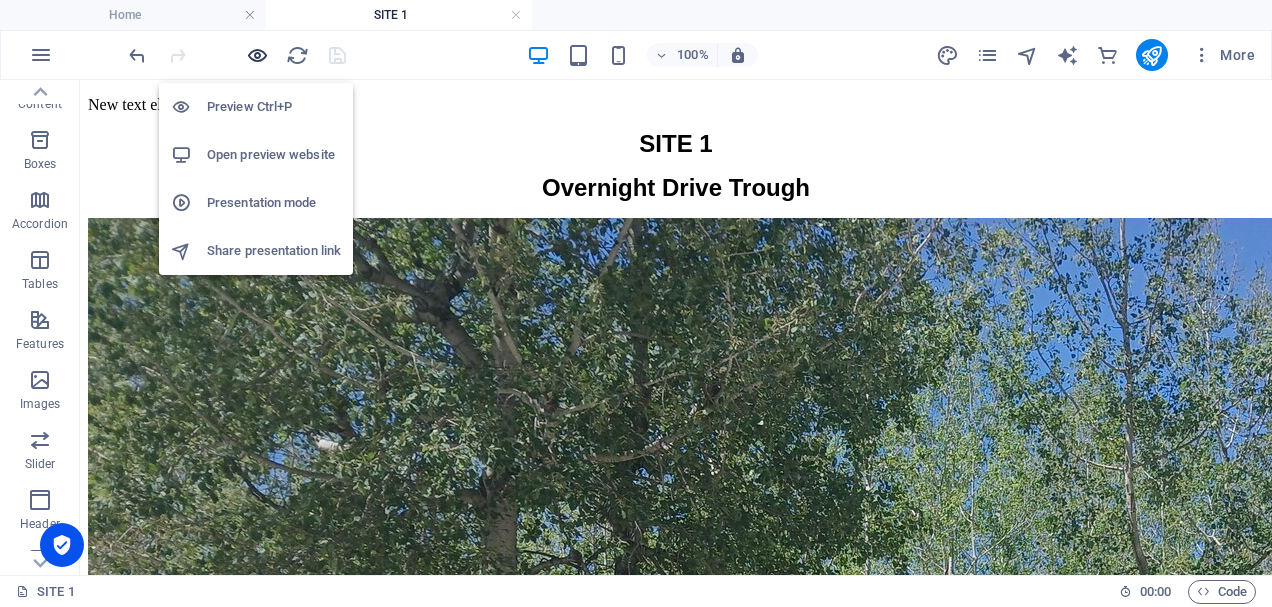 click at bounding box center [257, 55] 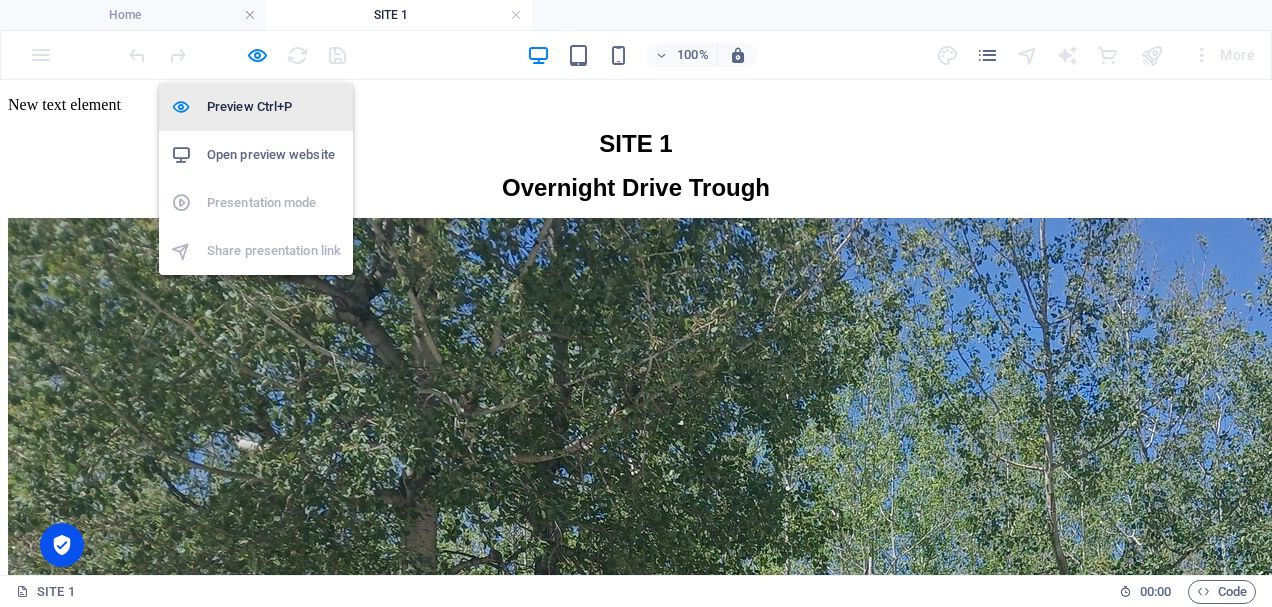 click on "Preview Ctrl+P" at bounding box center [274, 107] 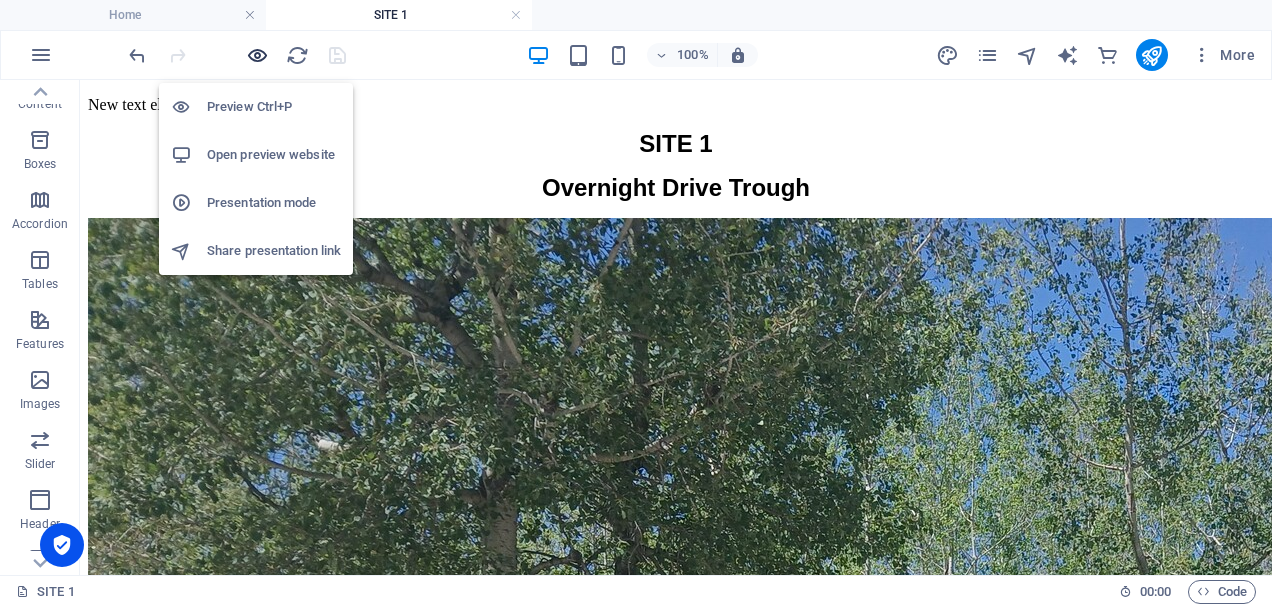 click at bounding box center (257, 55) 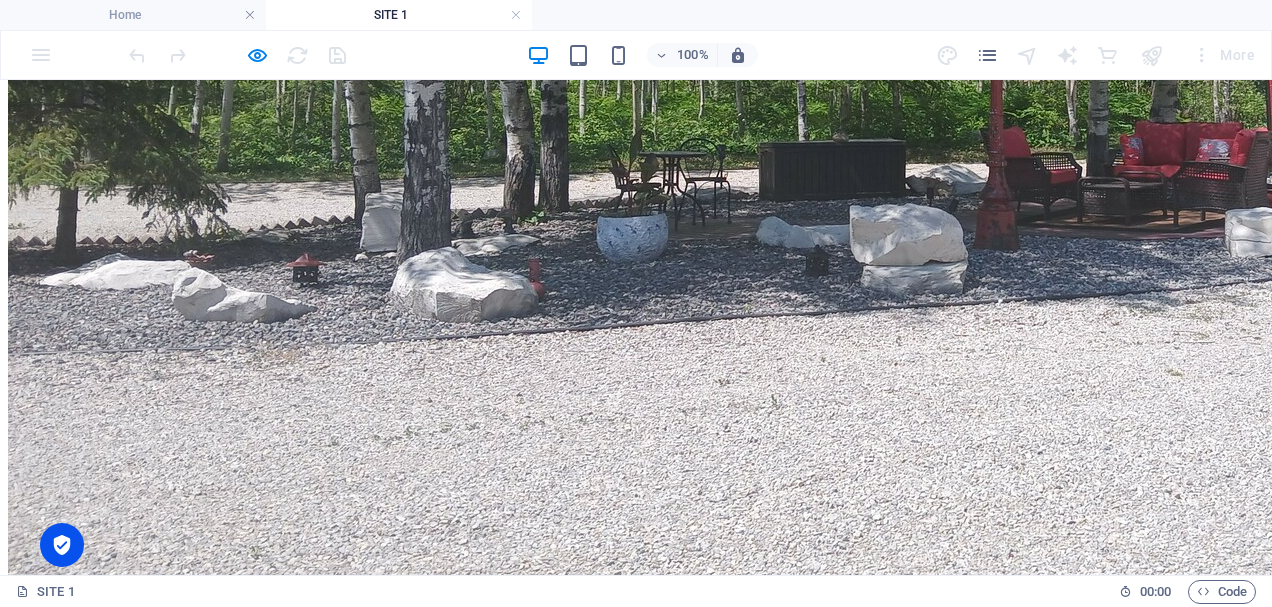 scroll, scrollTop: 904, scrollLeft: 0, axis: vertical 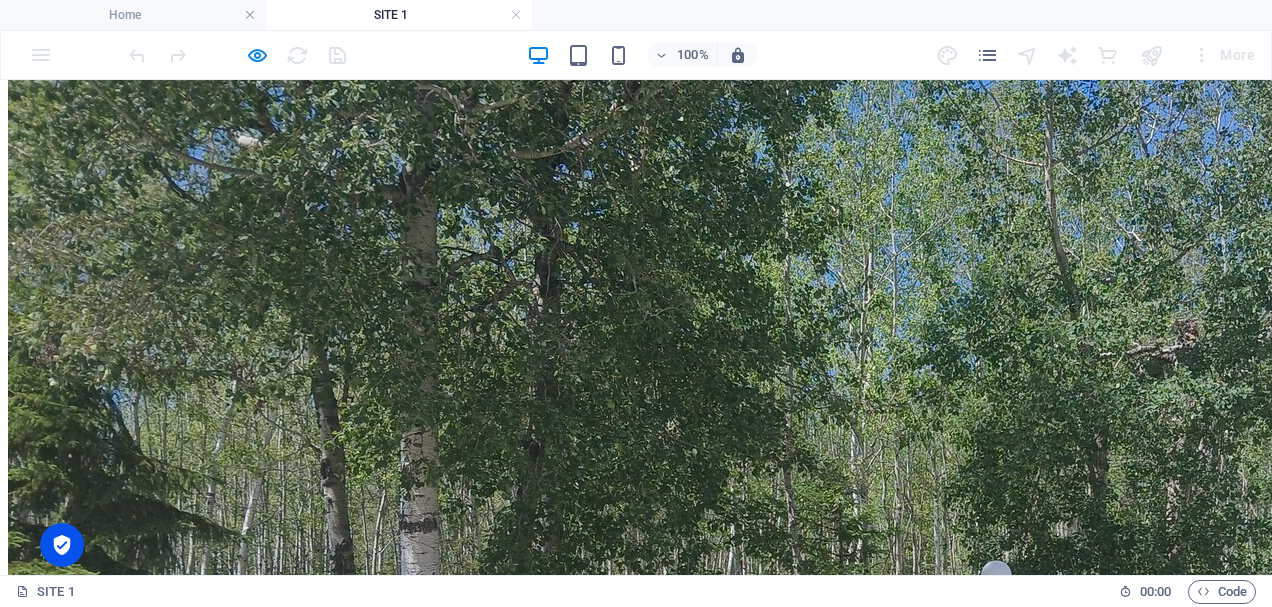click on "×" at bounding box center [20, -806] 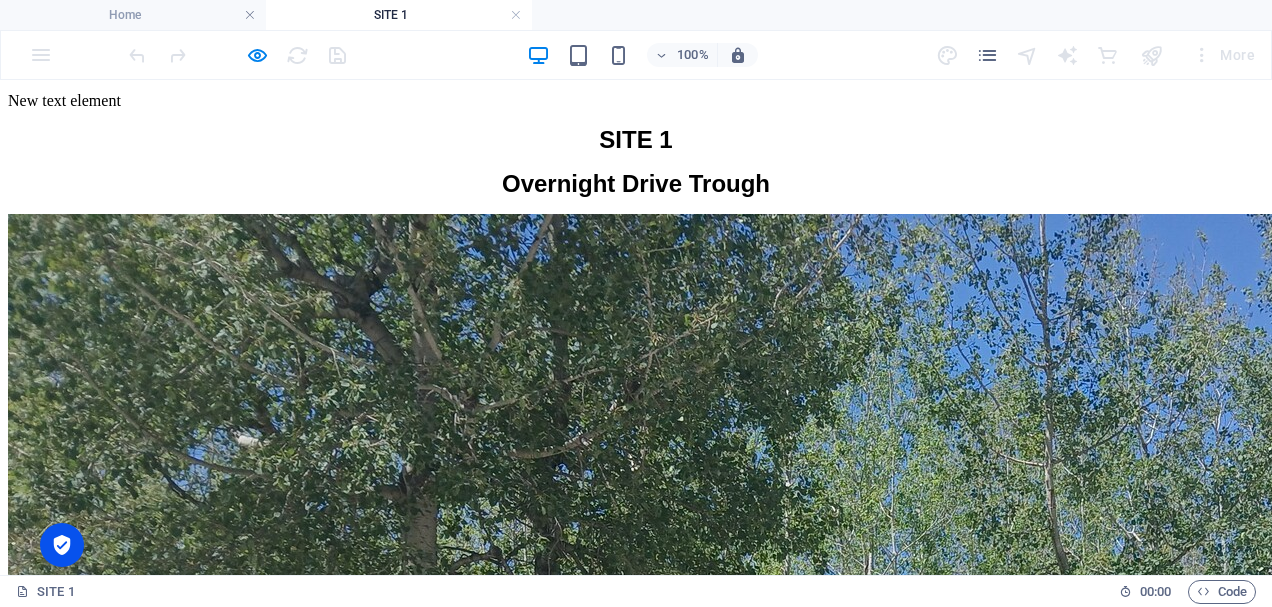 scroll, scrollTop: 0, scrollLeft: 0, axis: both 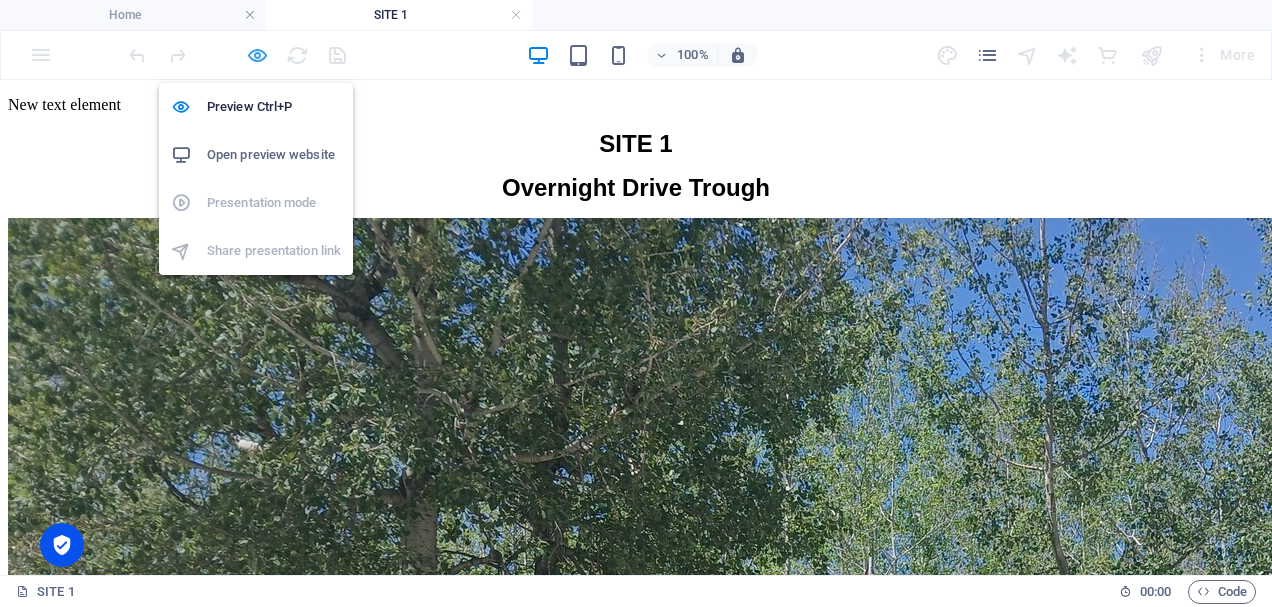 click at bounding box center [257, 55] 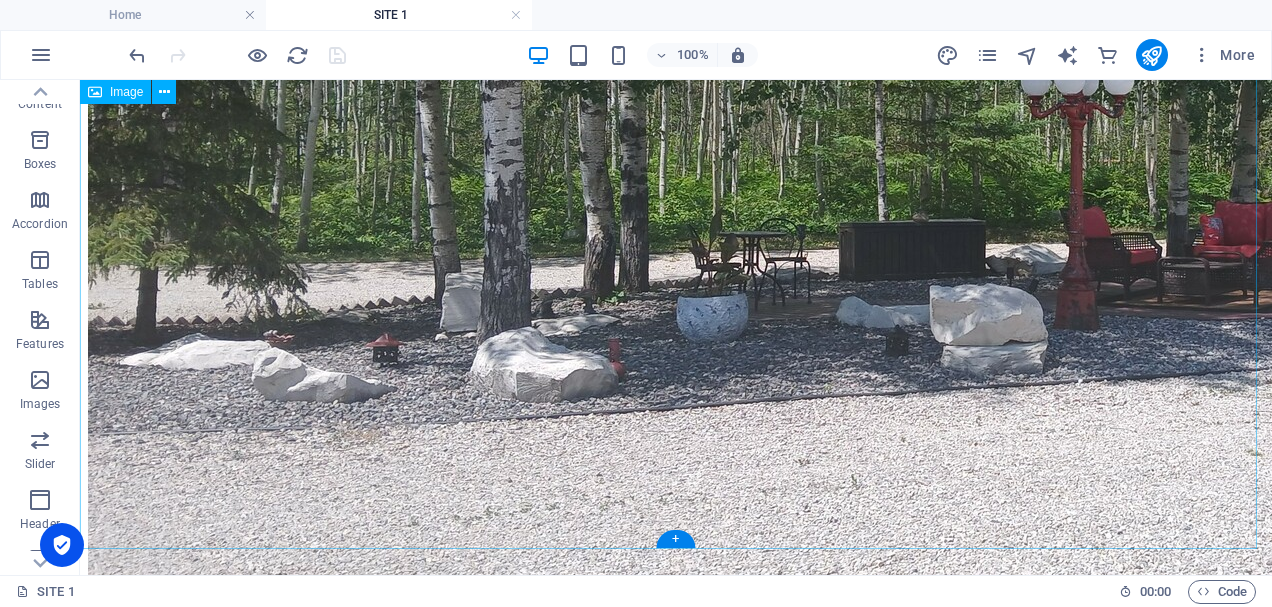 scroll, scrollTop: 828, scrollLeft: 0, axis: vertical 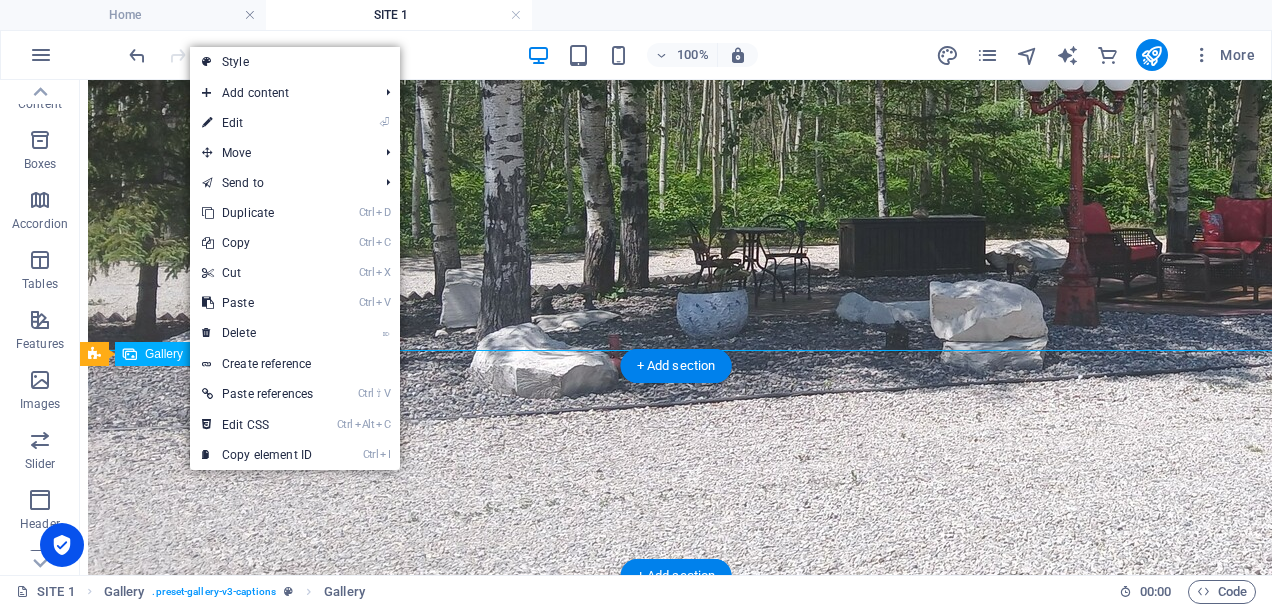 click at bounding box center [528, 1236] 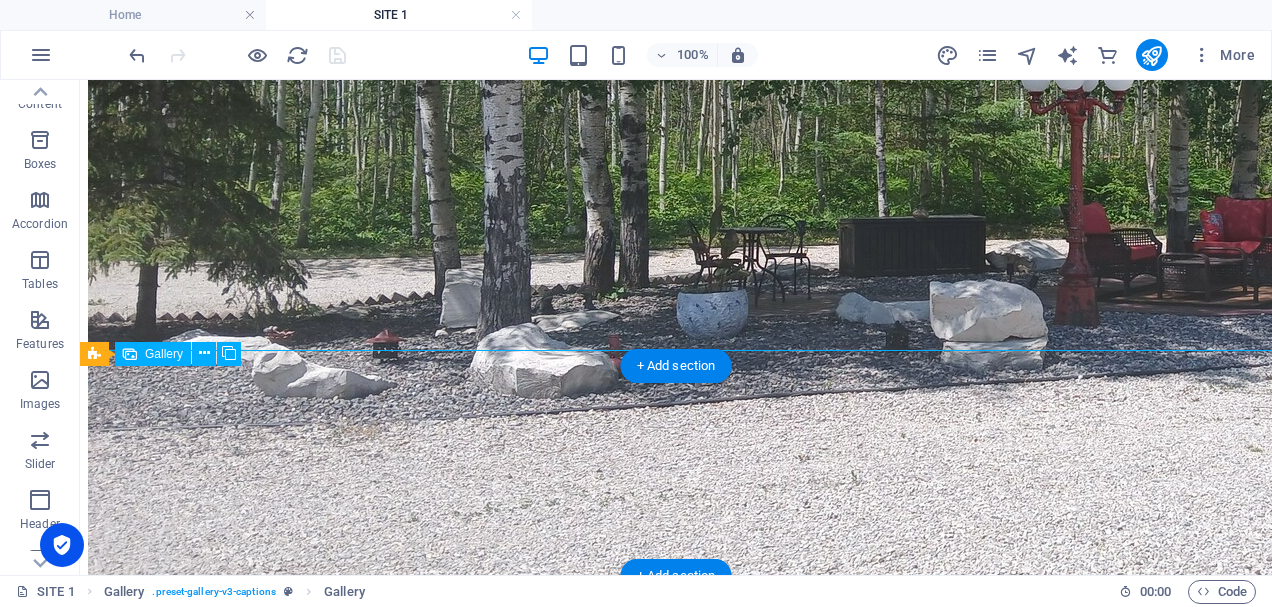 click at bounding box center [528, 1236] 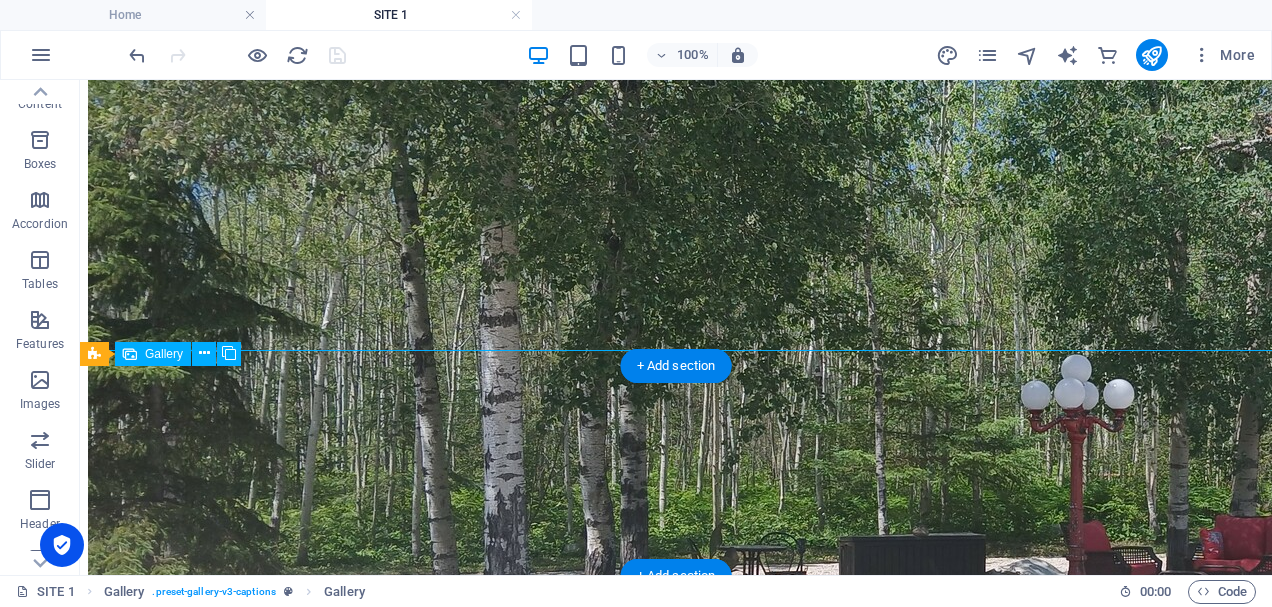 select on "4" 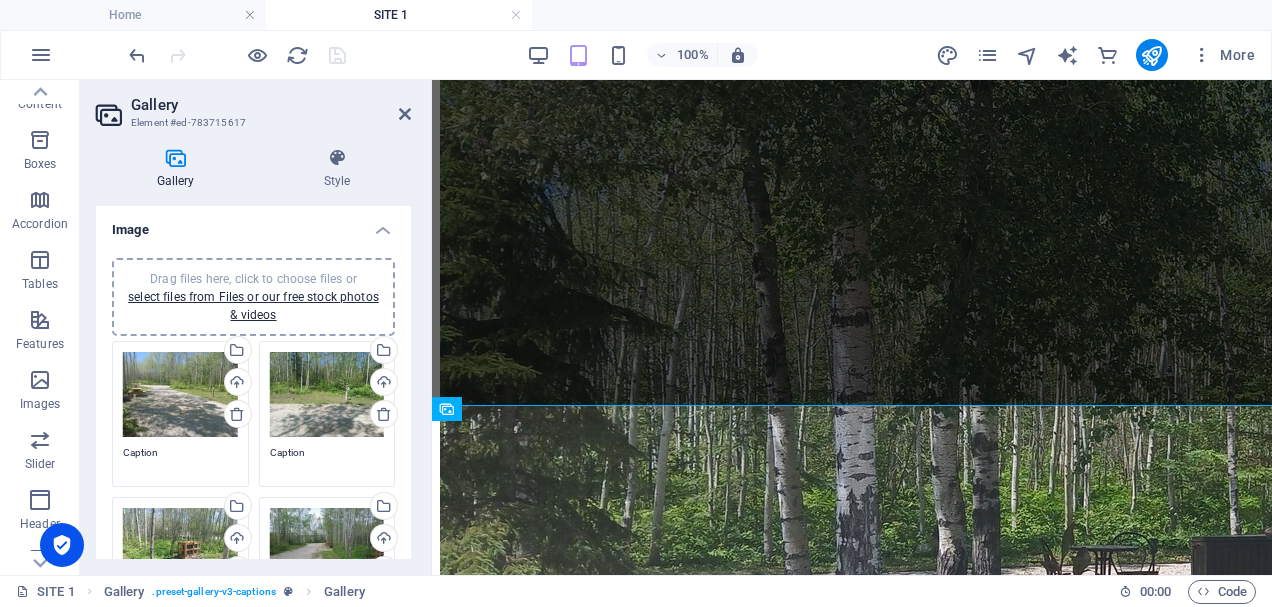 click on "Caption" at bounding box center (180, 460) 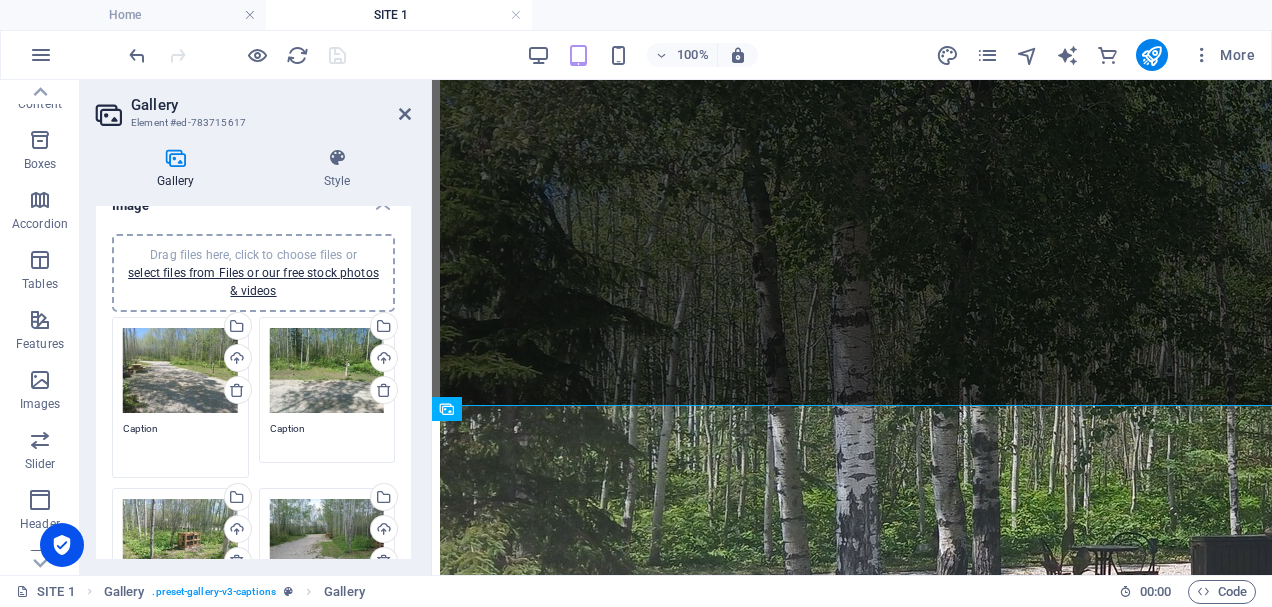 scroll, scrollTop: 0, scrollLeft: 0, axis: both 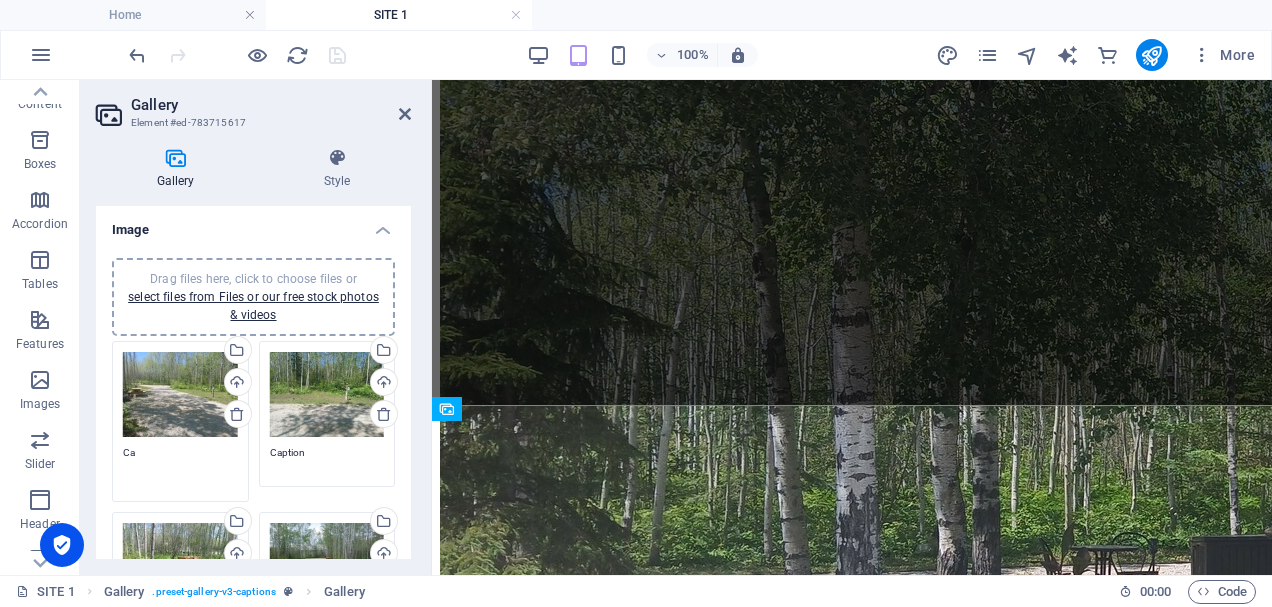 type on "C" 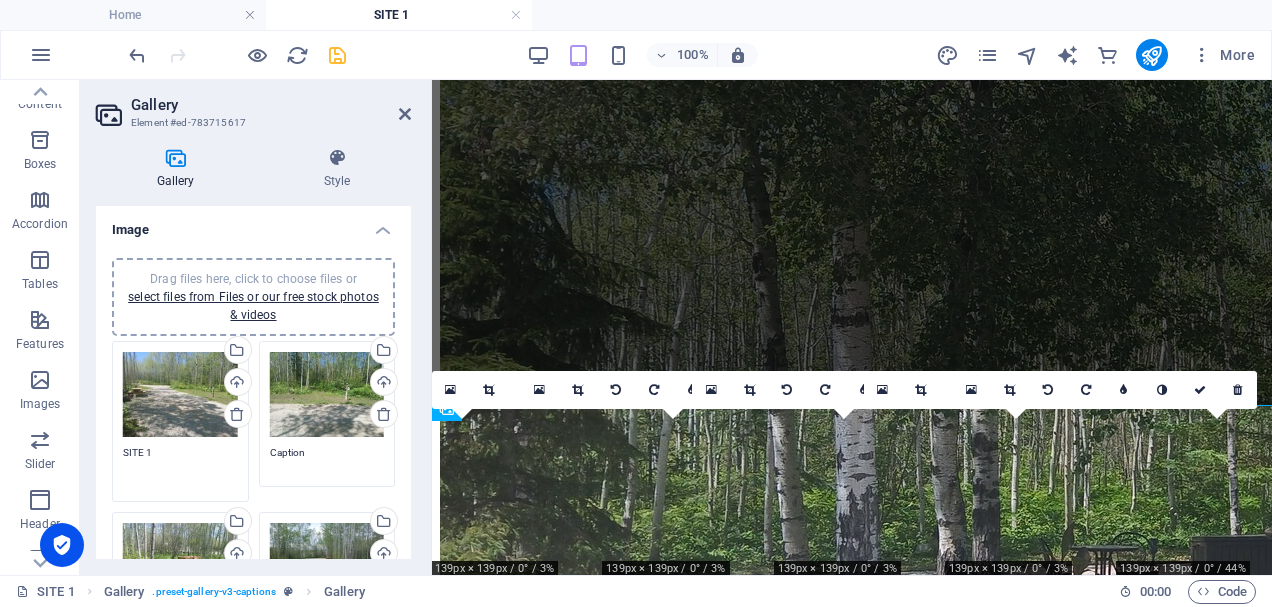 type on "SITE 1" 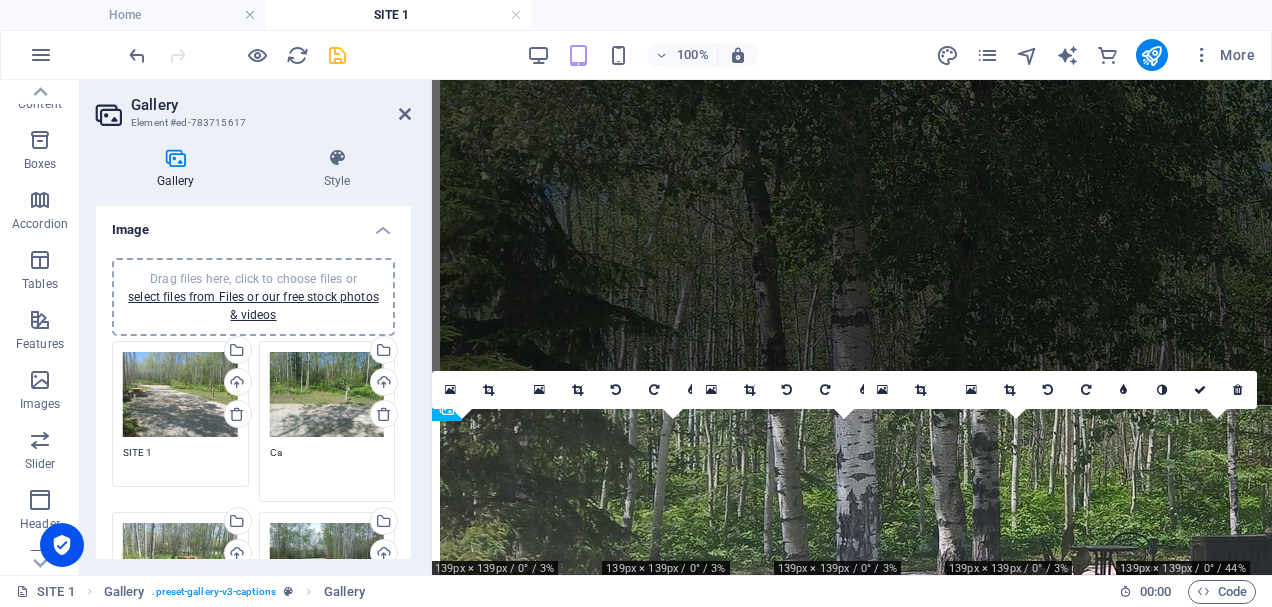 type on "C" 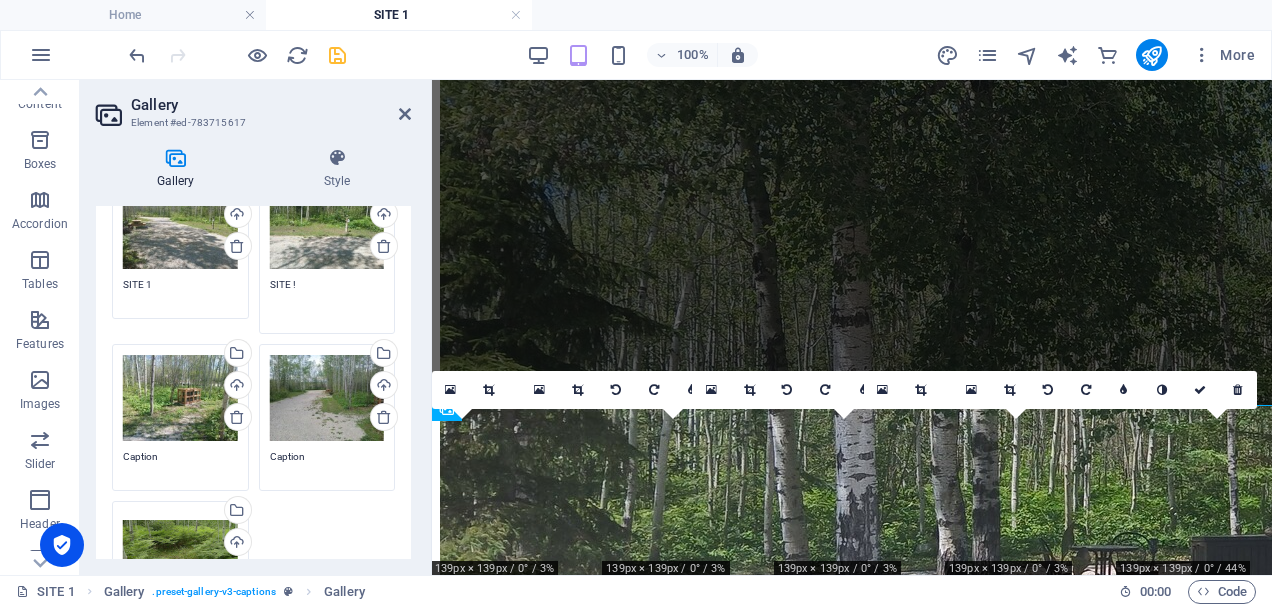scroll, scrollTop: 200, scrollLeft: 0, axis: vertical 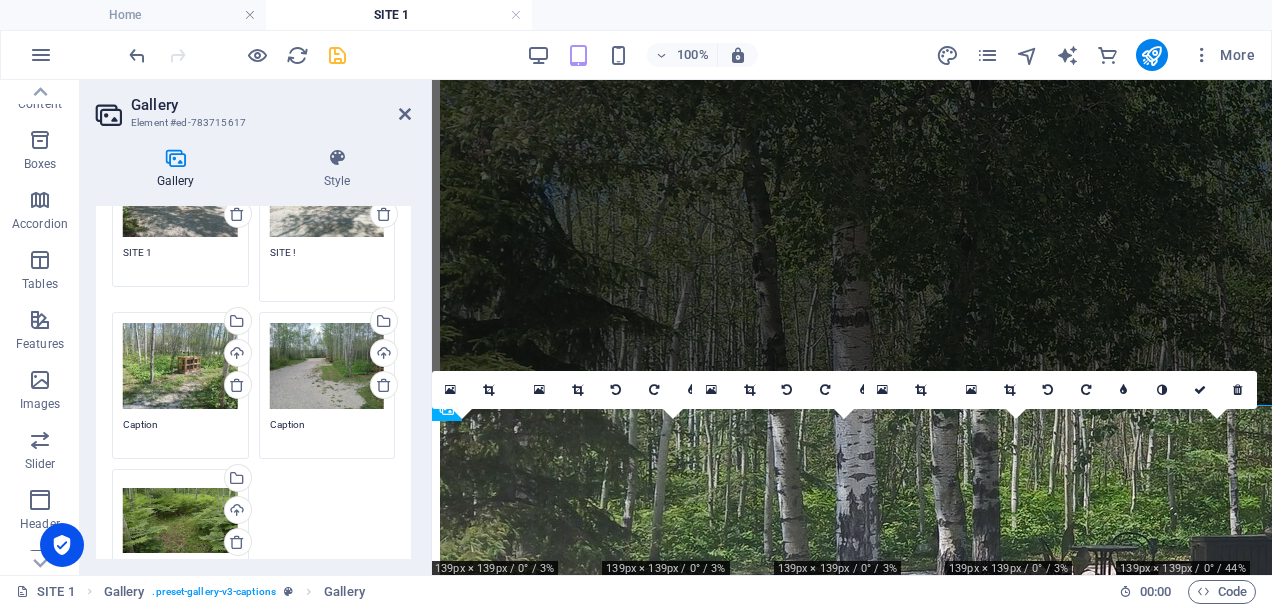 type on "SITE !" 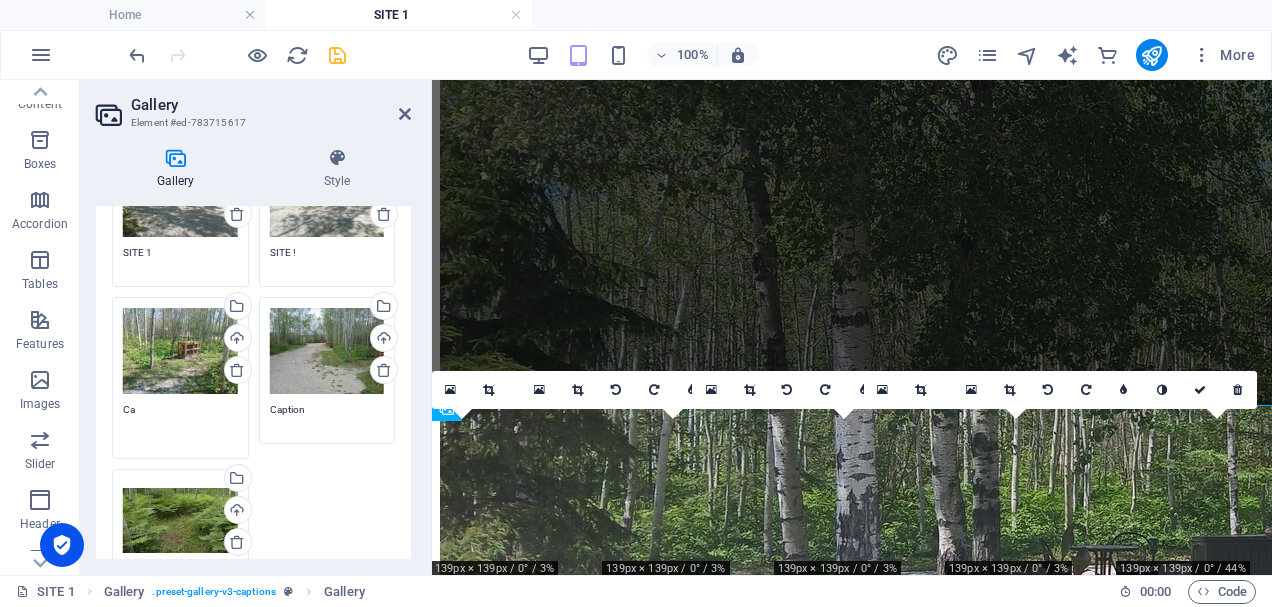type on "C" 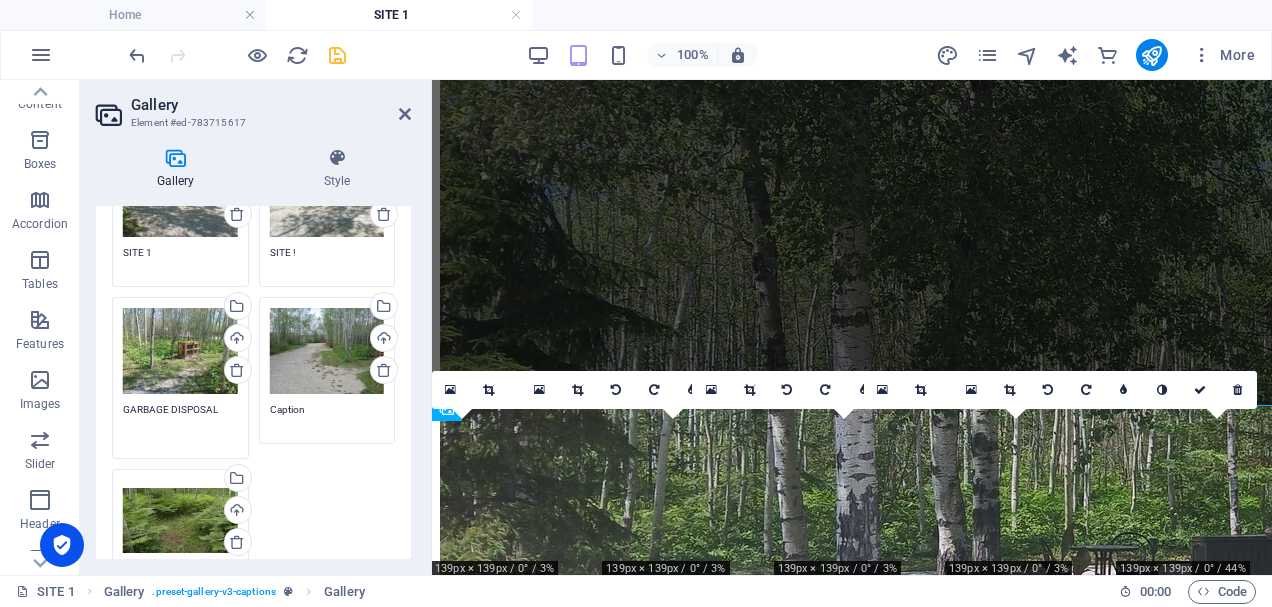 type on "GARBAGE DISPOSAL" 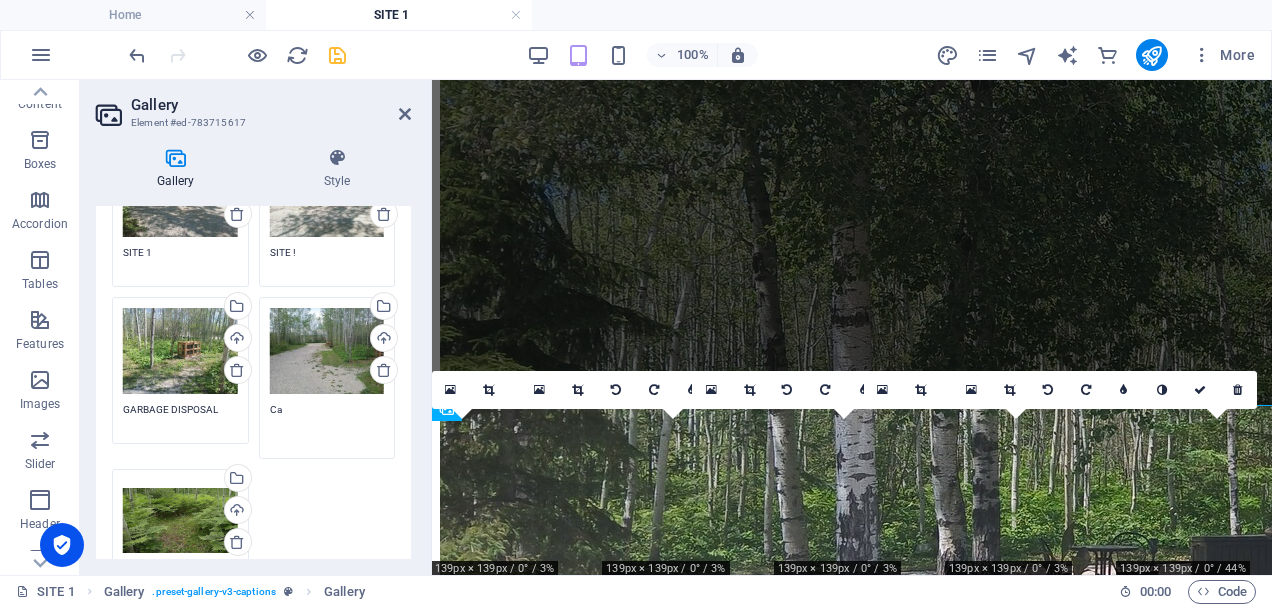 type on "C" 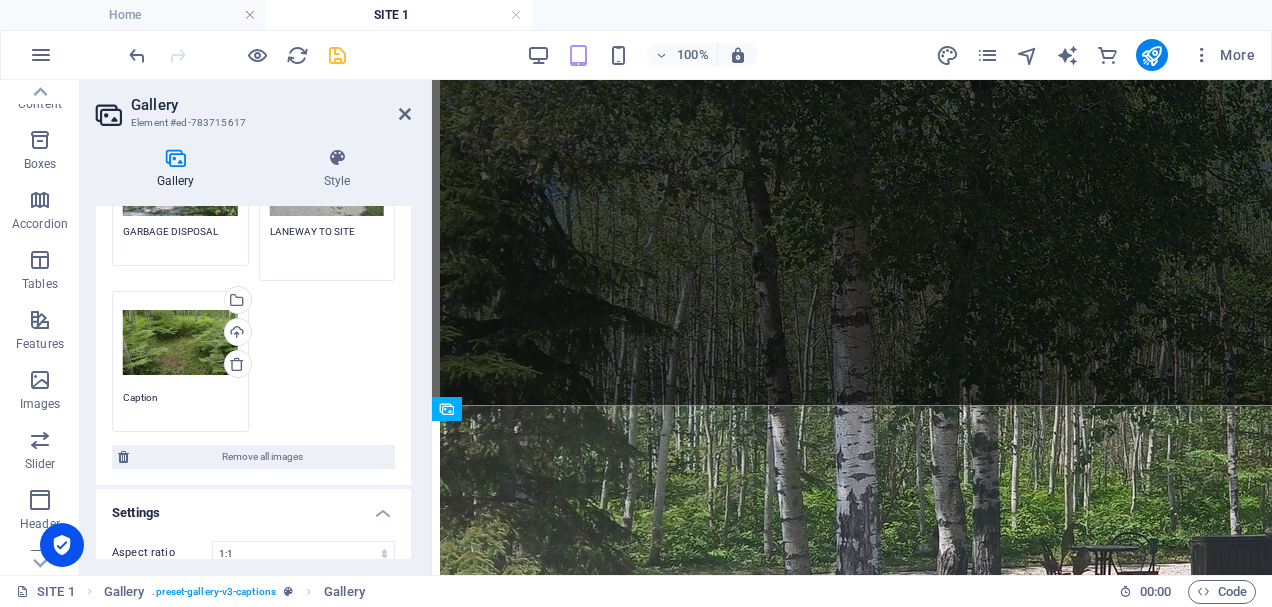 scroll, scrollTop: 400, scrollLeft: 0, axis: vertical 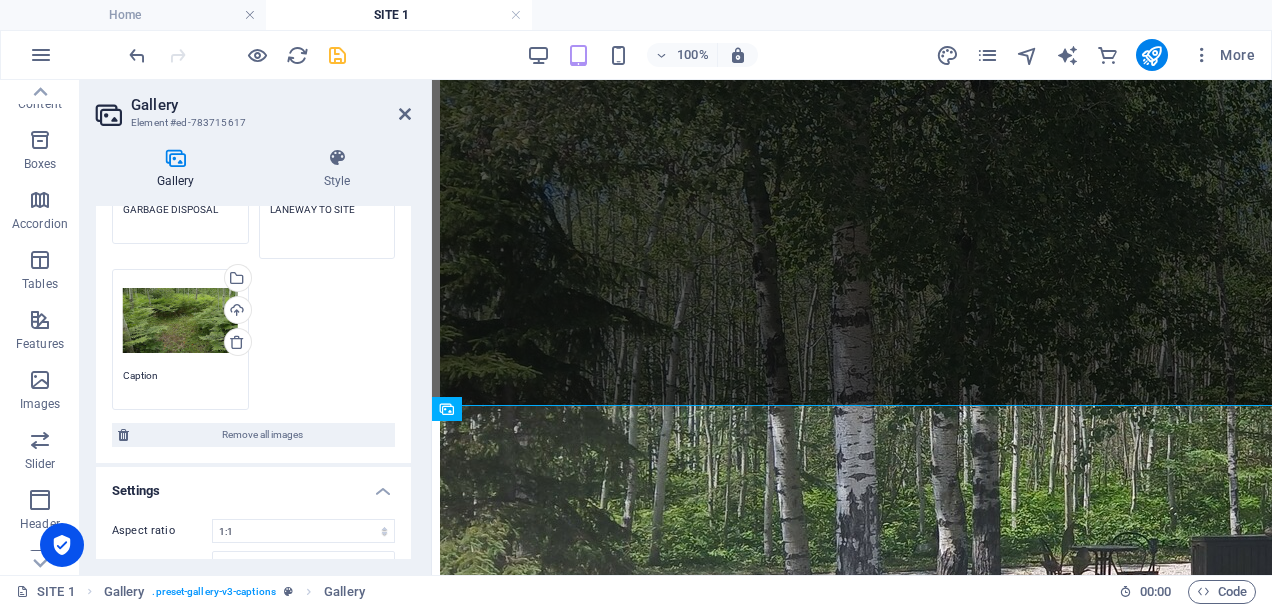 type on "LANEWAY TO SITE" 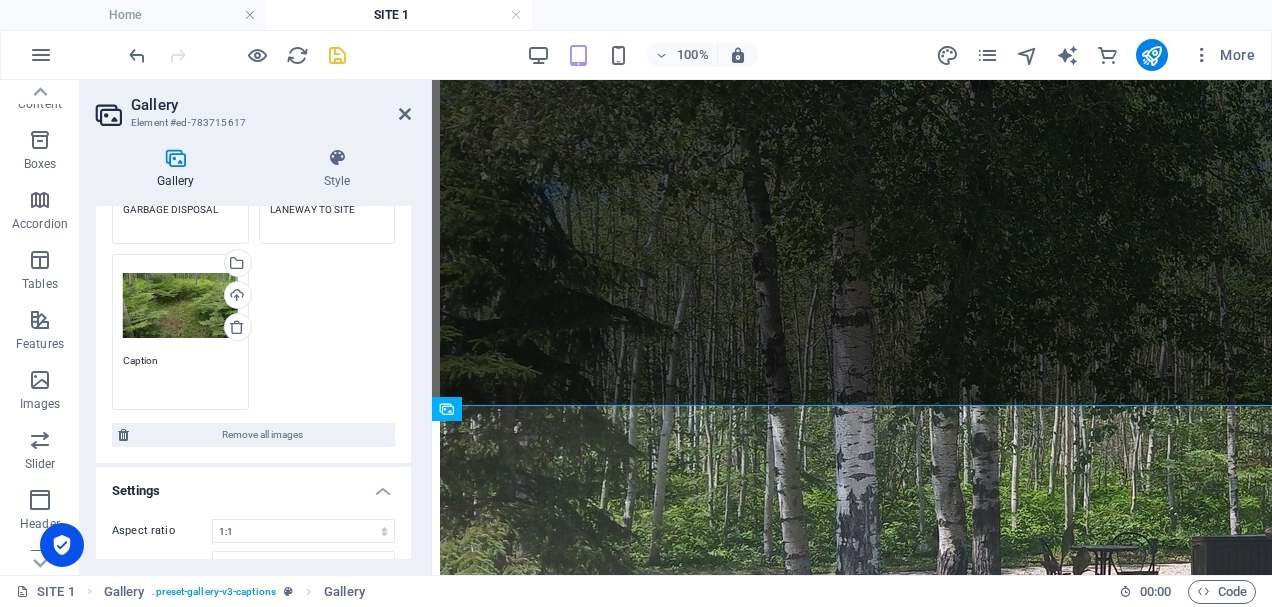 click on "Caption" at bounding box center (180, 375) 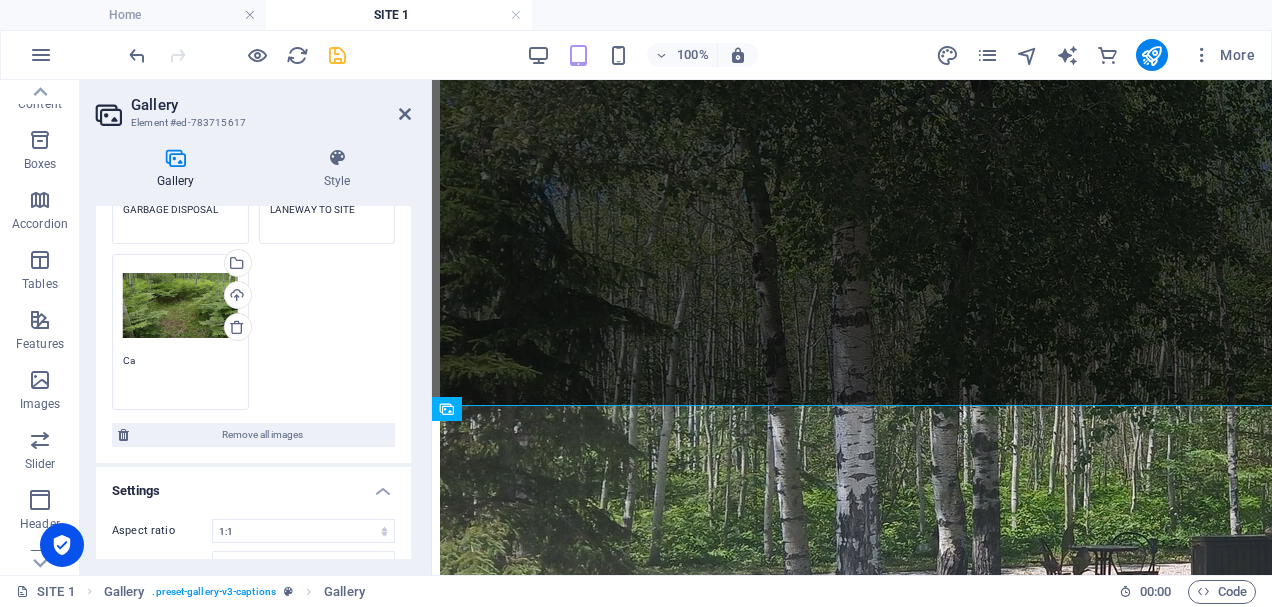 type on "C" 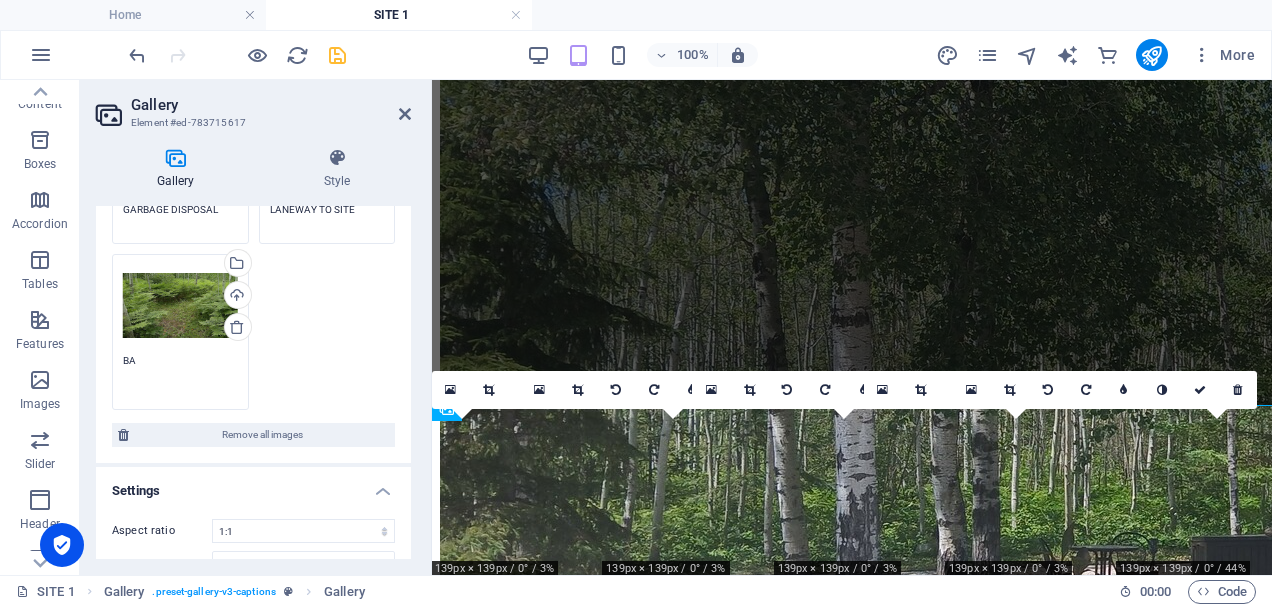 type on "B" 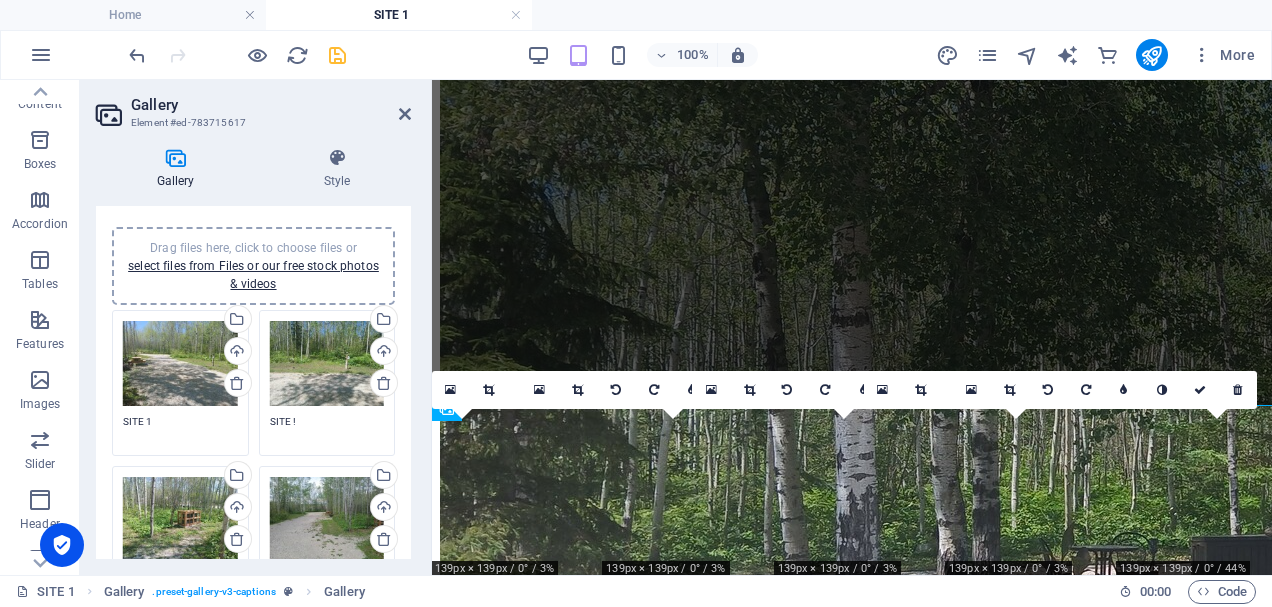 scroll, scrollTop: 0, scrollLeft: 0, axis: both 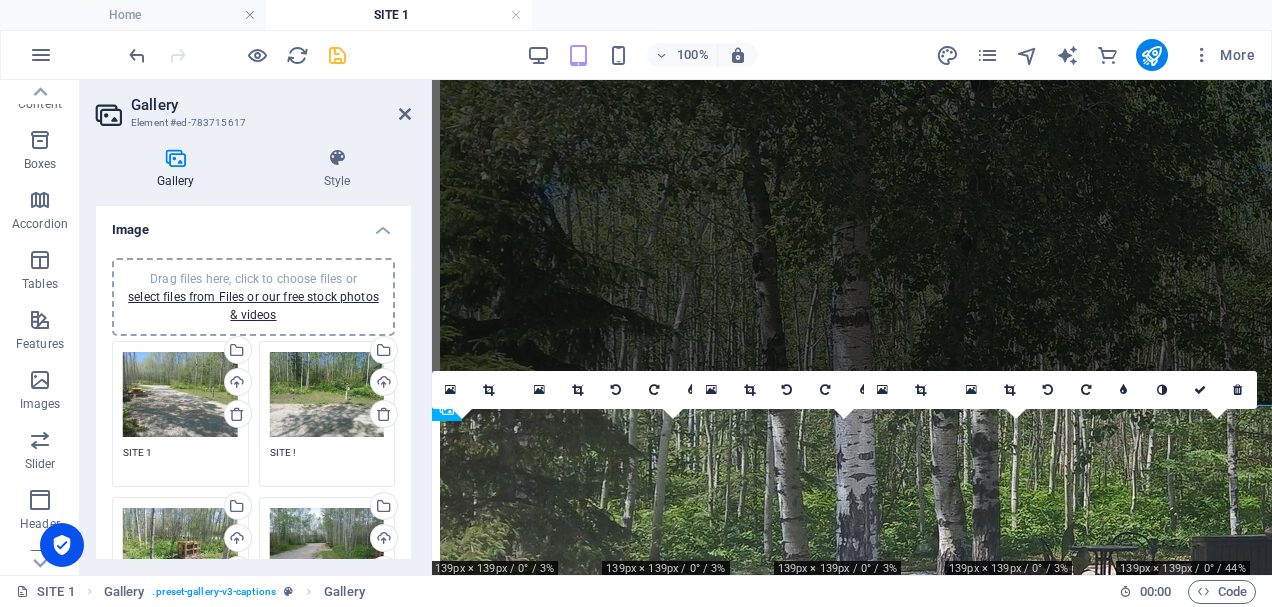 type on "NATURE TRAIL" 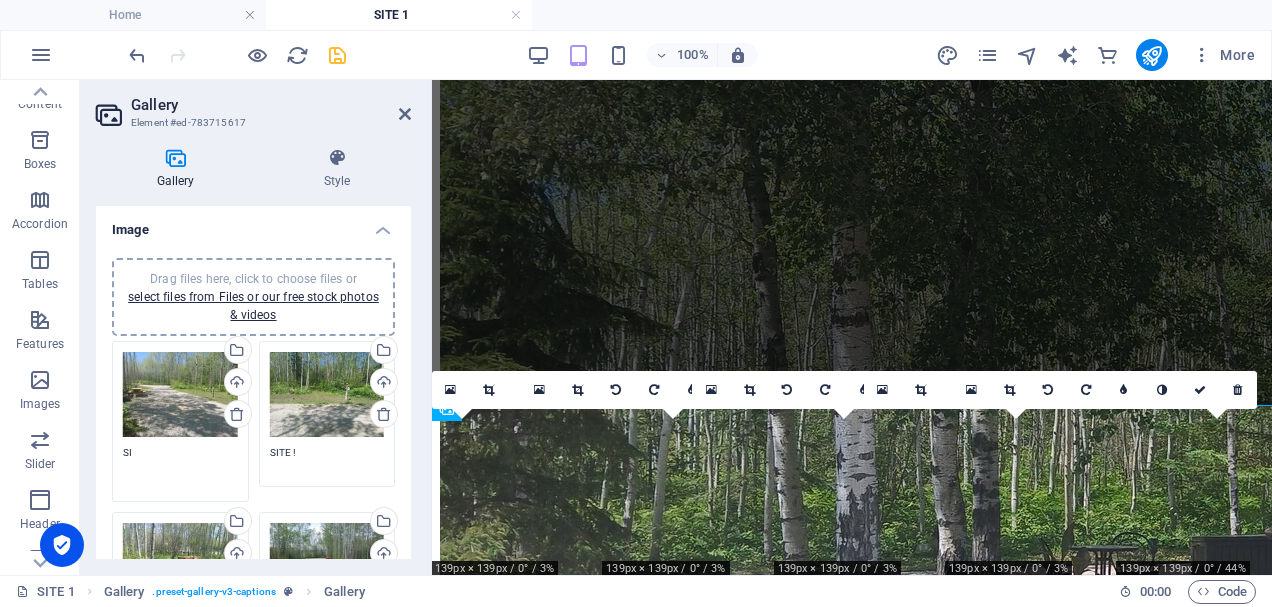 type on "S" 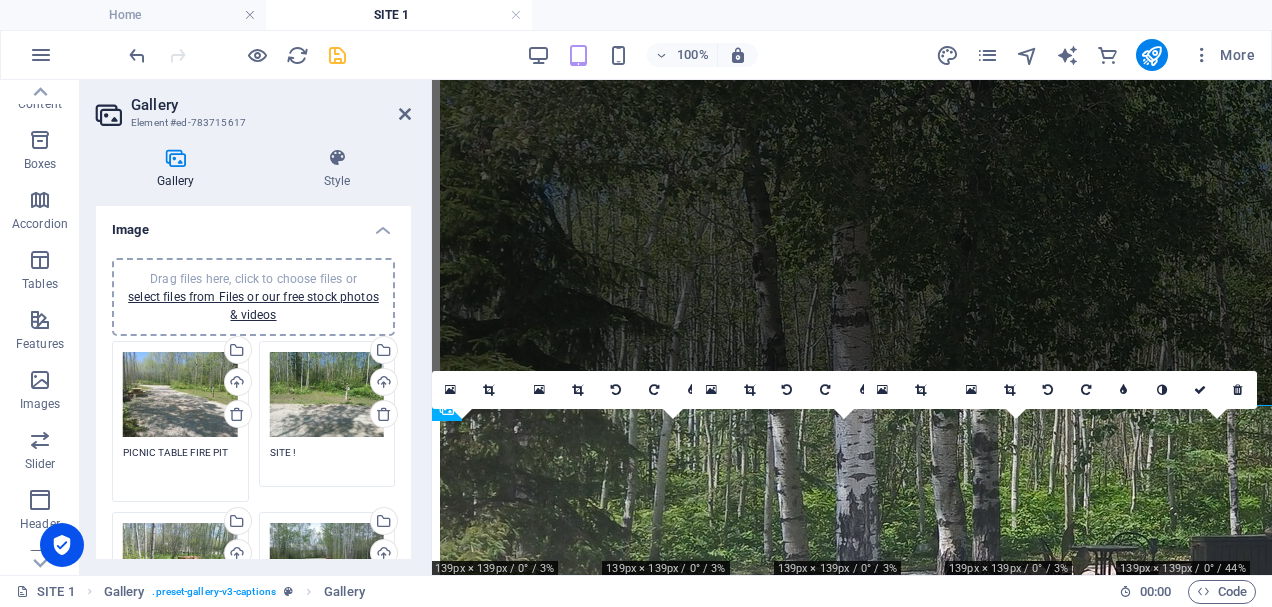 click on "PICNIC TABLE FIRE PIT" at bounding box center (180, 467) 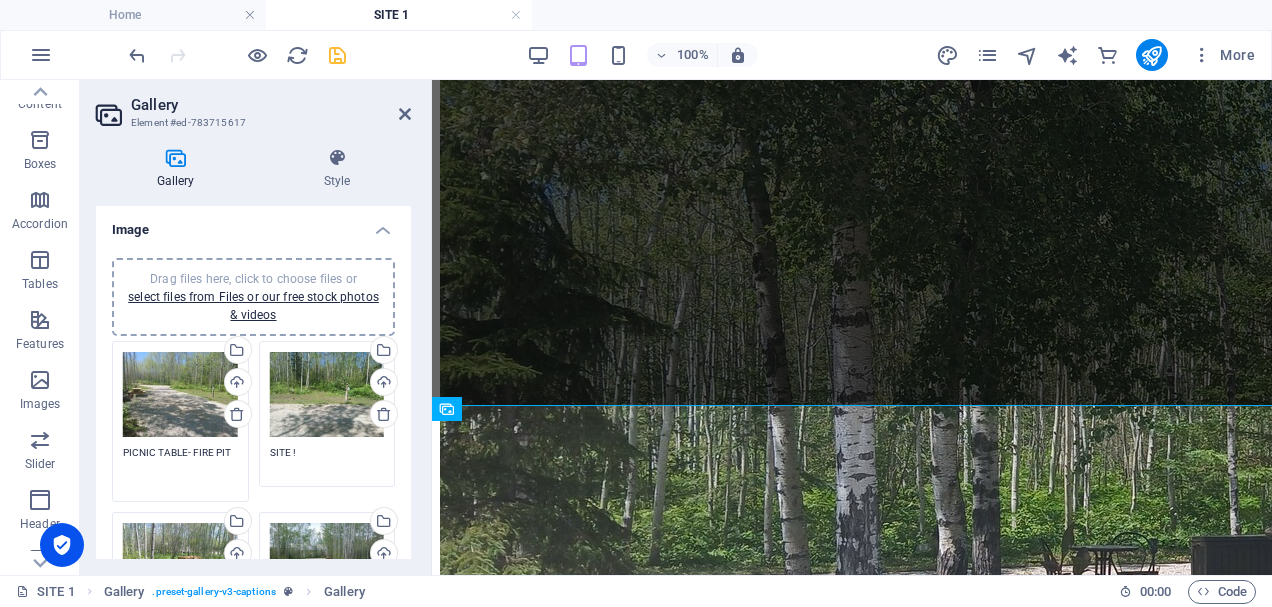 type on "PICNIC TABLE- FIRE PIT" 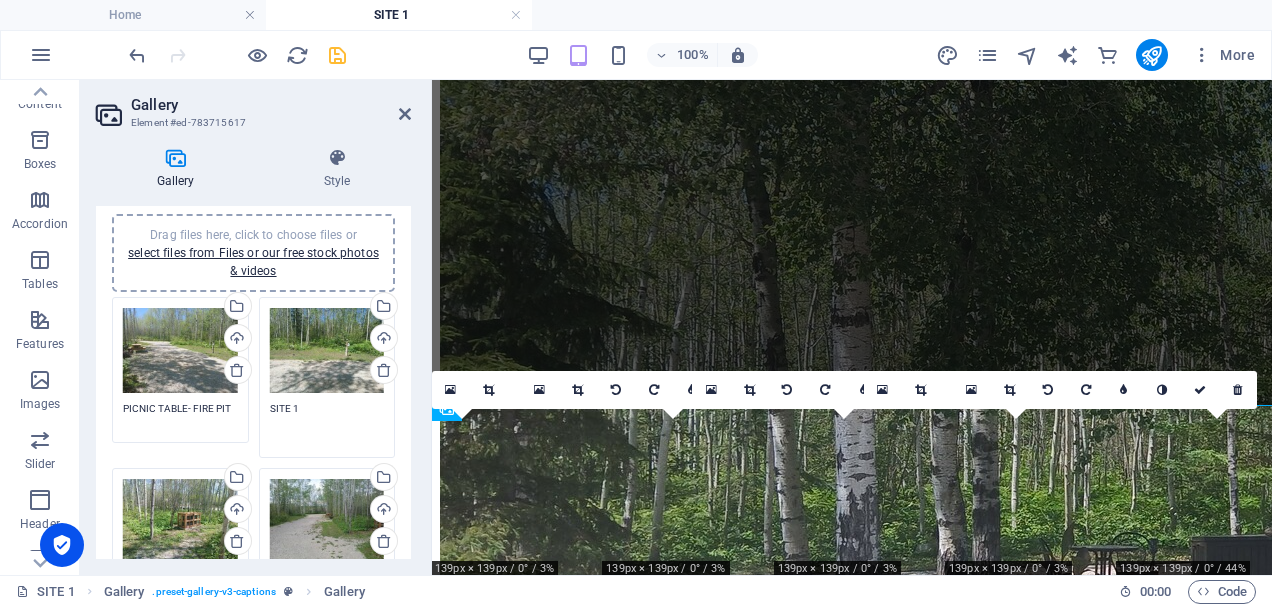 scroll, scrollTop: 0, scrollLeft: 0, axis: both 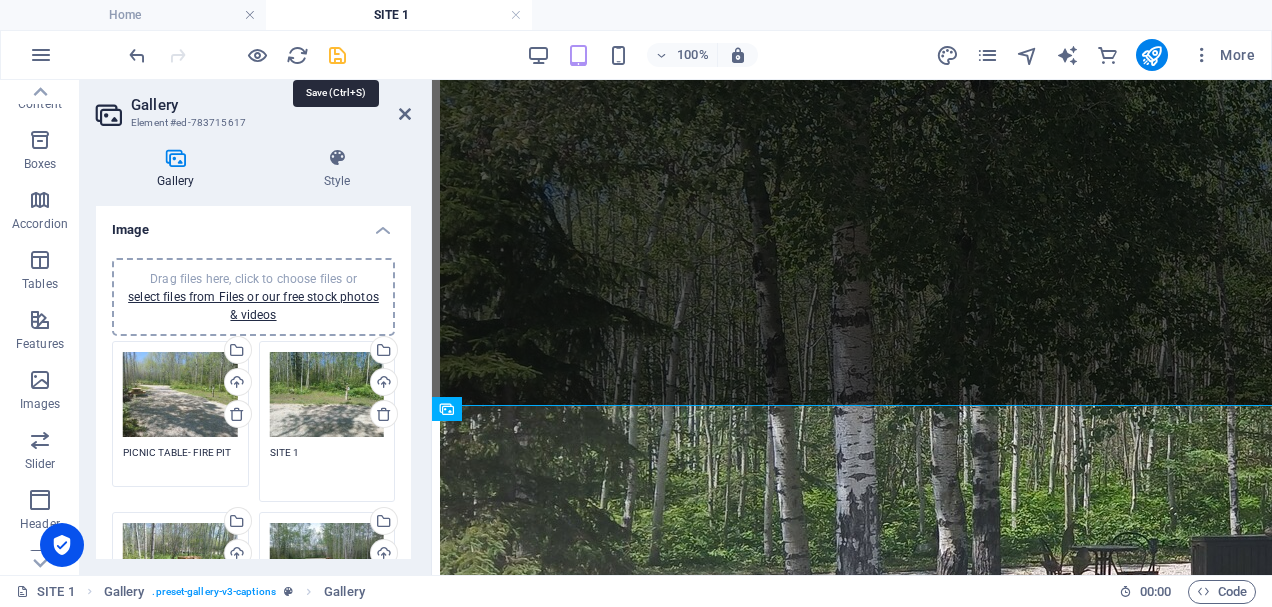 type on "SITE 1" 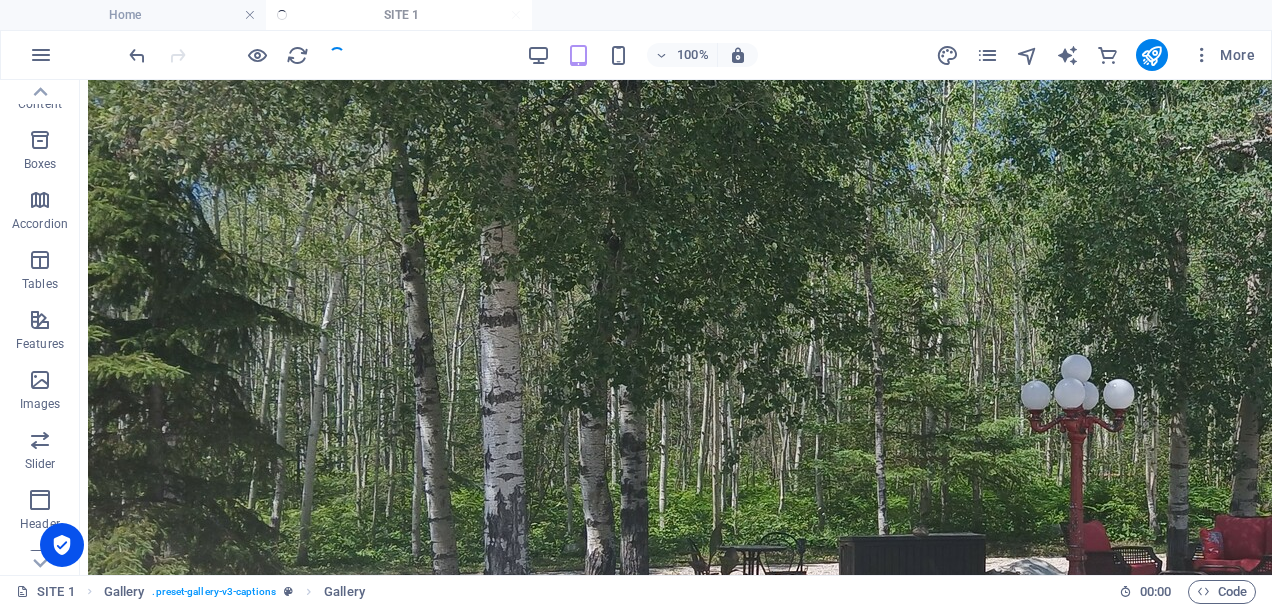 scroll, scrollTop: 828, scrollLeft: 0, axis: vertical 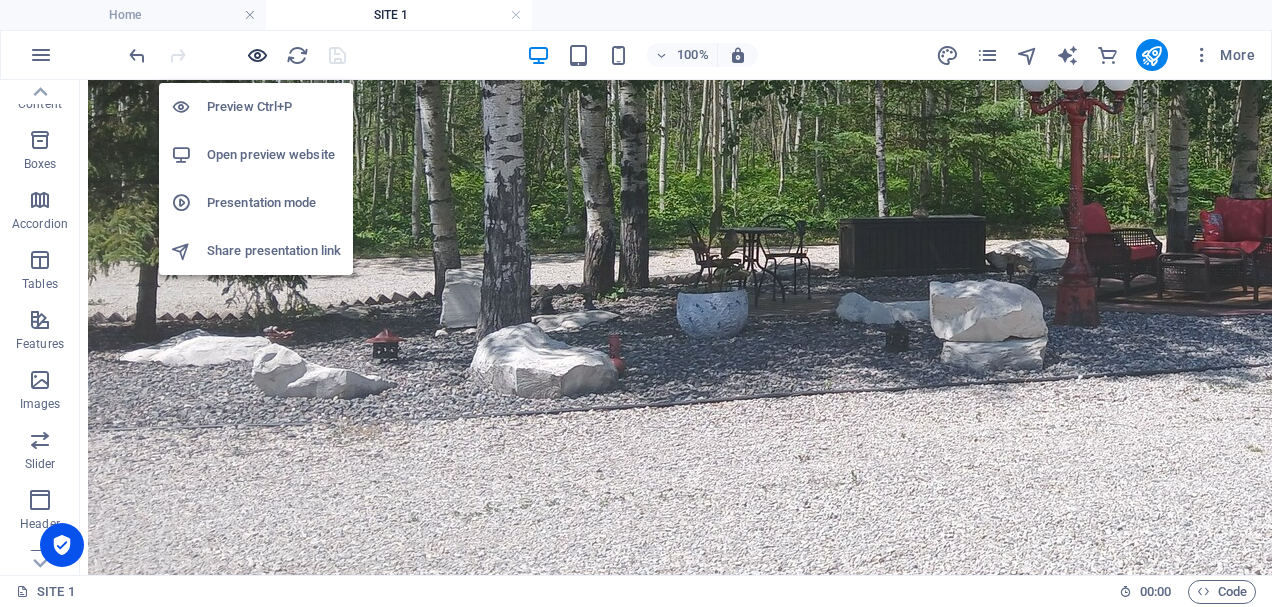 click at bounding box center (257, 55) 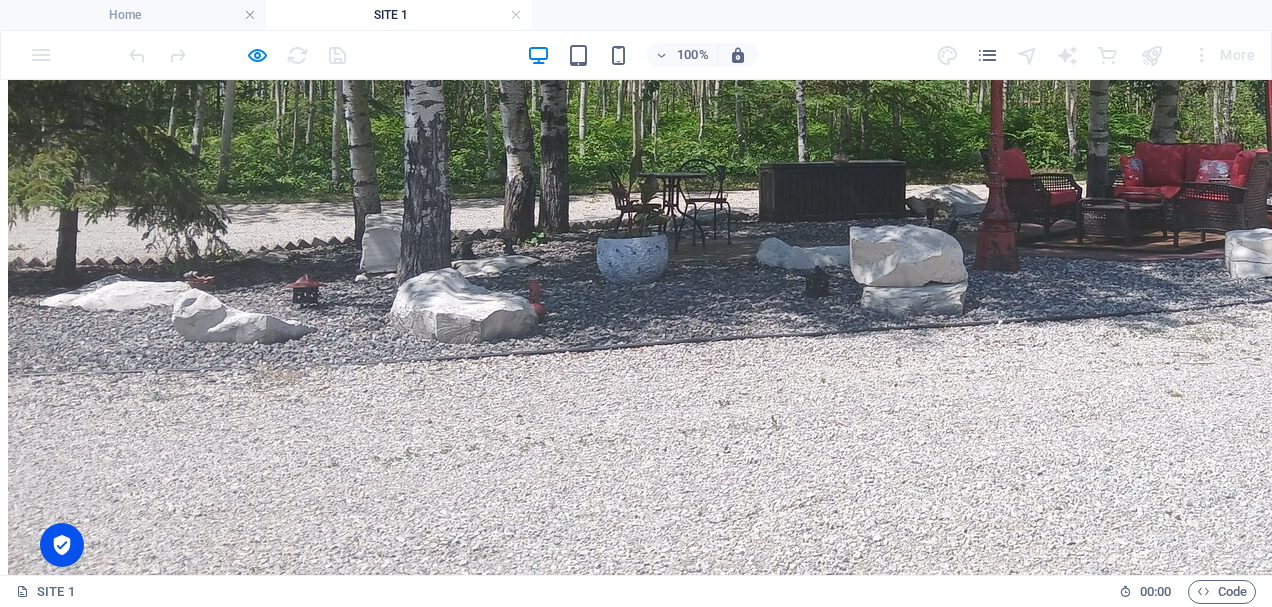 scroll, scrollTop: 904, scrollLeft: 0, axis: vertical 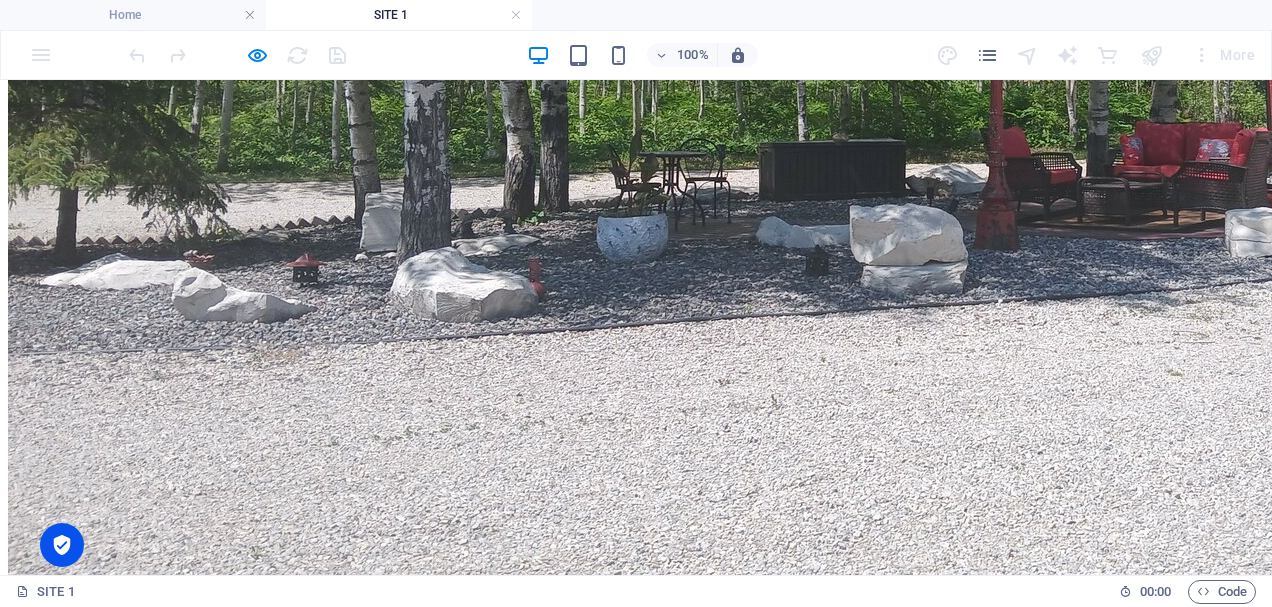 click at bounding box center (448, 1552) 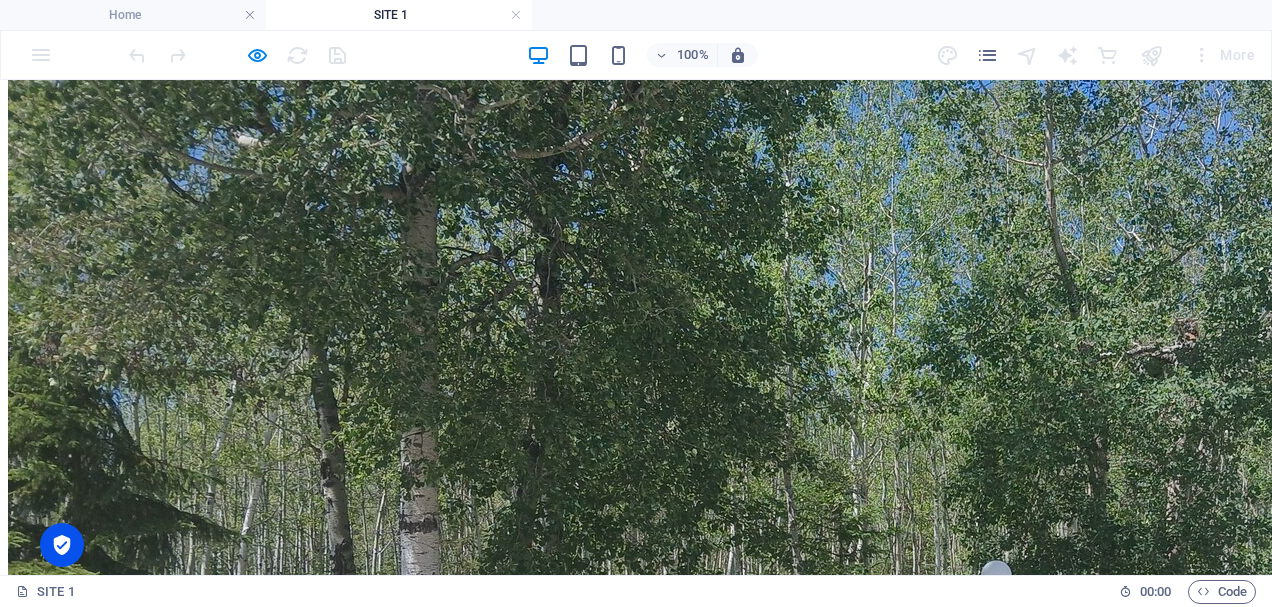 click at bounding box center [338, -548] 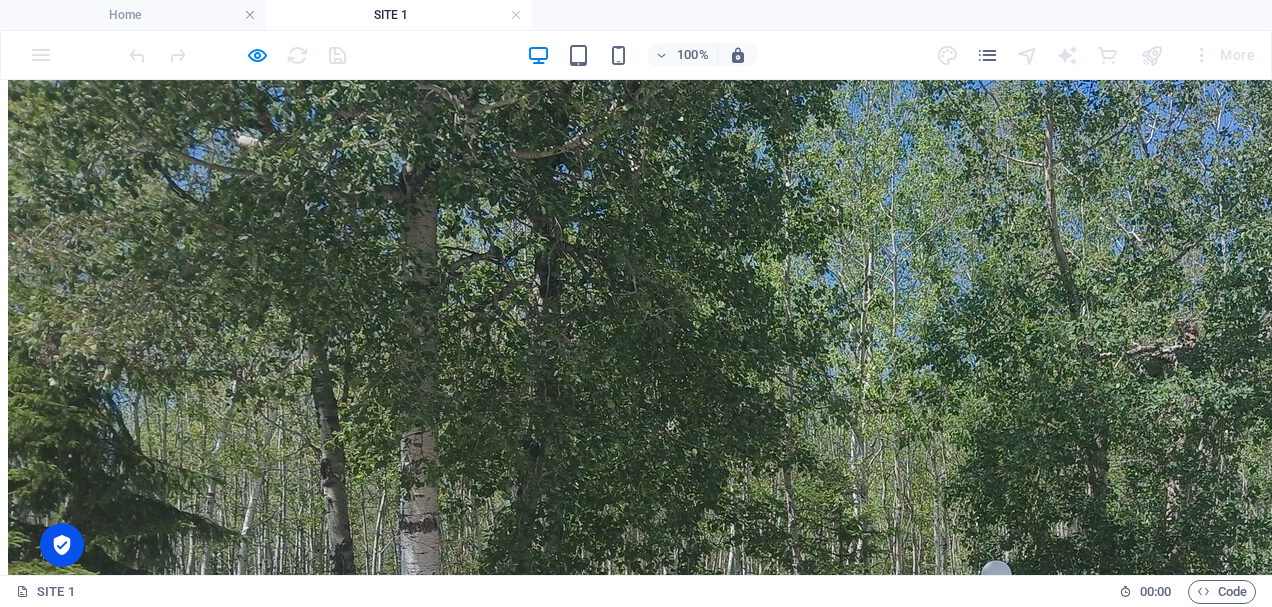 click at bounding box center [338, -548] 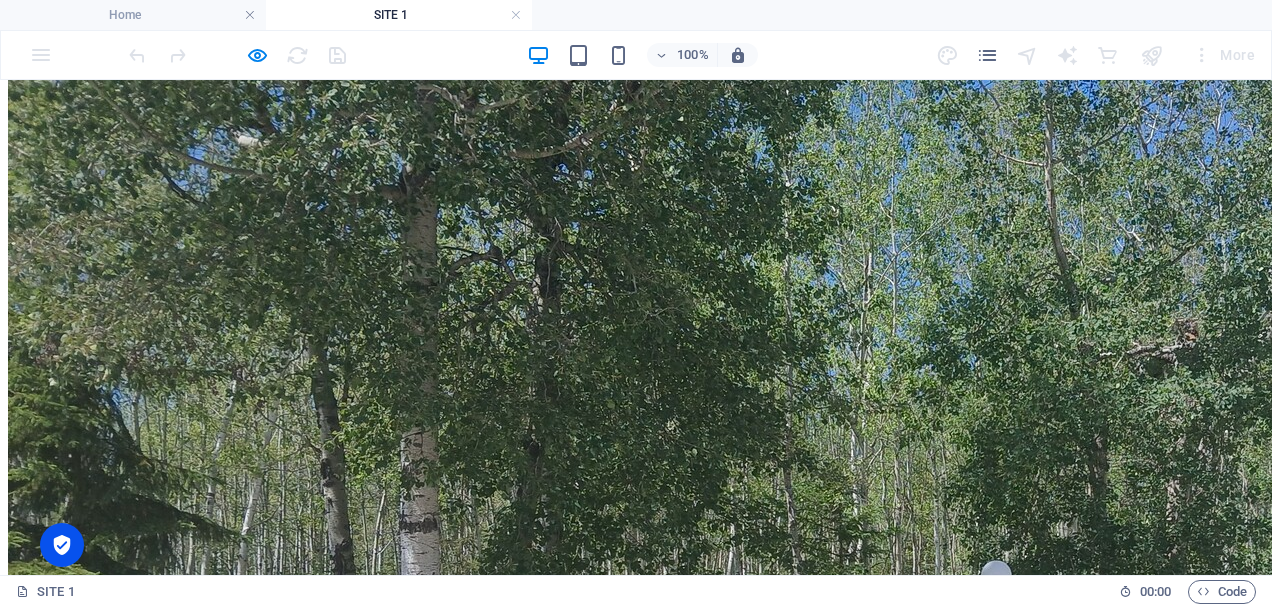 click at bounding box center (338, -548) 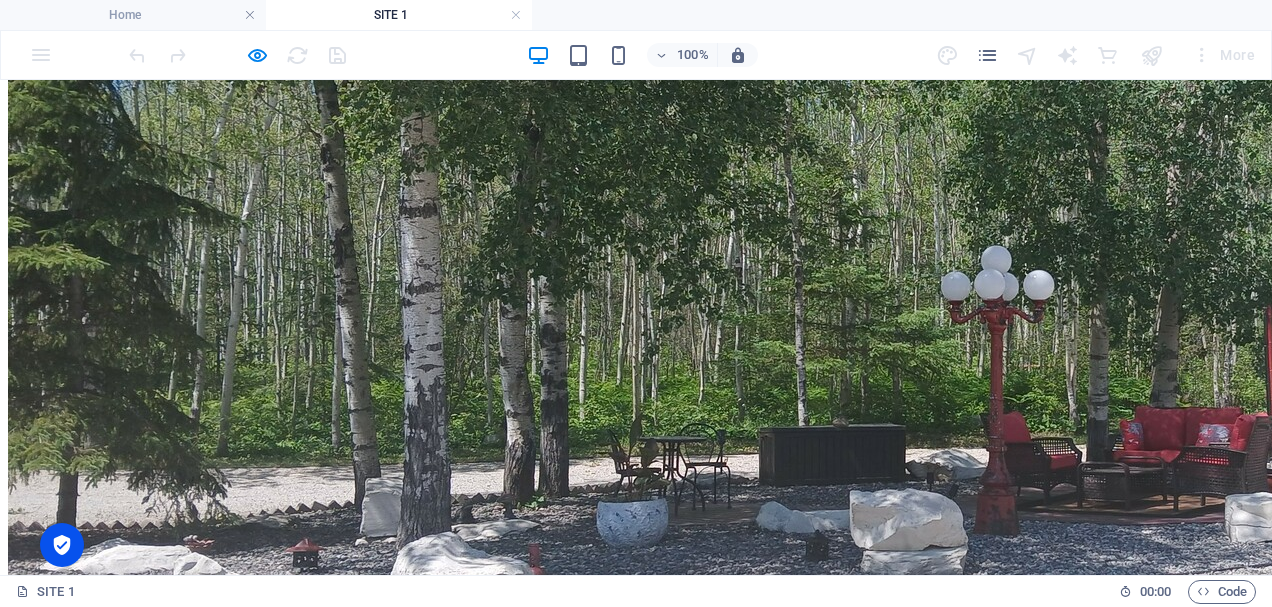 click at bounding box center [168, -705] 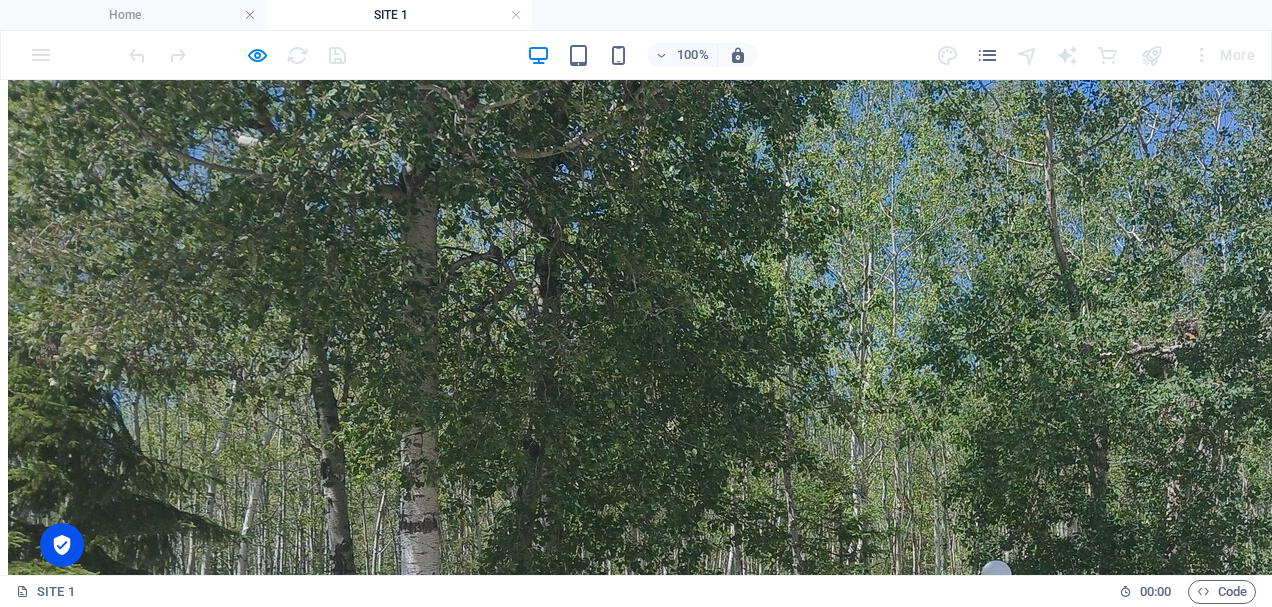 click at bounding box center (338, -548) 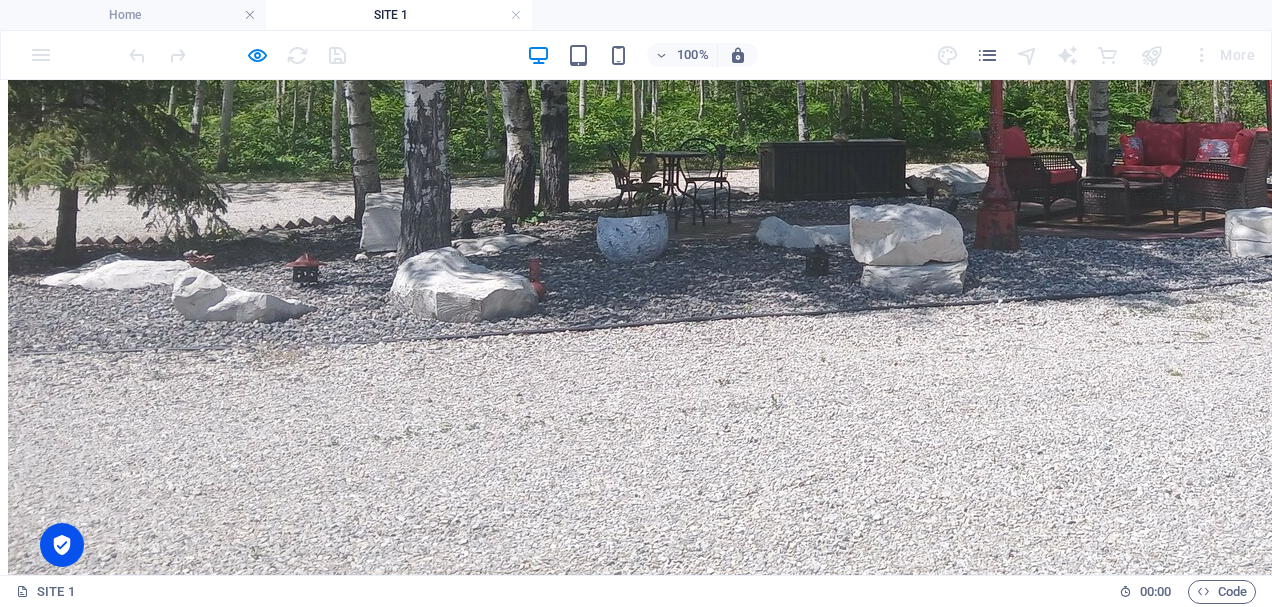 click at bounding box center [968, 34] 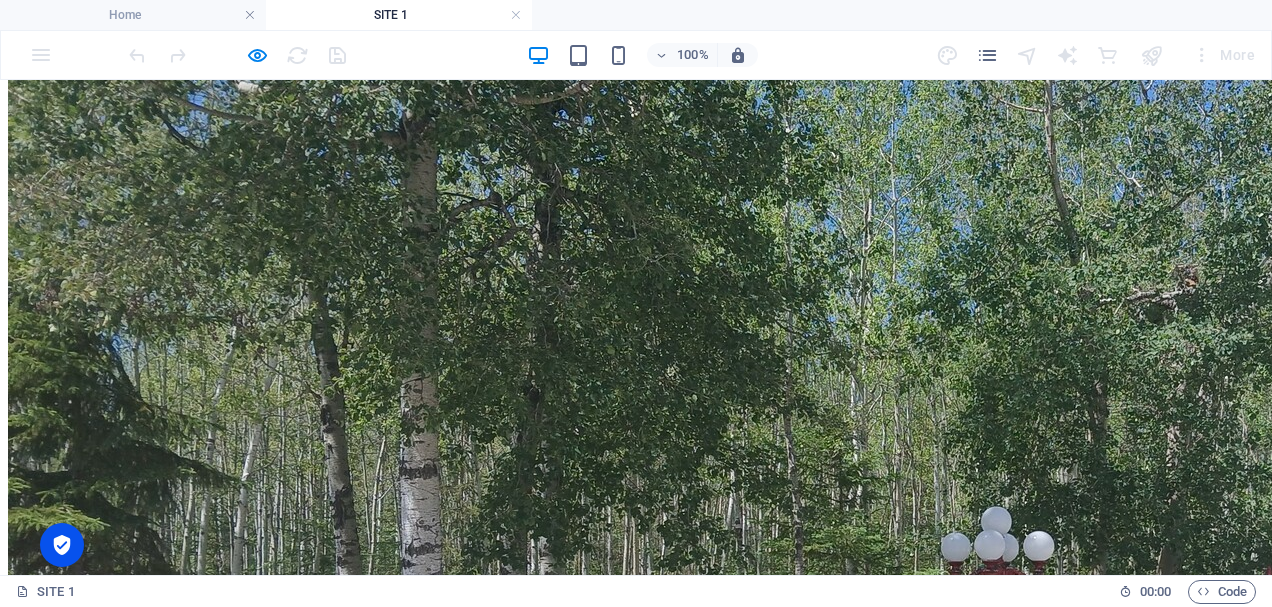click at bounding box center [338, -548] 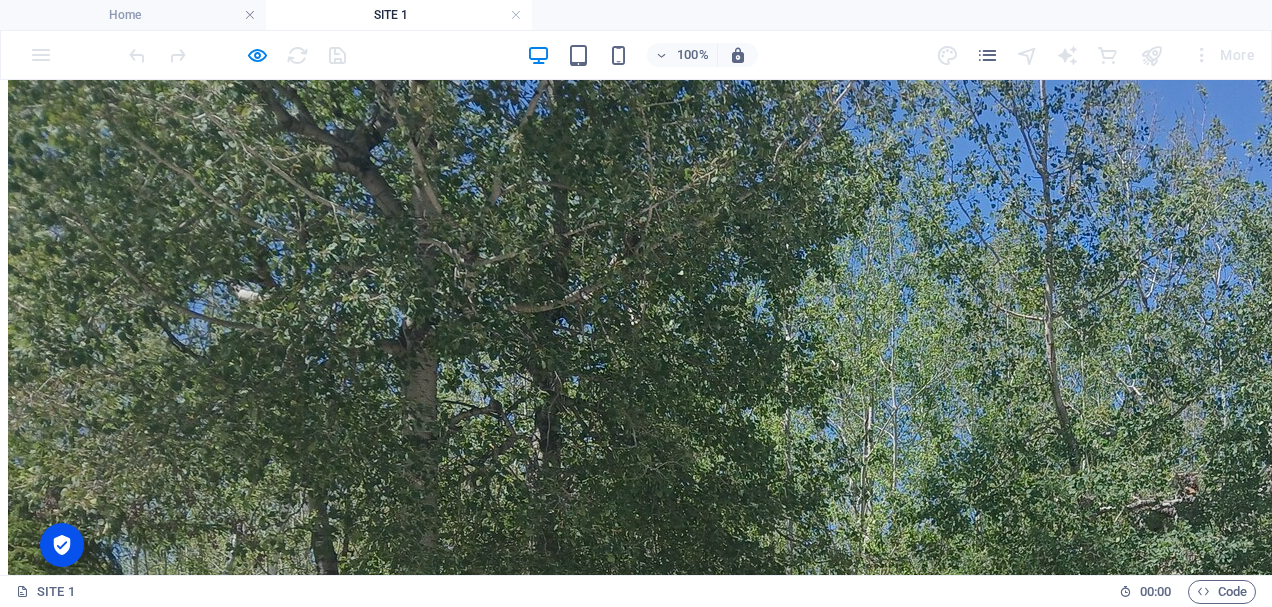 scroll, scrollTop: 0, scrollLeft: 0, axis: both 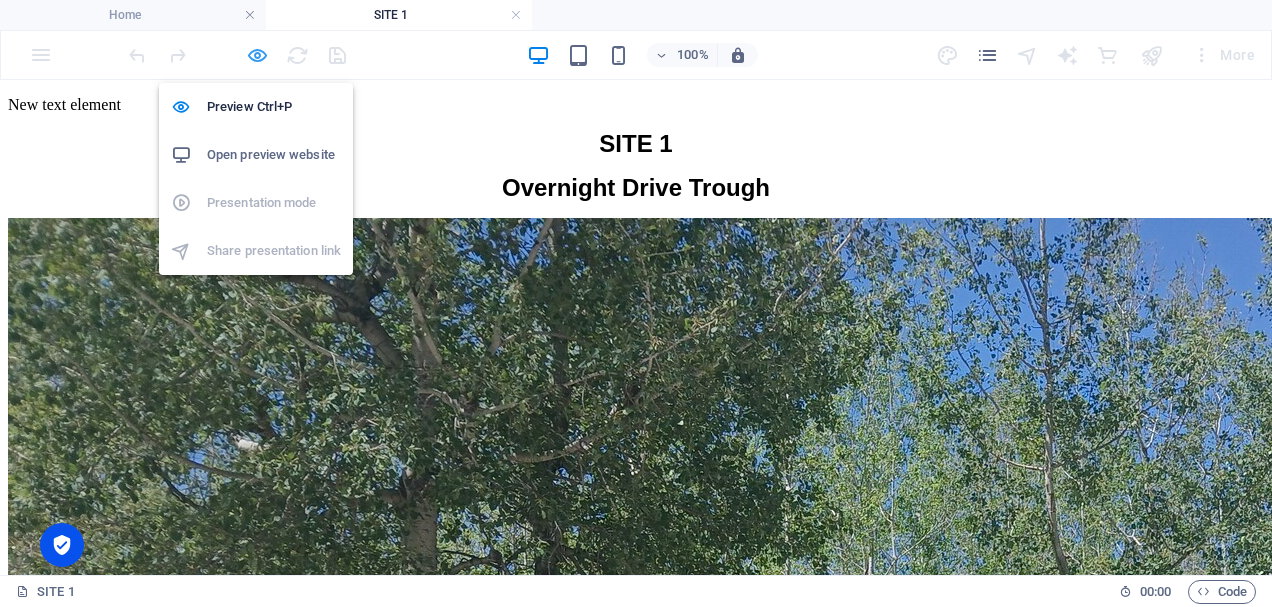 click at bounding box center [257, 55] 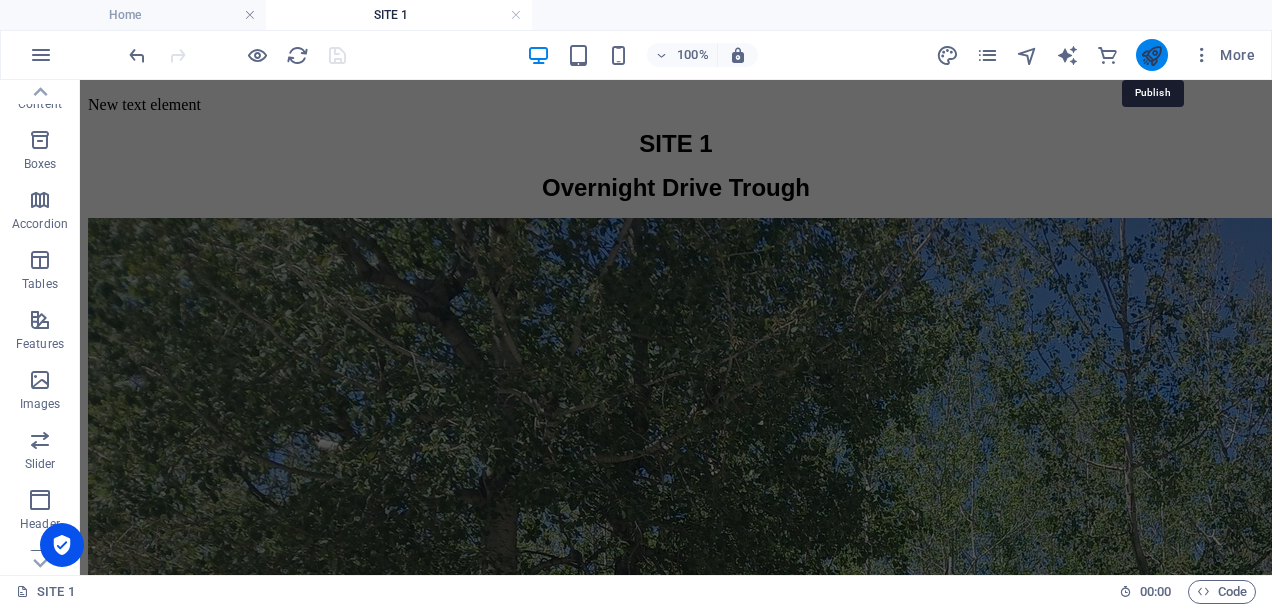 click at bounding box center [1151, 55] 